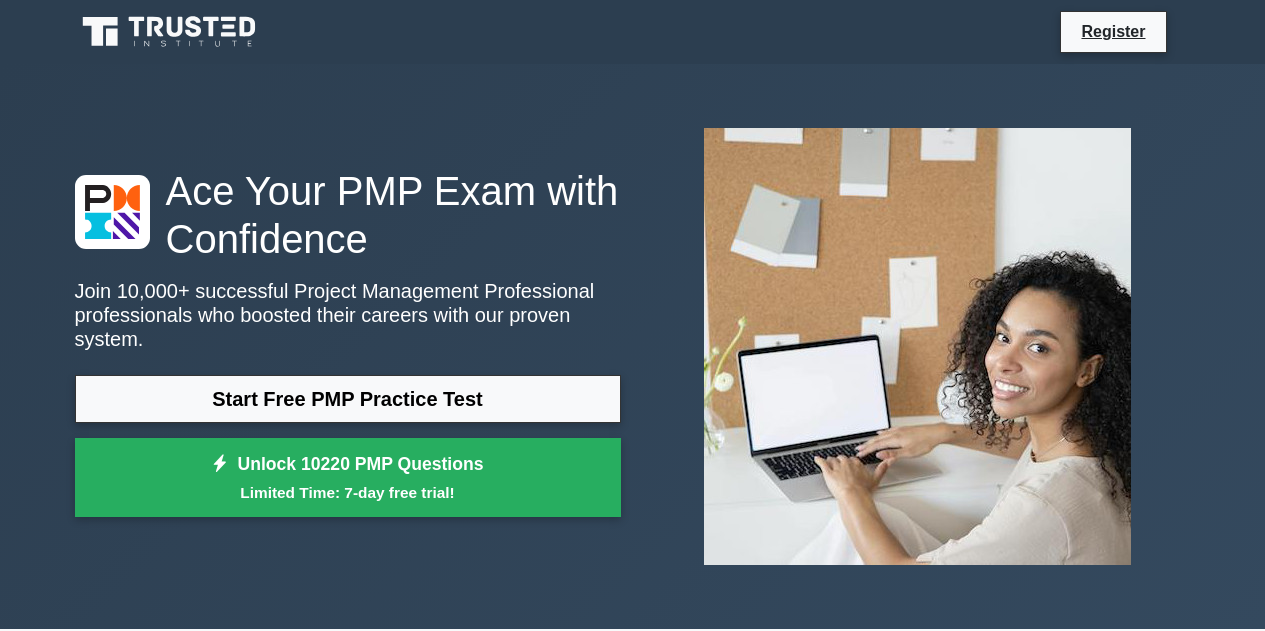 scroll, scrollTop: 100, scrollLeft: 0, axis: vertical 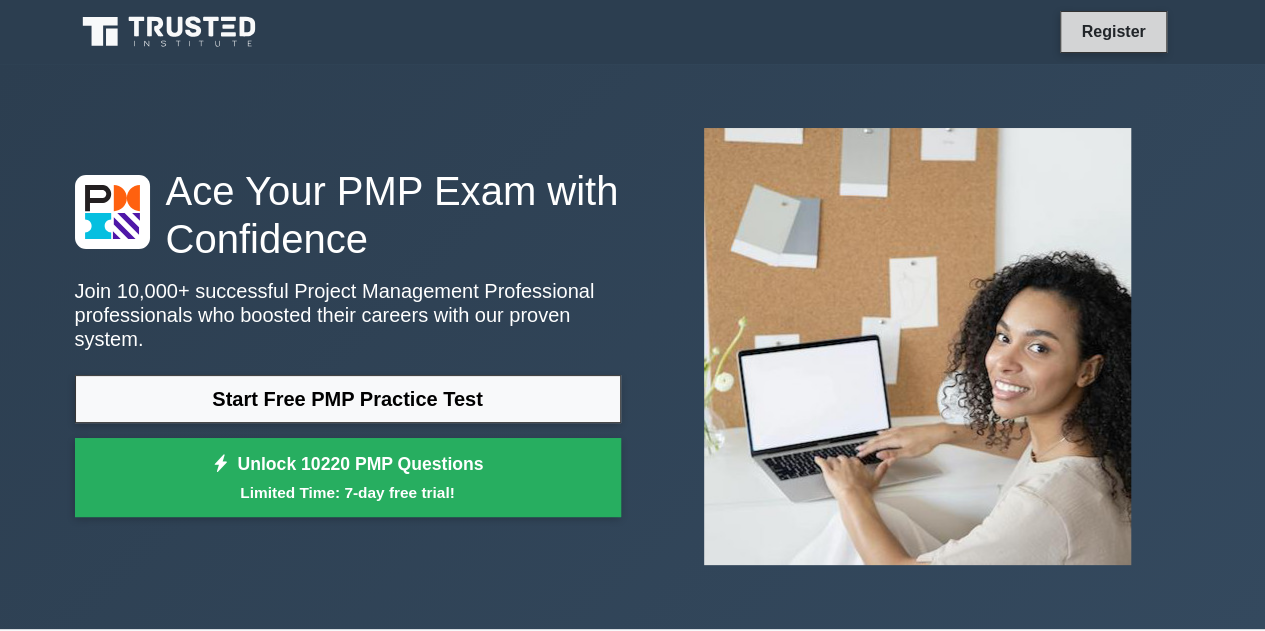 click on "Register" at bounding box center [1113, 31] 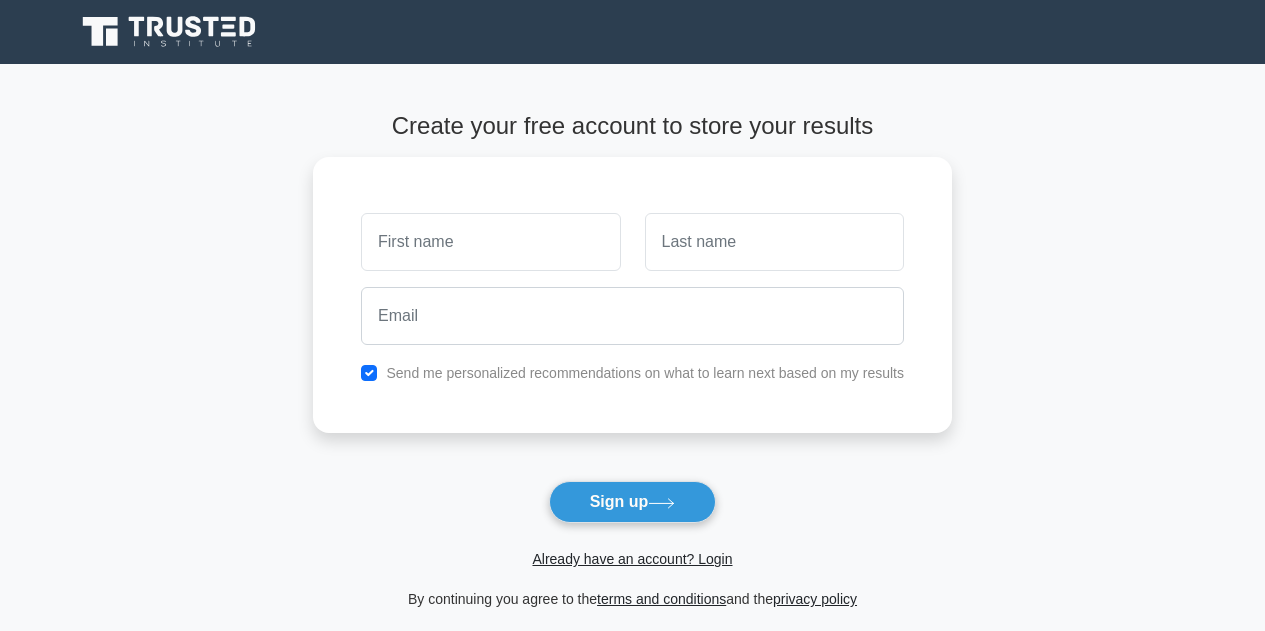 scroll, scrollTop: 0, scrollLeft: 0, axis: both 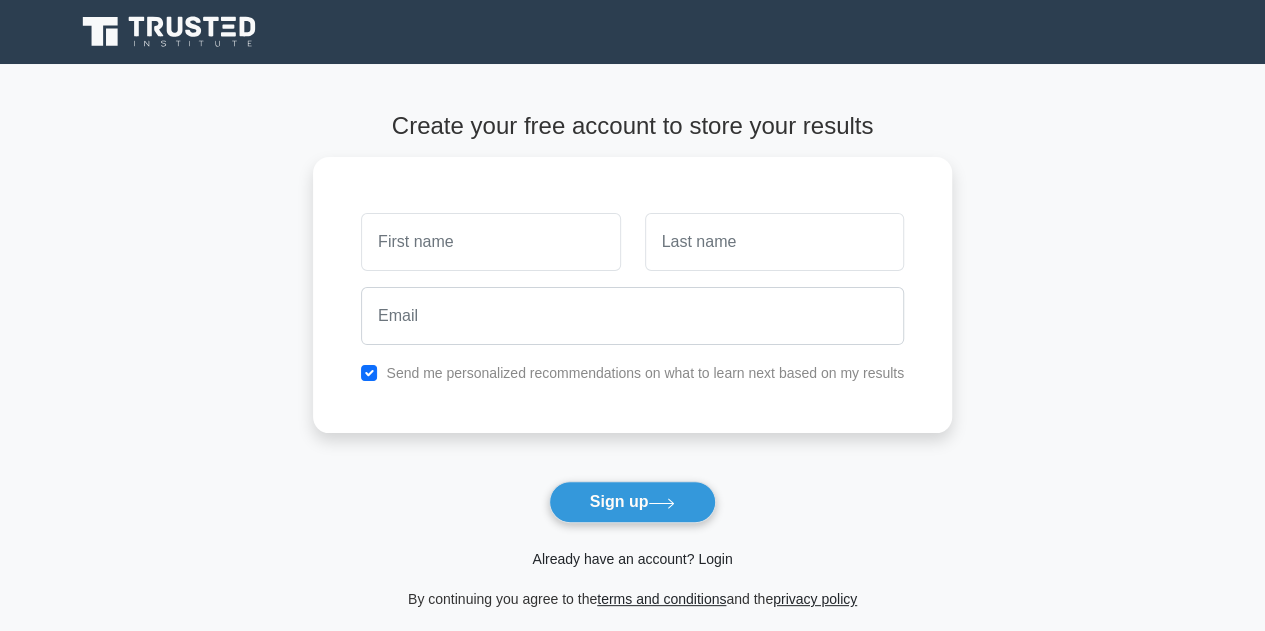 click on "Already have an account? Login" at bounding box center (632, 559) 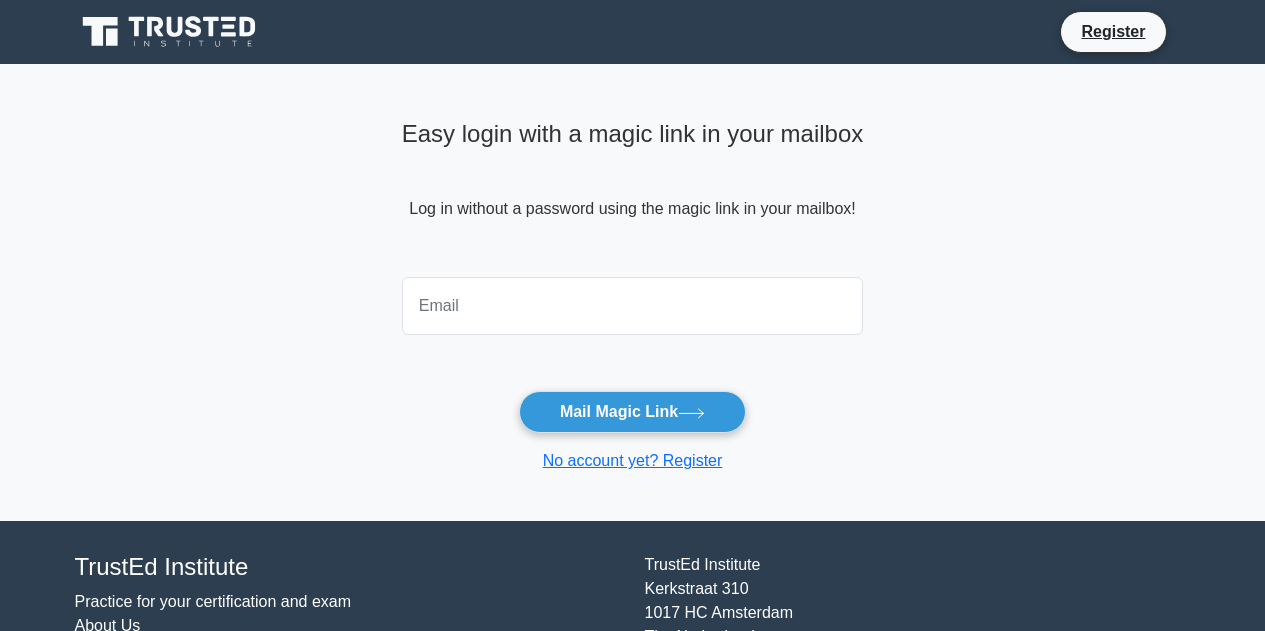 scroll, scrollTop: 0, scrollLeft: 0, axis: both 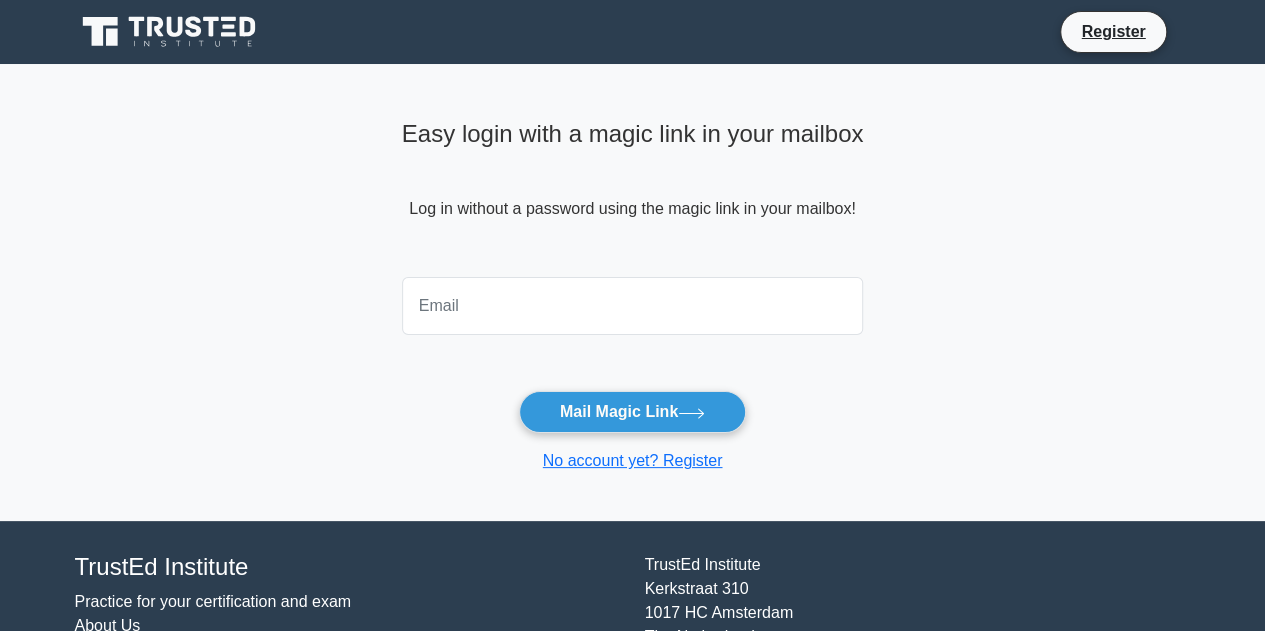 click at bounding box center (633, 306) 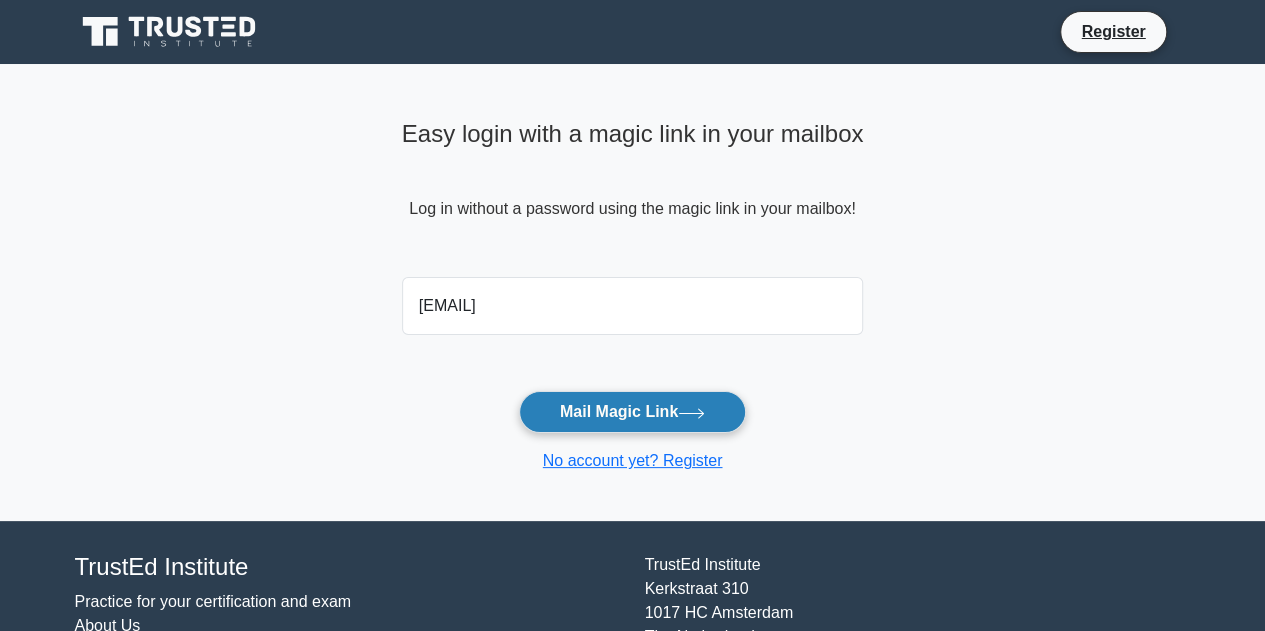 type on "[EMAIL]" 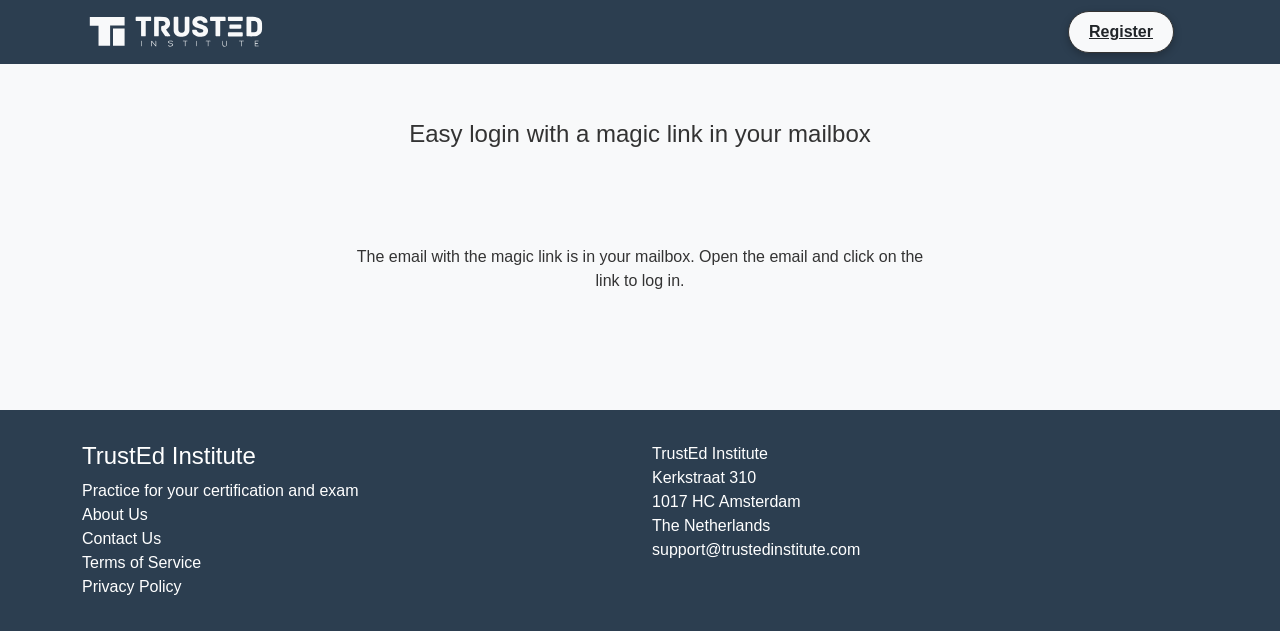 scroll, scrollTop: 0, scrollLeft: 0, axis: both 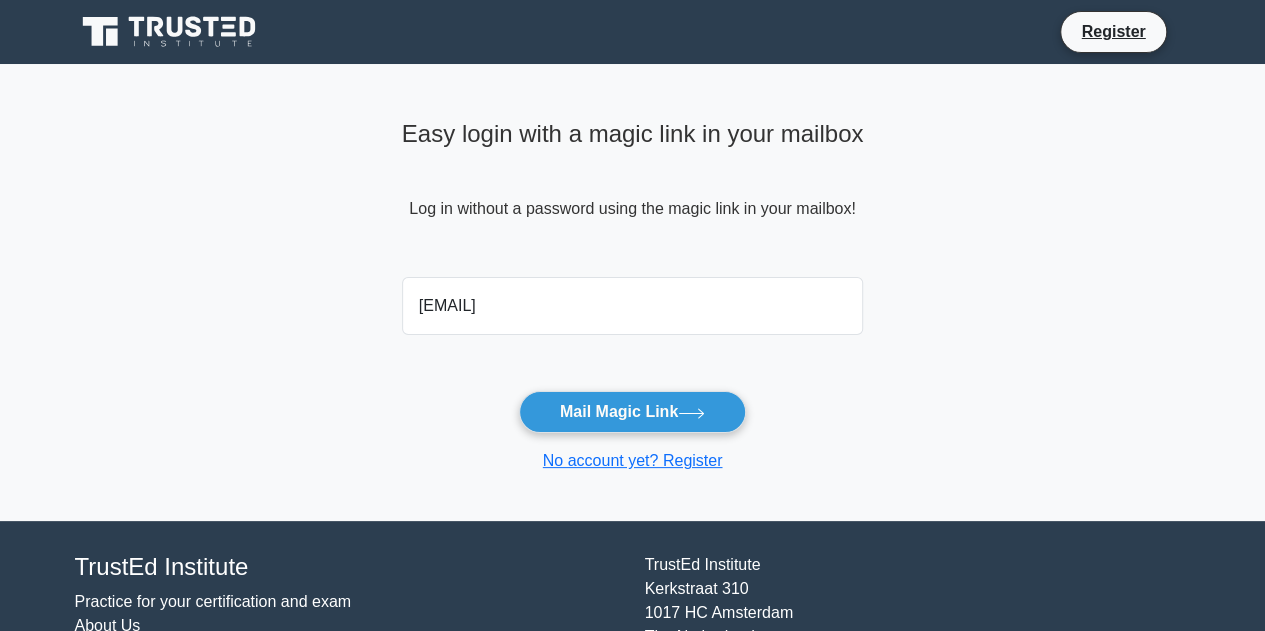 click on "[EMAIL]" at bounding box center [633, 306] 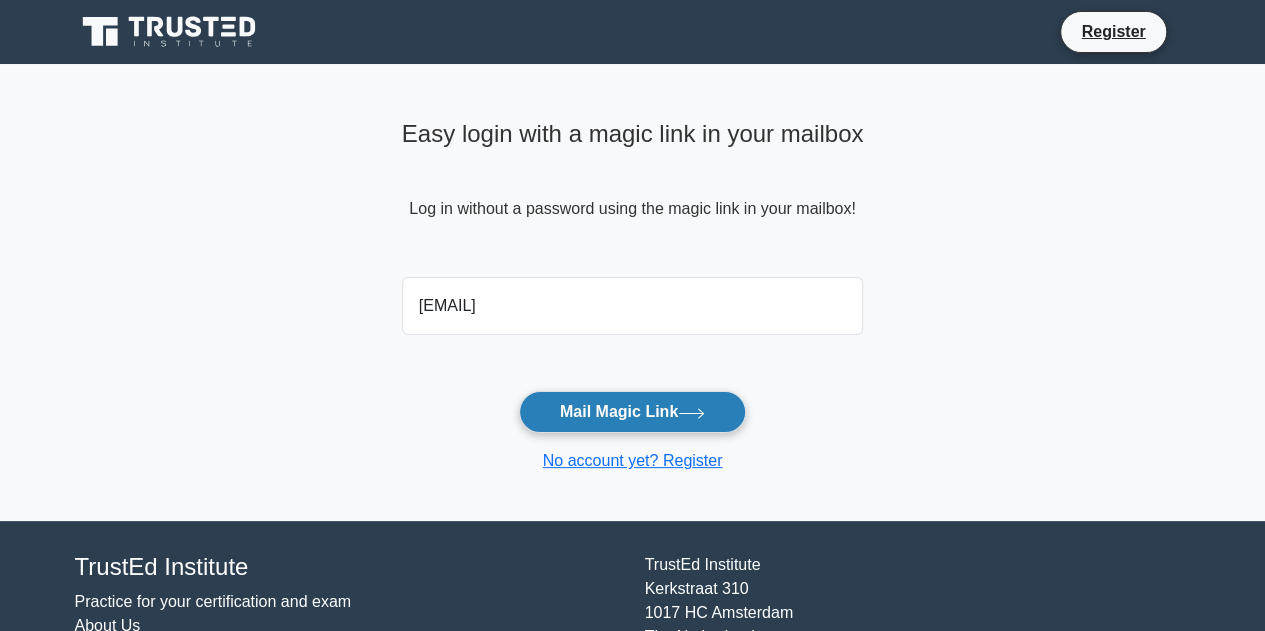 click on "Mail Magic Link" at bounding box center [632, 412] 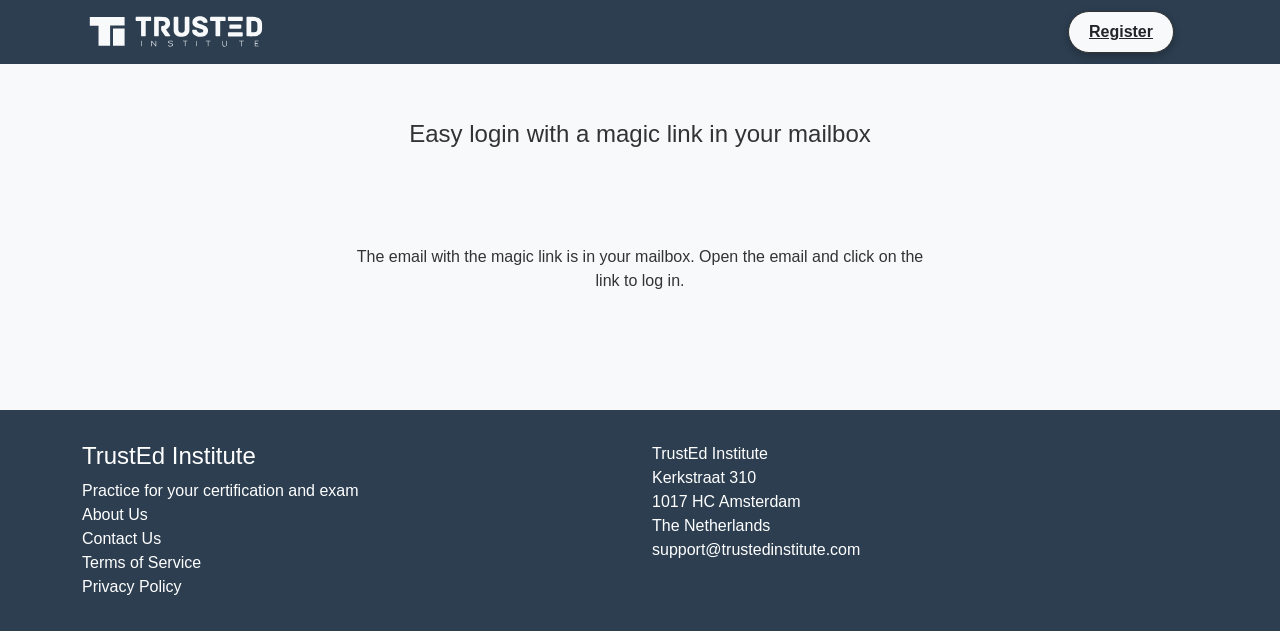 scroll, scrollTop: 0, scrollLeft: 0, axis: both 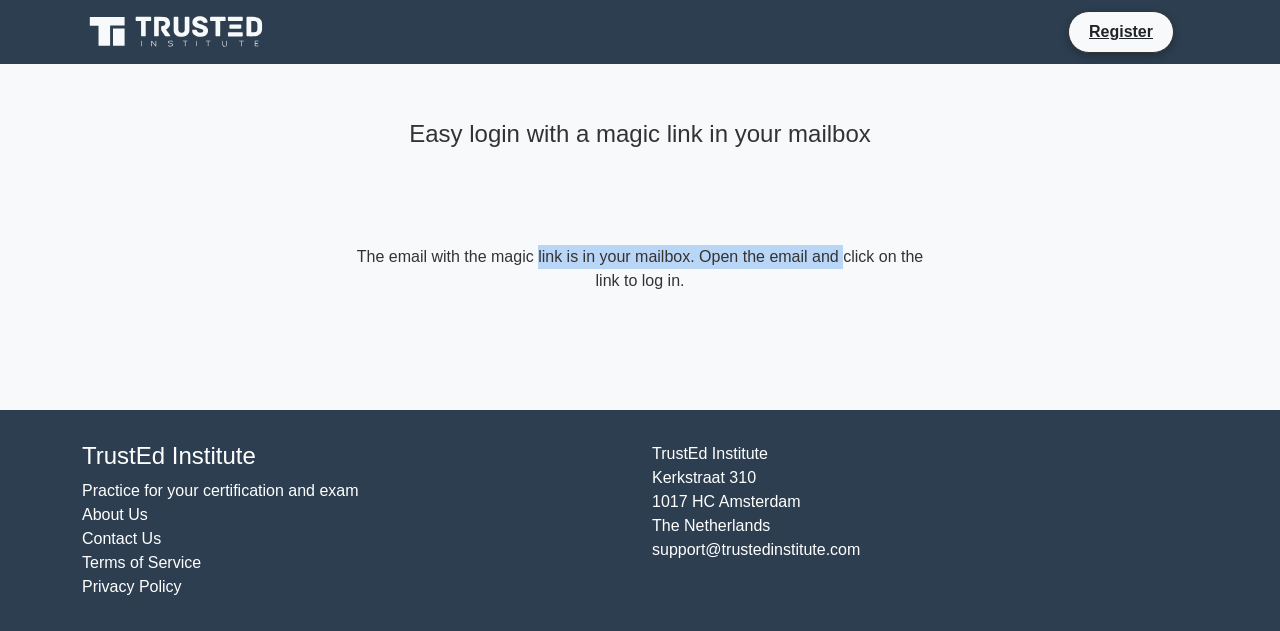 drag, startPoint x: 438, startPoint y: 255, endPoint x: 742, endPoint y: 245, distance: 304.16443 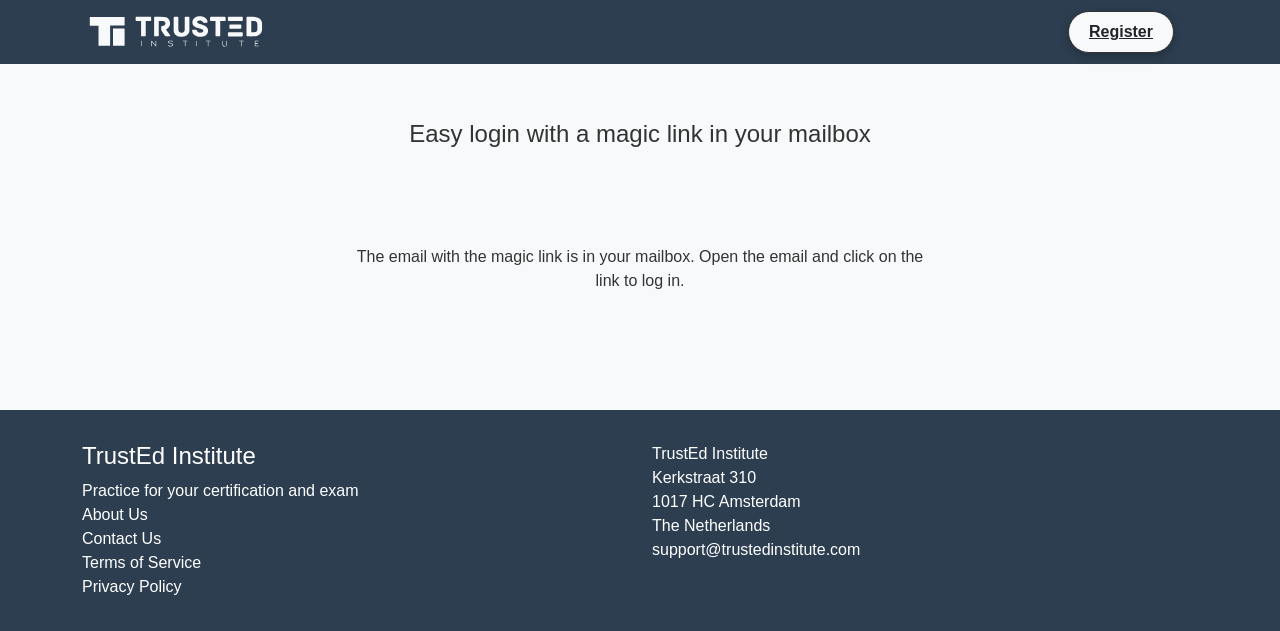 click on "Easy login with a magic link in your mailbox
The email with the magic link is in your mailbox. Open the email and click on the link to log in." at bounding box center [640, 202] 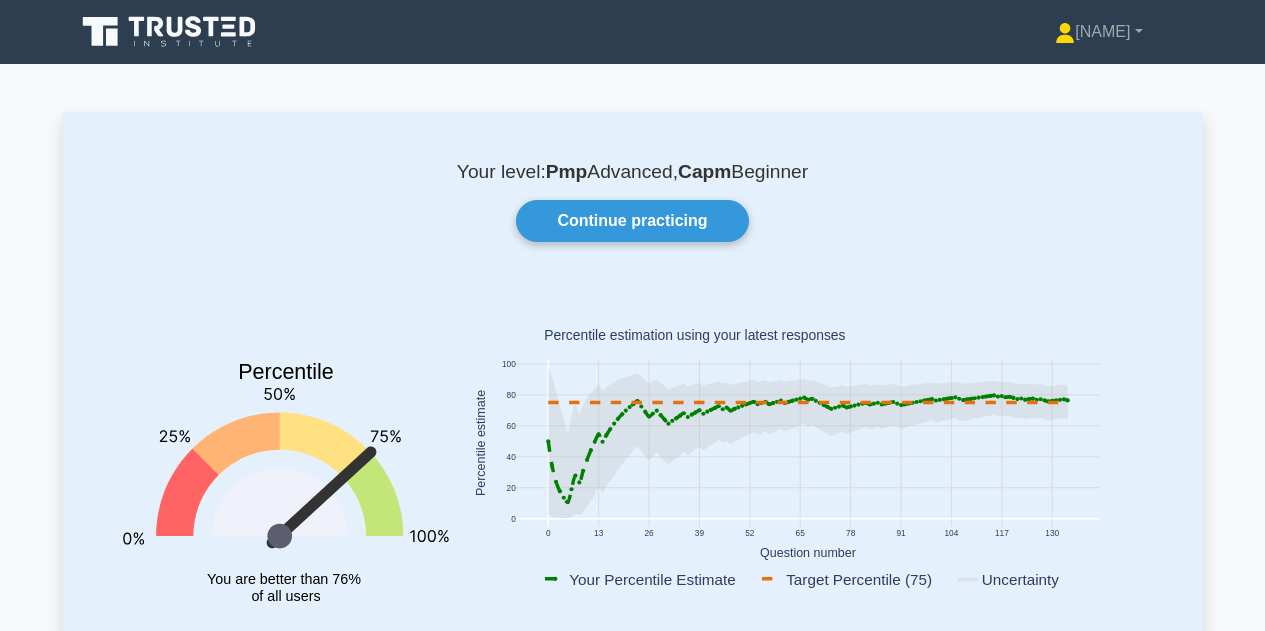 scroll, scrollTop: 0, scrollLeft: 0, axis: both 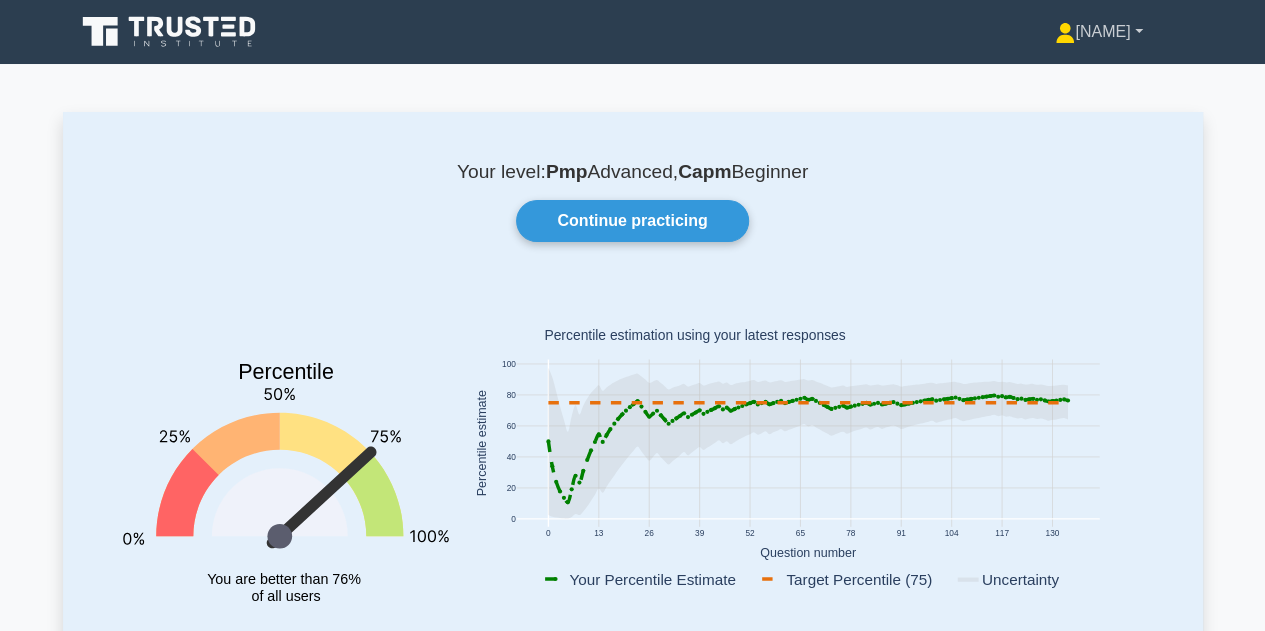 click on "[FIRST]" at bounding box center [1098, 32] 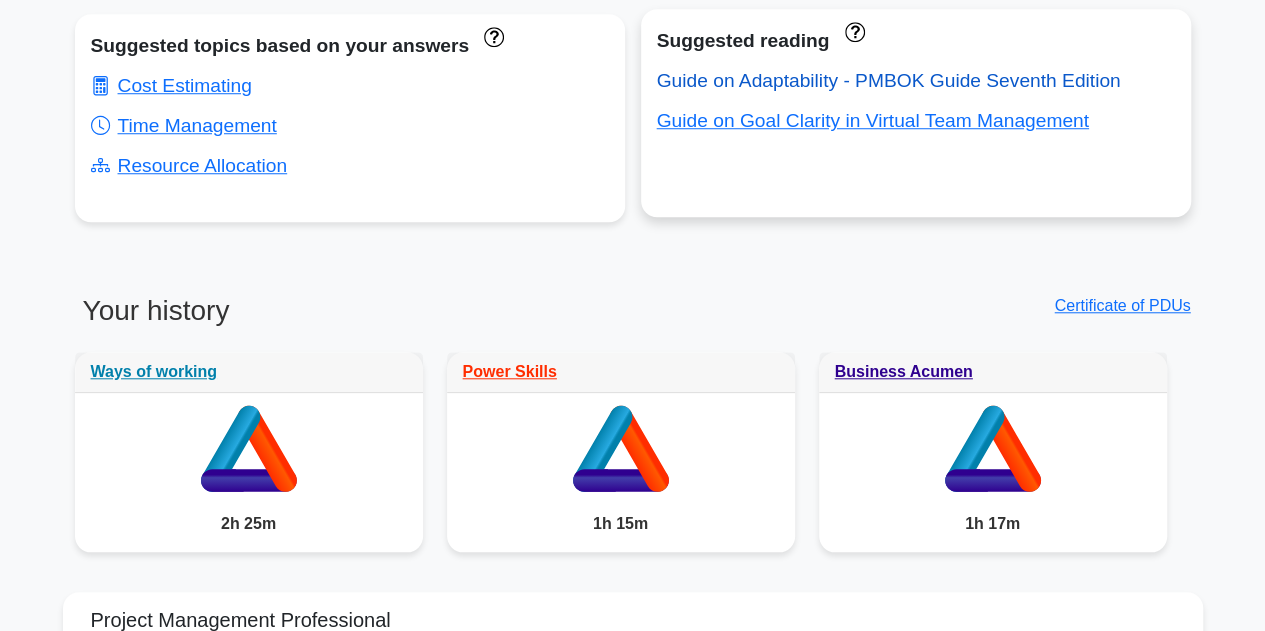 scroll, scrollTop: 800, scrollLeft: 0, axis: vertical 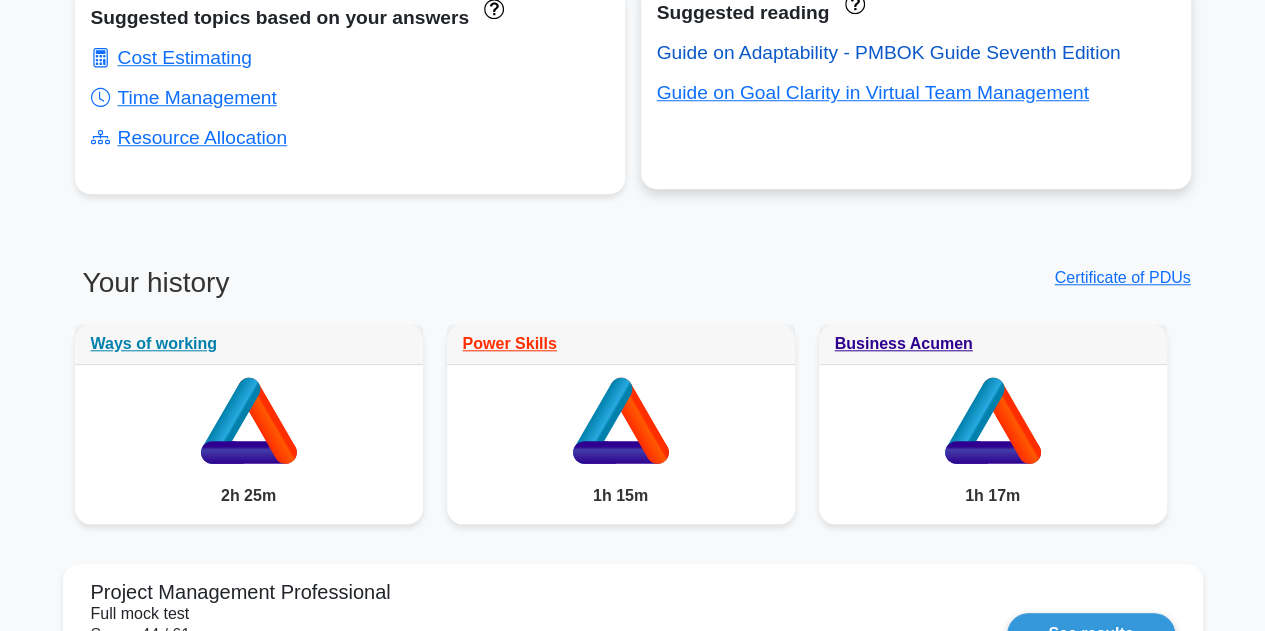 click on "Guide on Adaptability - PMBOK Guide Seventh Edition" at bounding box center [889, 52] 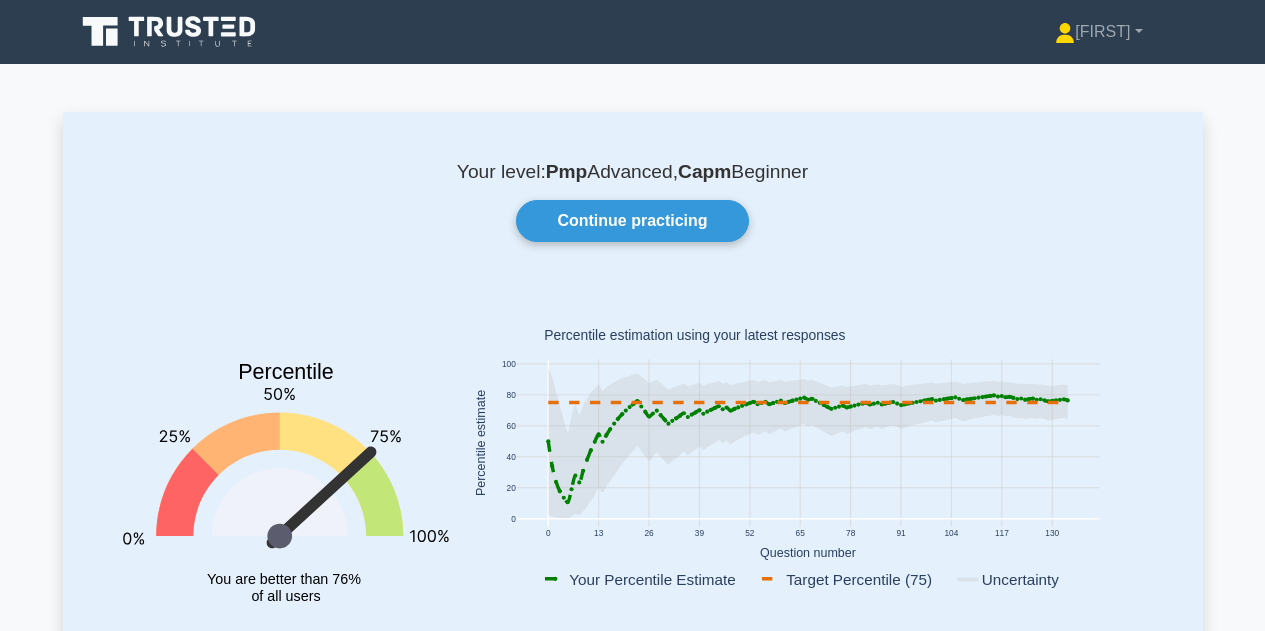 scroll, scrollTop: 0, scrollLeft: 0, axis: both 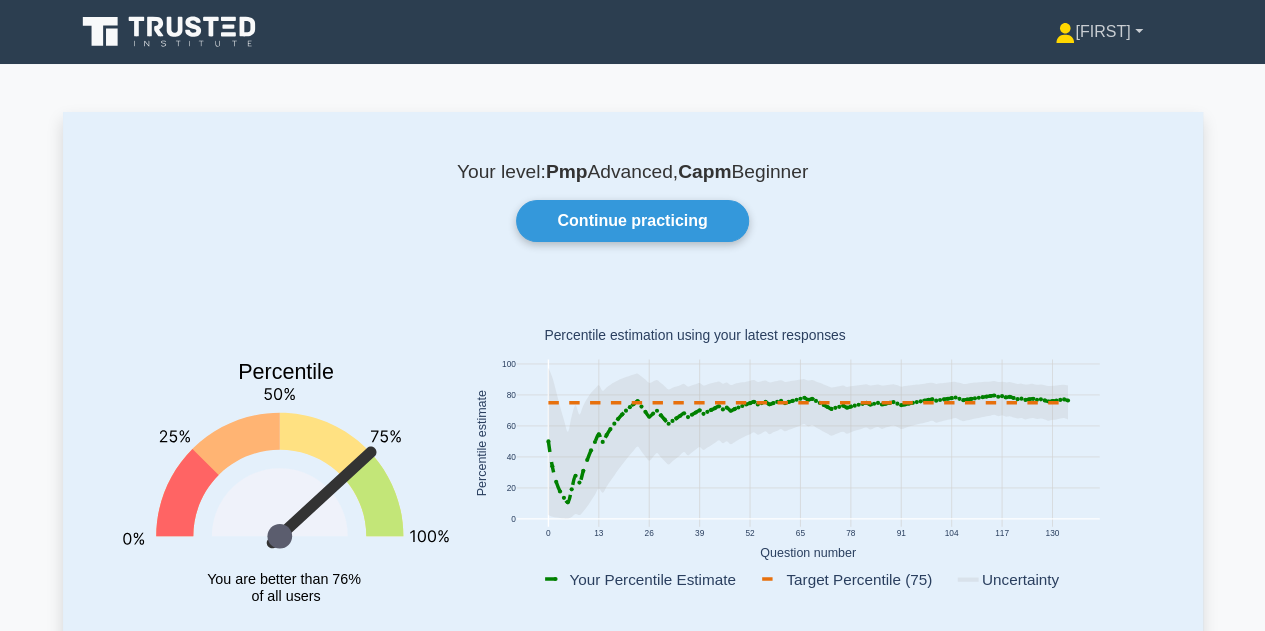 click on "[FIRST]" at bounding box center [1098, 32] 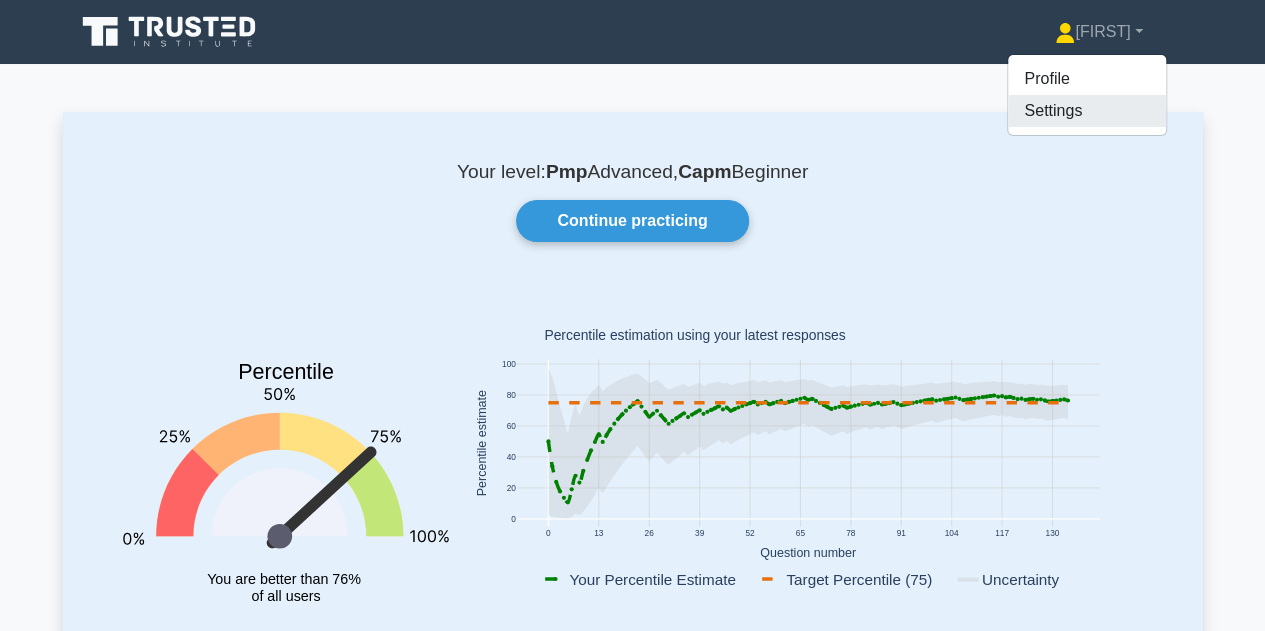 click on "Settings" at bounding box center [1087, 111] 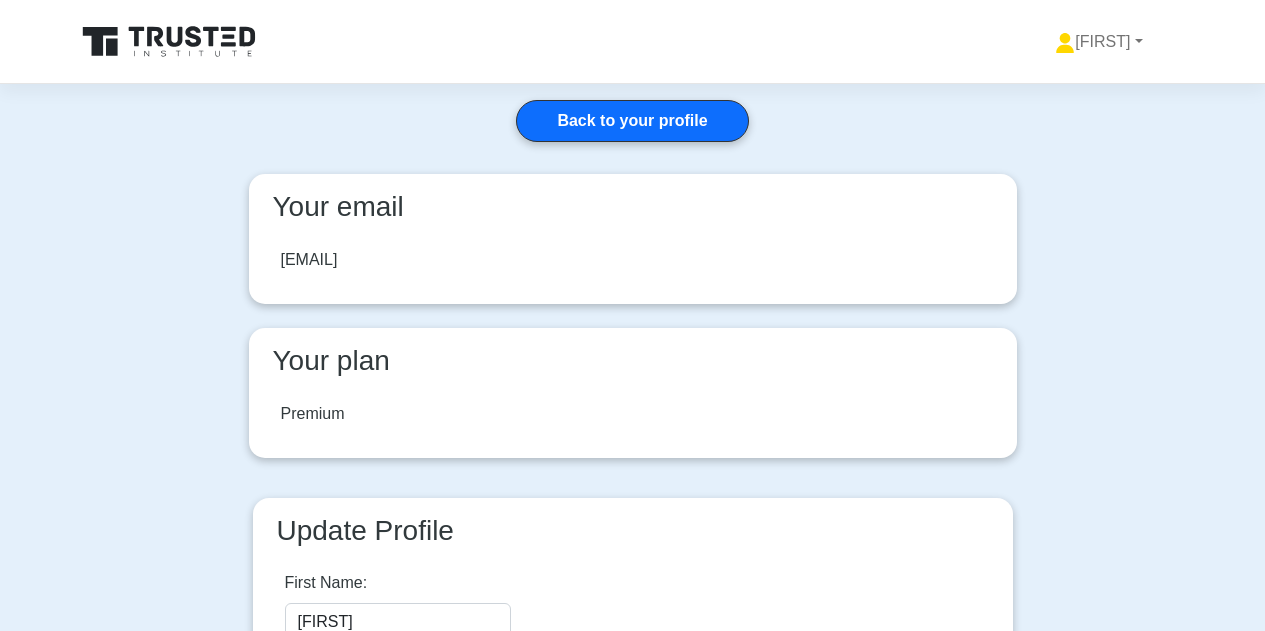 scroll, scrollTop: 0, scrollLeft: 0, axis: both 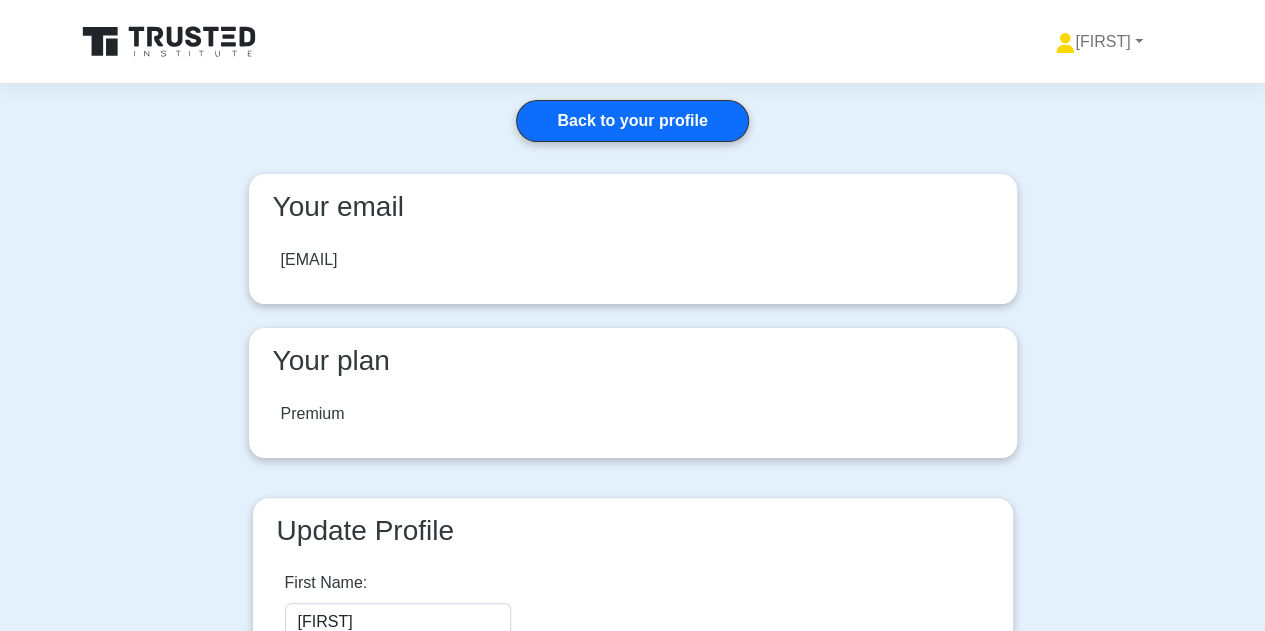 click on "Your plan" at bounding box center (633, 361) 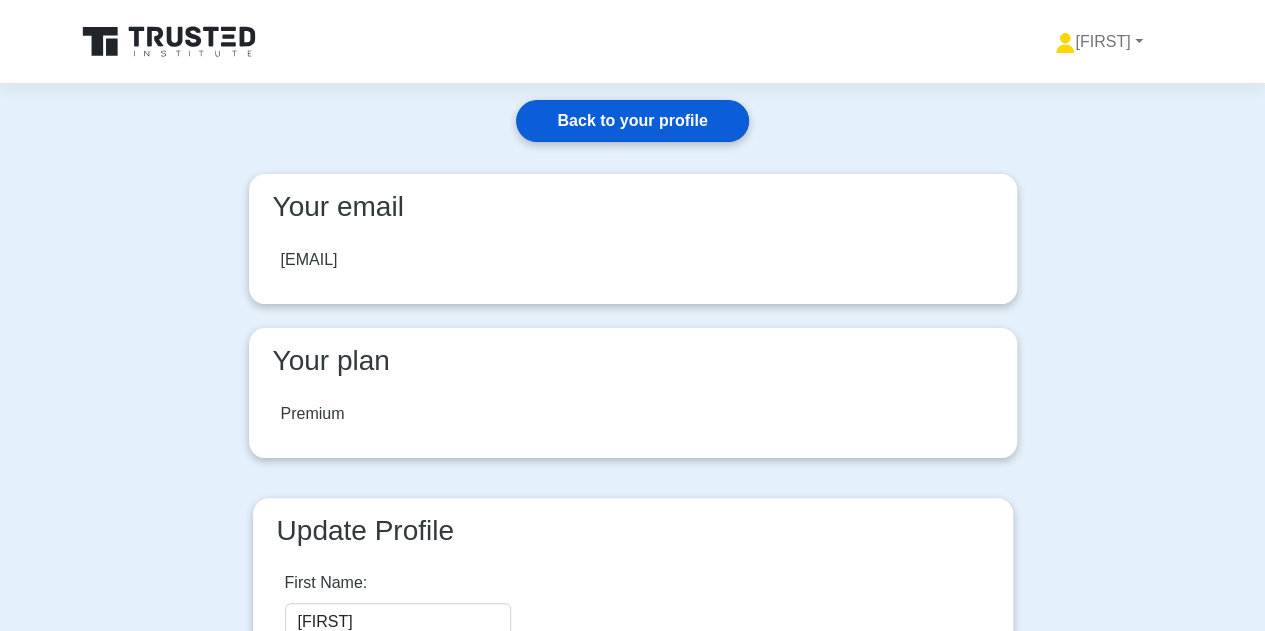 click on "Back to your profile" at bounding box center (632, 121) 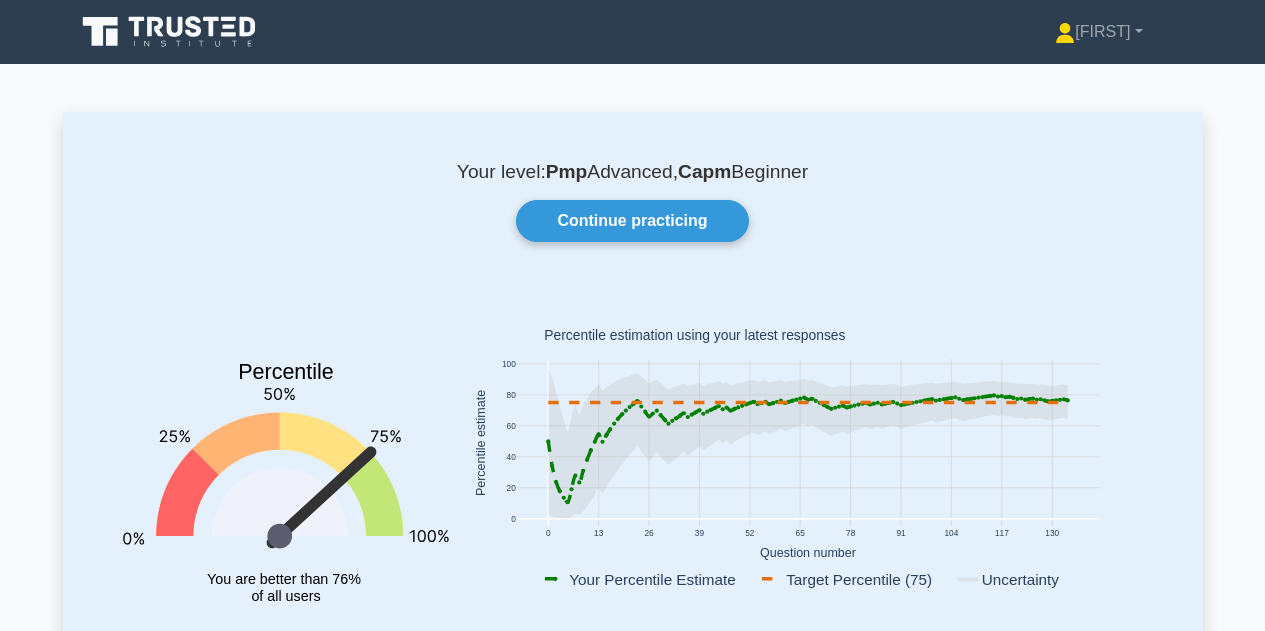 scroll, scrollTop: 0, scrollLeft: 0, axis: both 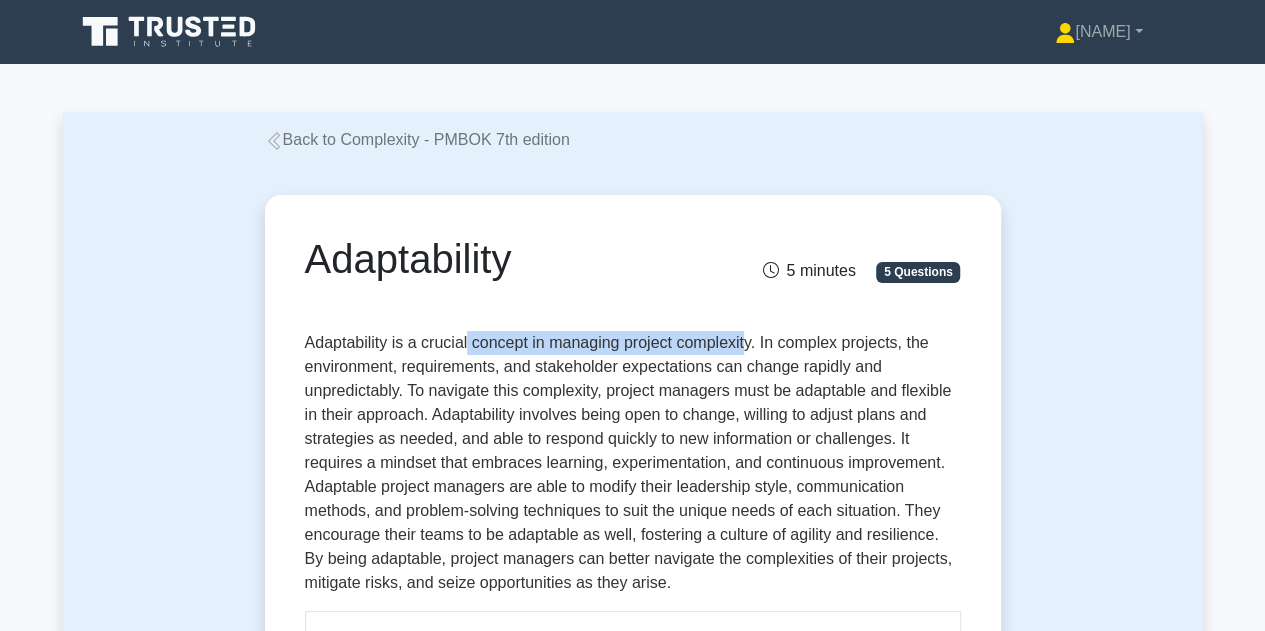 drag, startPoint x: 467, startPoint y: 355, endPoint x: 745, endPoint y: 339, distance: 278.46005 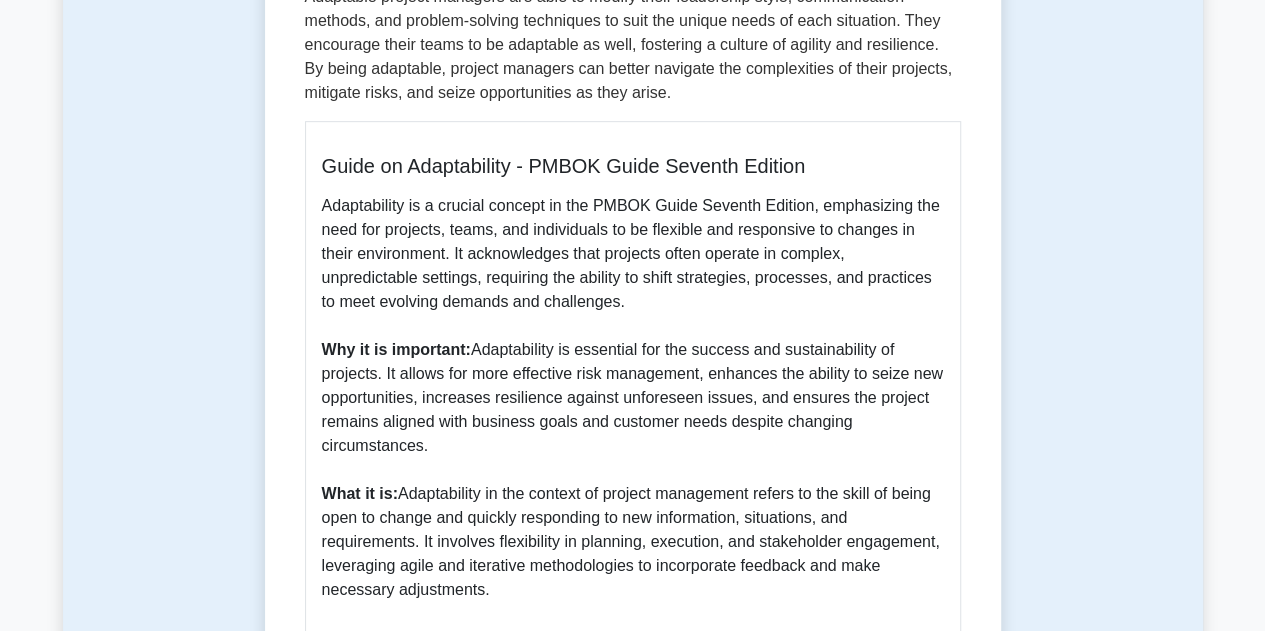scroll, scrollTop: 500, scrollLeft: 0, axis: vertical 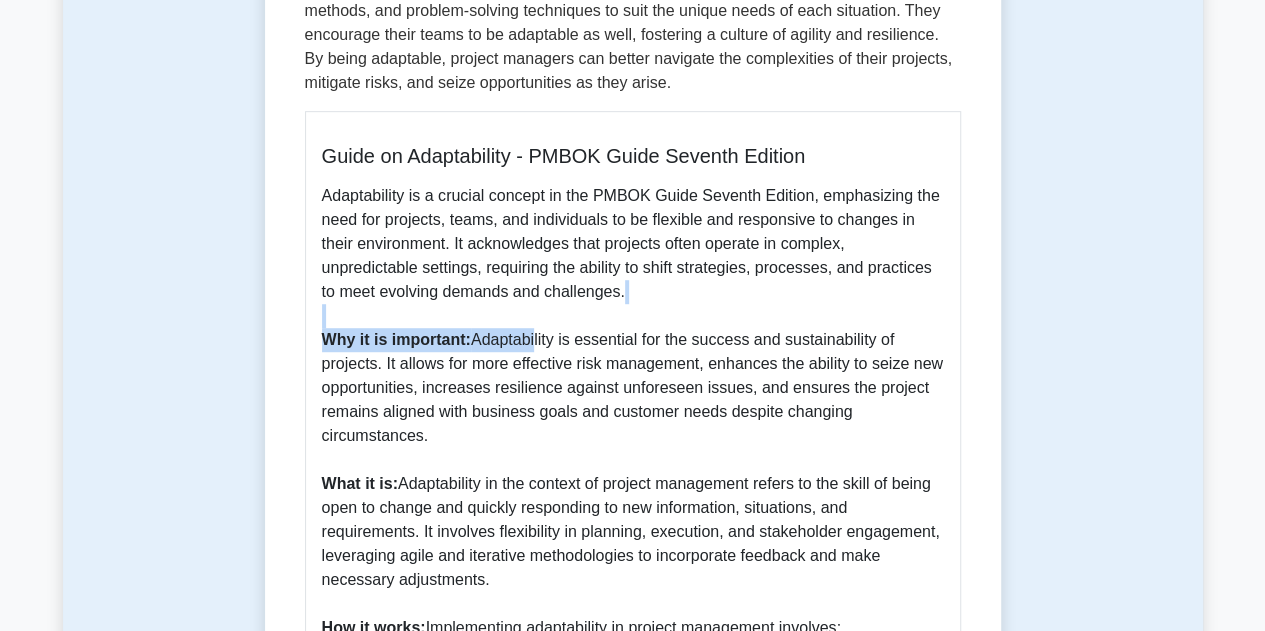 drag, startPoint x: 532, startPoint y: 345, endPoint x: 818, endPoint y: 319, distance: 287.17938 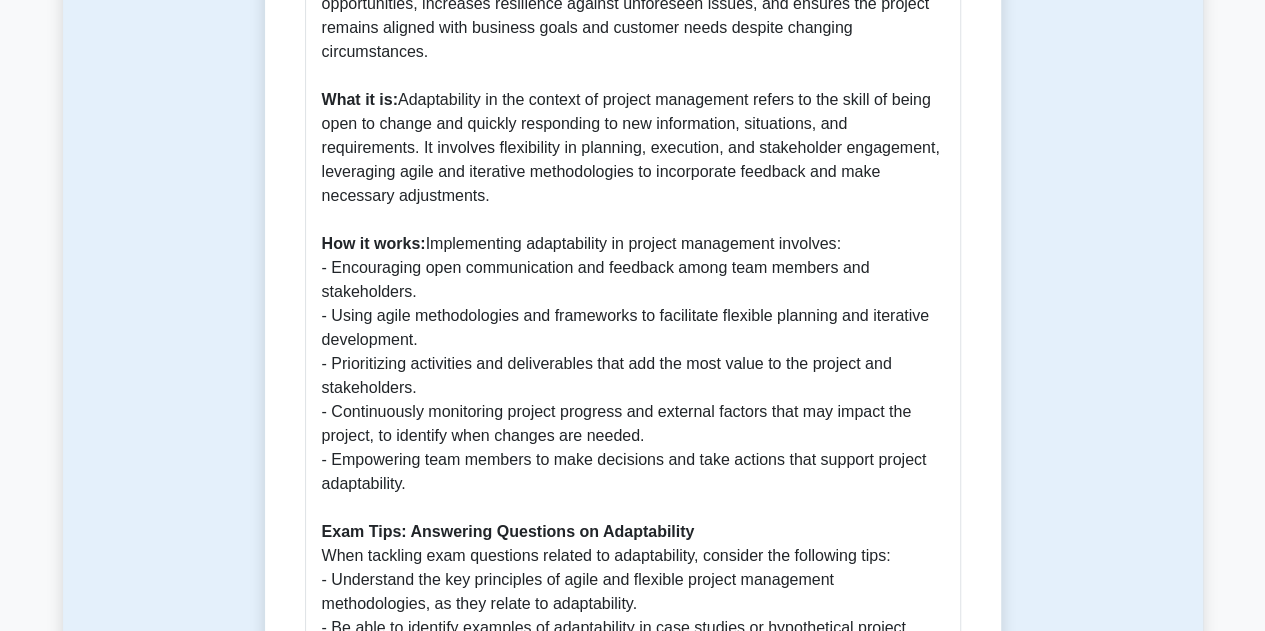 scroll, scrollTop: 900, scrollLeft: 0, axis: vertical 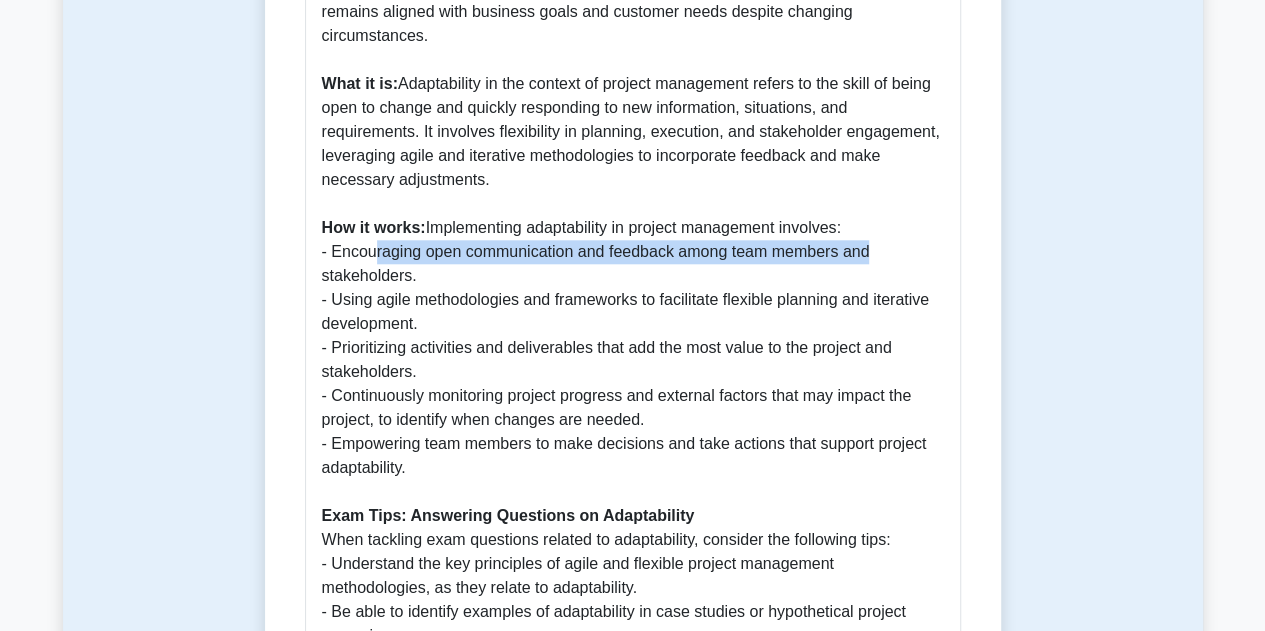 drag, startPoint x: 376, startPoint y: 258, endPoint x: 896, endPoint y: 255, distance: 520.00867 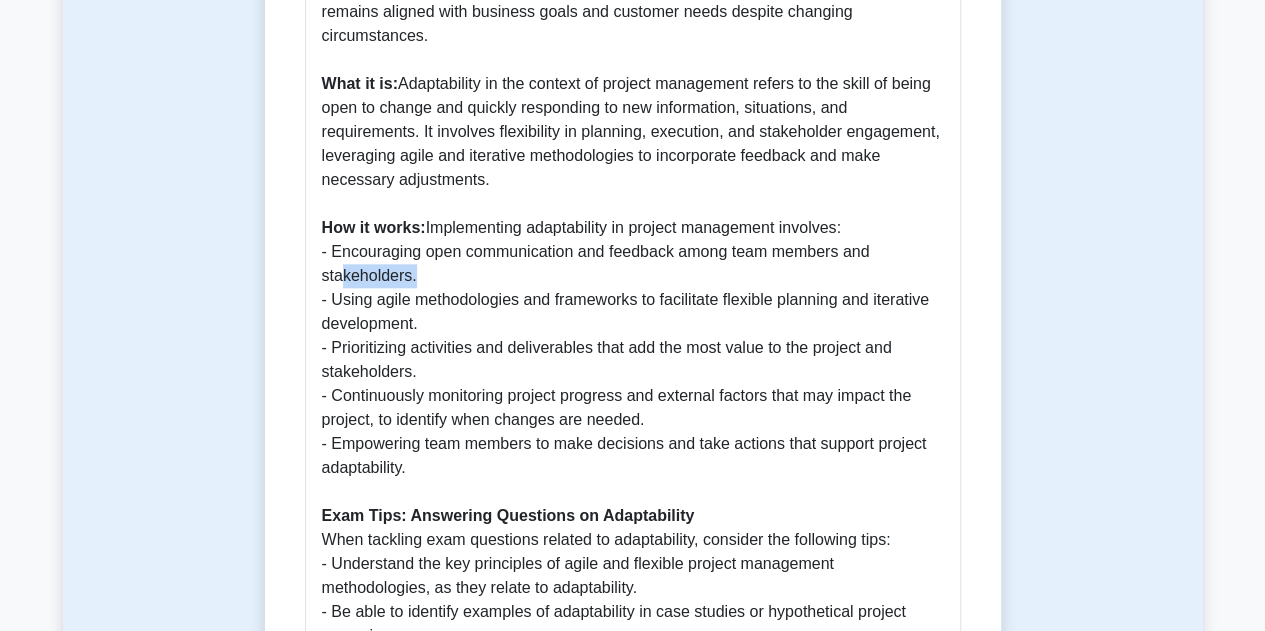 drag, startPoint x: 340, startPoint y: 284, endPoint x: 426, endPoint y: 276, distance: 86.37129 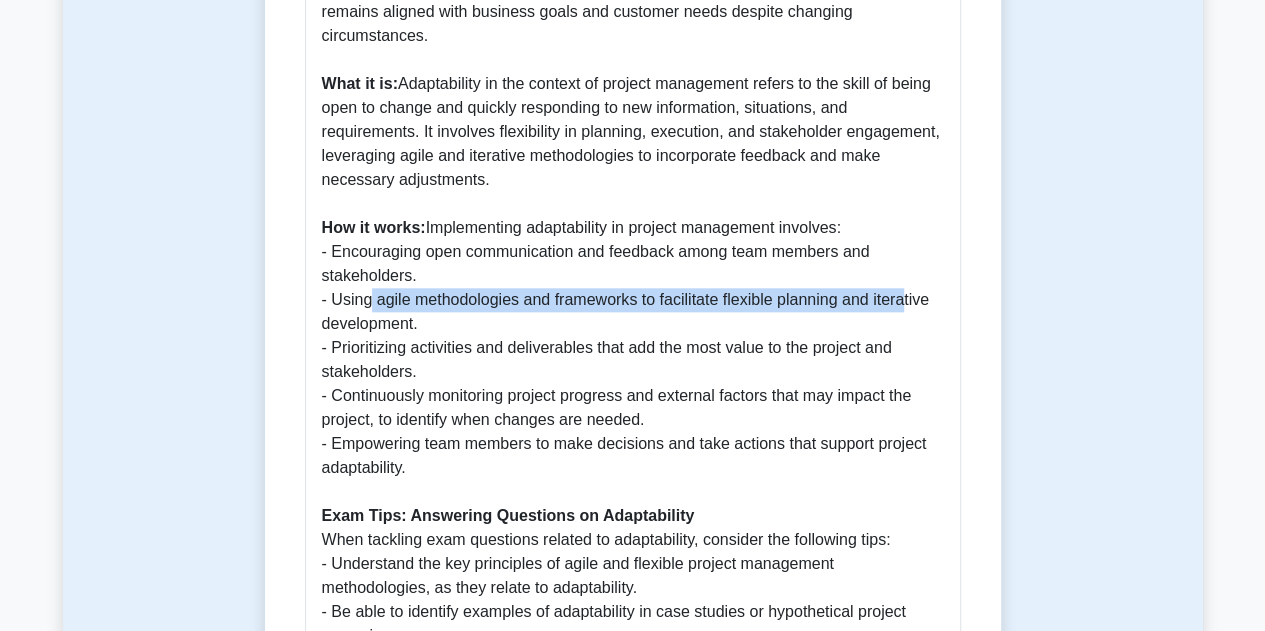 drag, startPoint x: 373, startPoint y: 299, endPoint x: 908, endPoint y: 301, distance: 535.0037 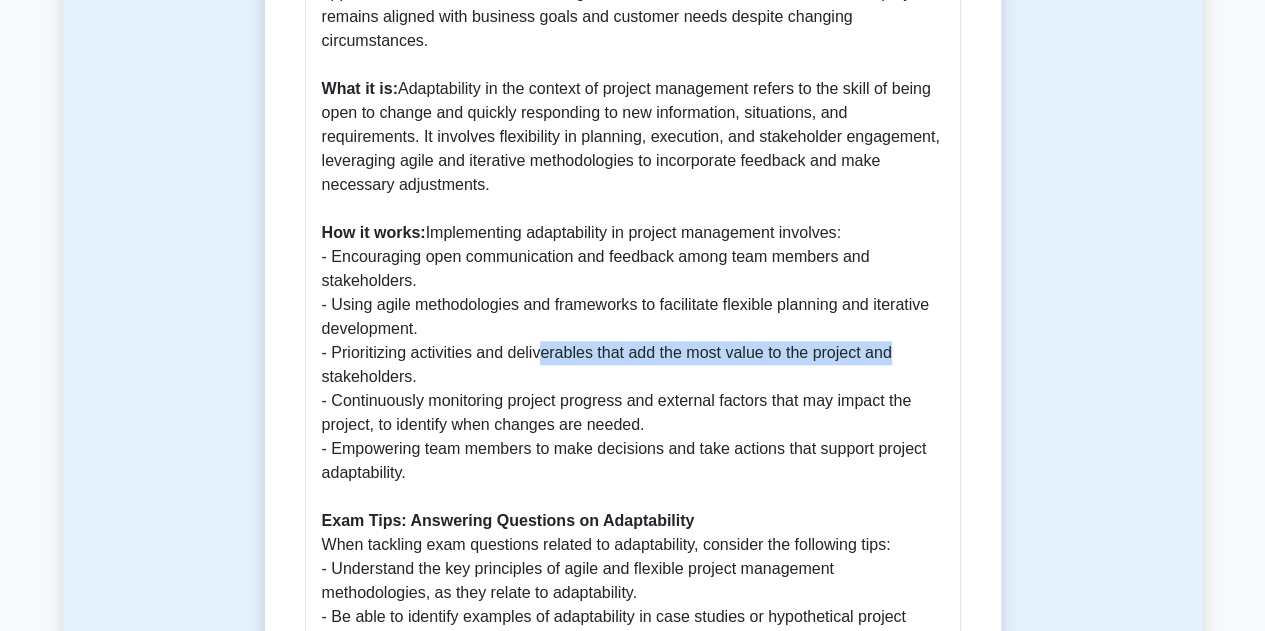 drag, startPoint x: 538, startPoint y: 347, endPoint x: 1043, endPoint y: 354, distance: 505.04852 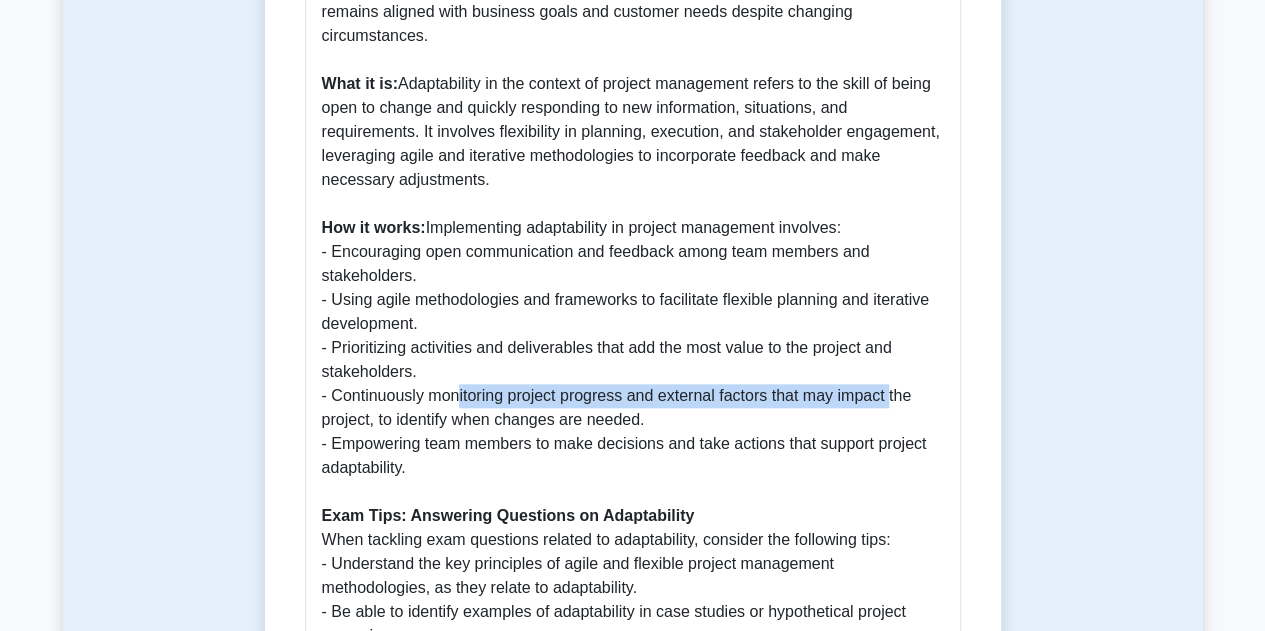 drag, startPoint x: 458, startPoint y: 403, endPoint x: 893, endPoint y: 393, distance: 435.11493 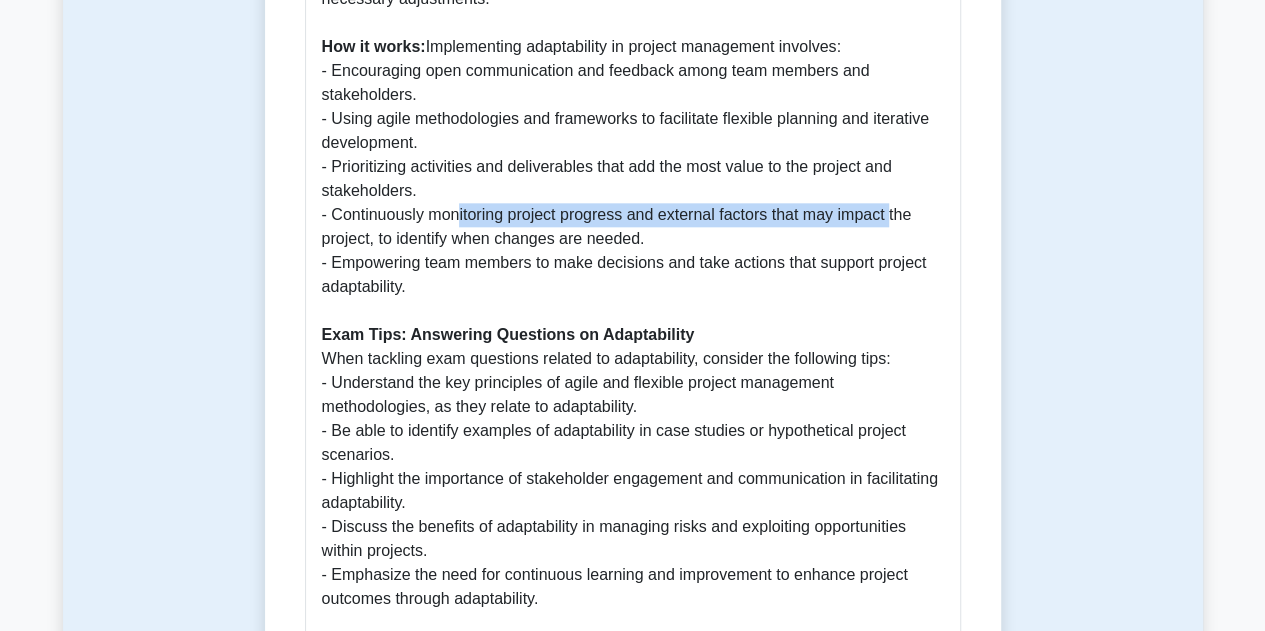 scroll, scrollTop: 1100, scrollLeft: 0, axis: vertical 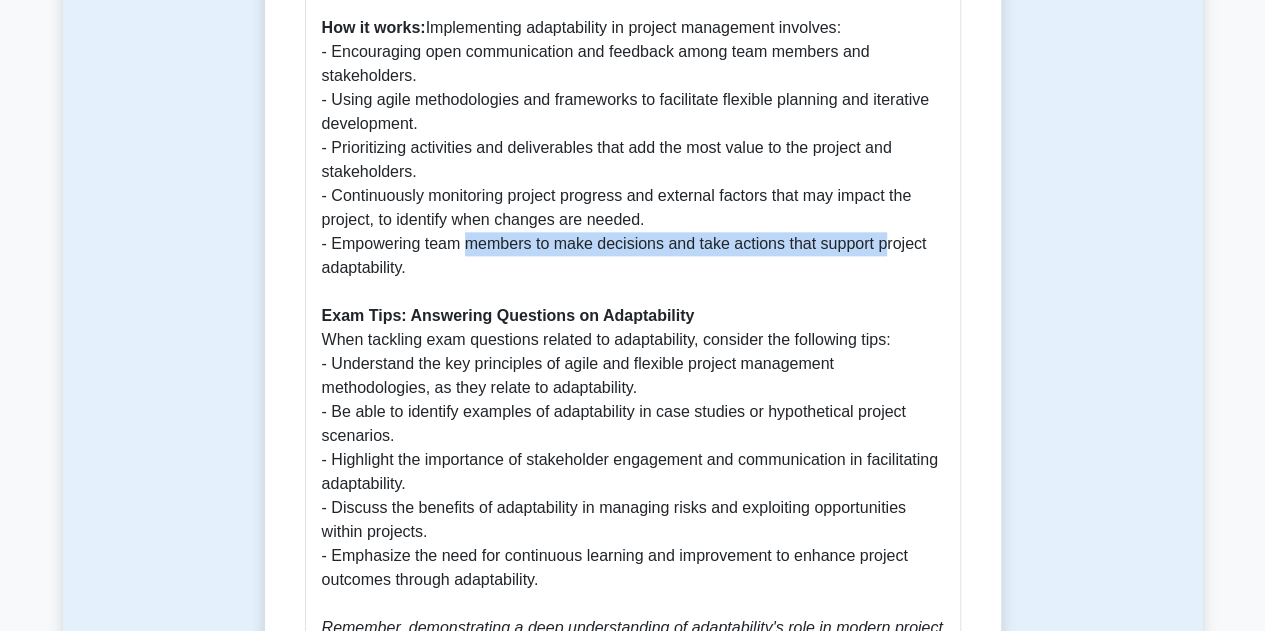 drag, startPoint x: 467, startPoint y: 245, endPoint x: 888, endPoint y: 240, distance: 421.0297 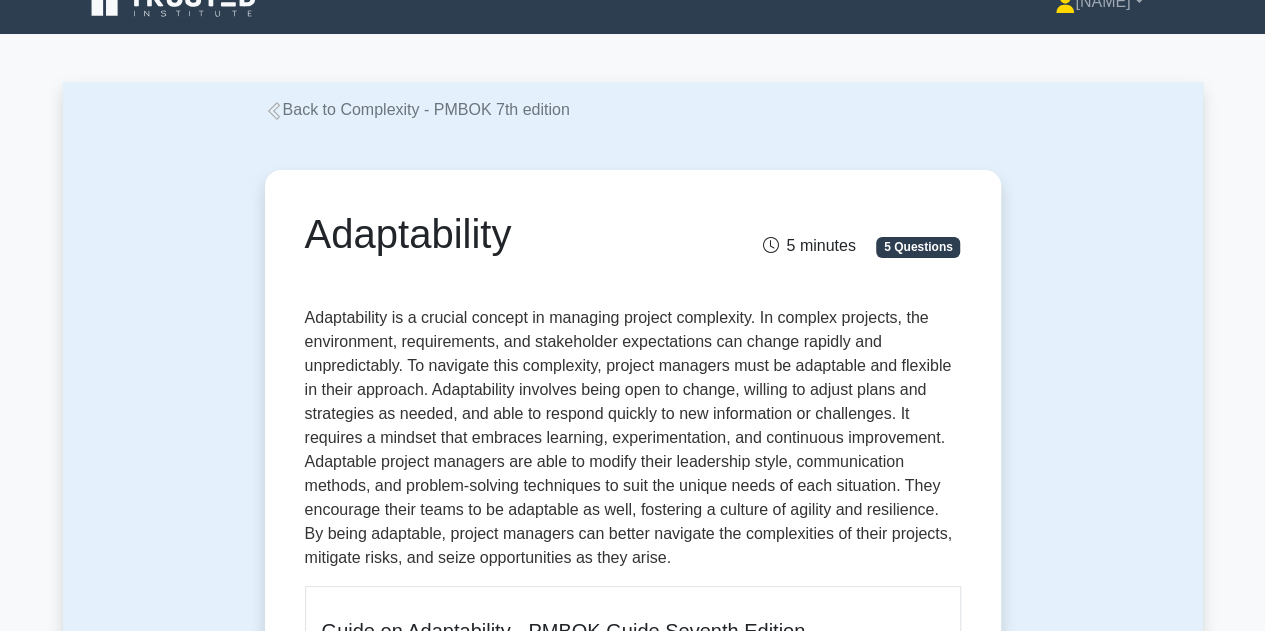 scroll, scrollTop: 0, scrollLeft: 0, axis: both 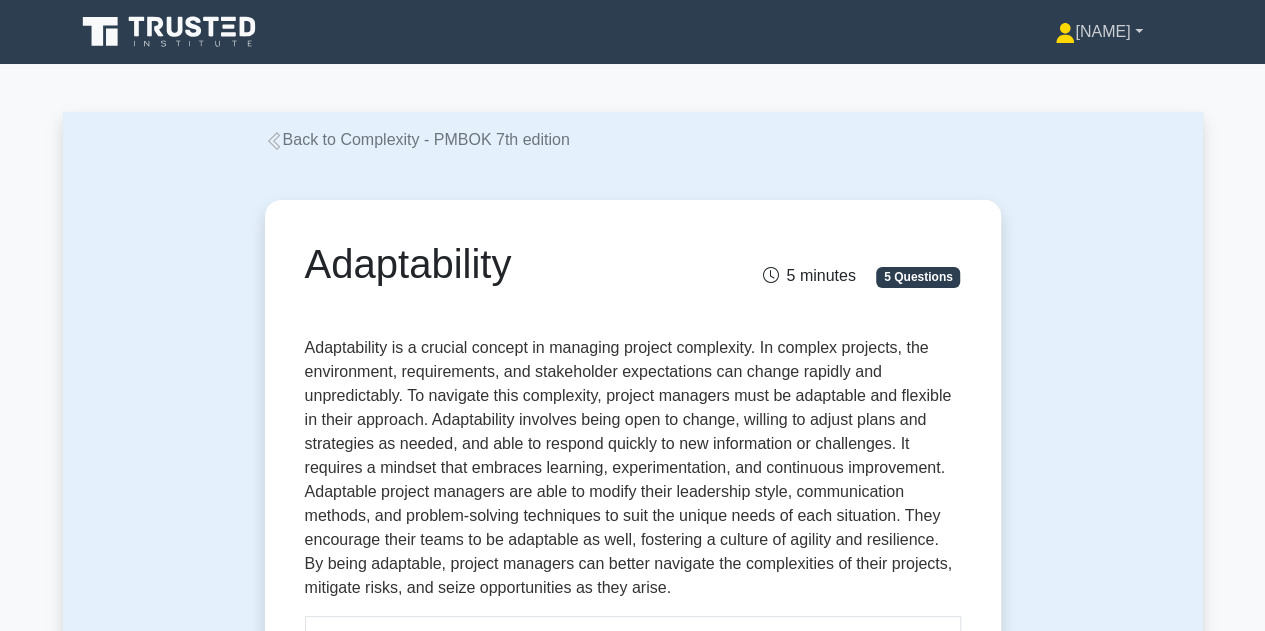 click on "[FIRST]" at bounding box center (1098, 32) 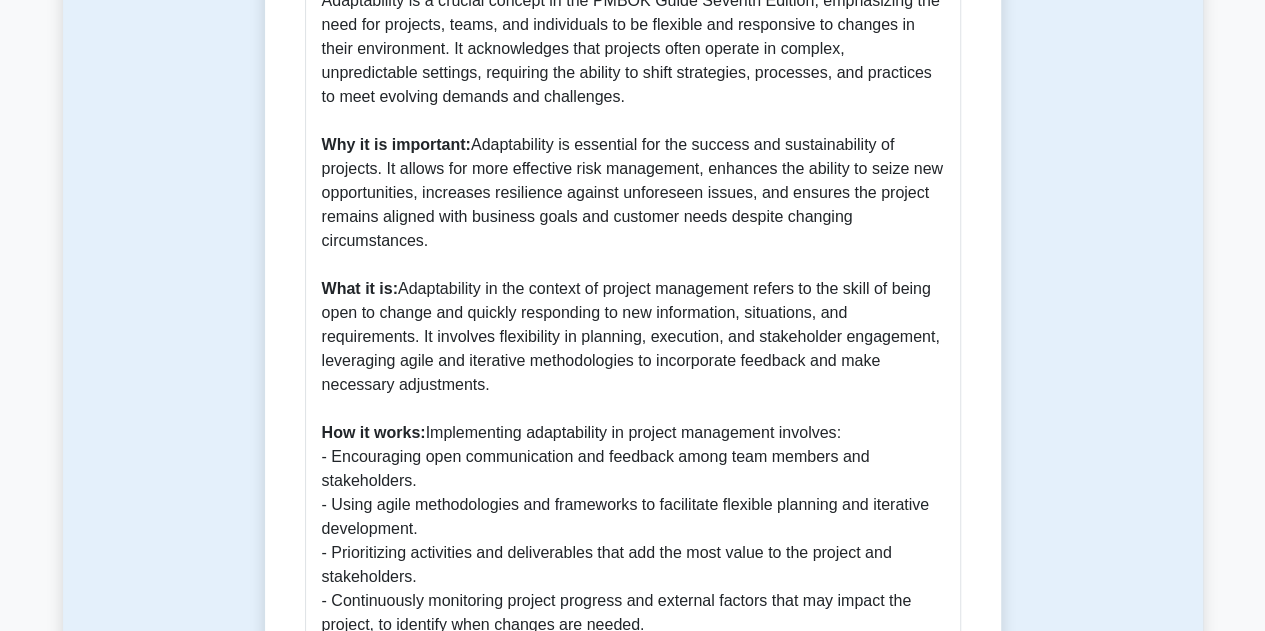 click on "Adaptability
5 minutes
5 Questions
Guide on Adaptability - PMBOK Guide Seventh Edition
Why it is important: What it is: How it works:  Implementing adaptability in project management involves: - Encouraging open communication and feedback among team members and stakeholders. - Using agile methodologies and frameworks to facilitate flexible planning and iterative development." at bounding box center [633, 428] 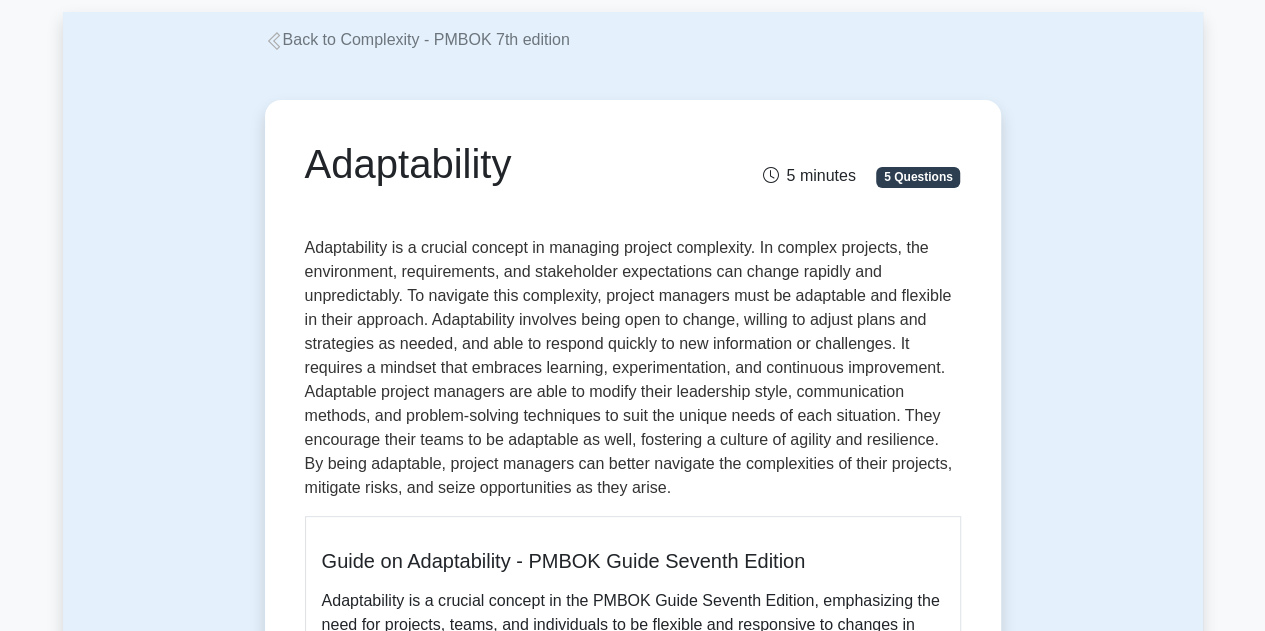 scroll, scrollTop: 0, scrollLeft: 0, axis: both 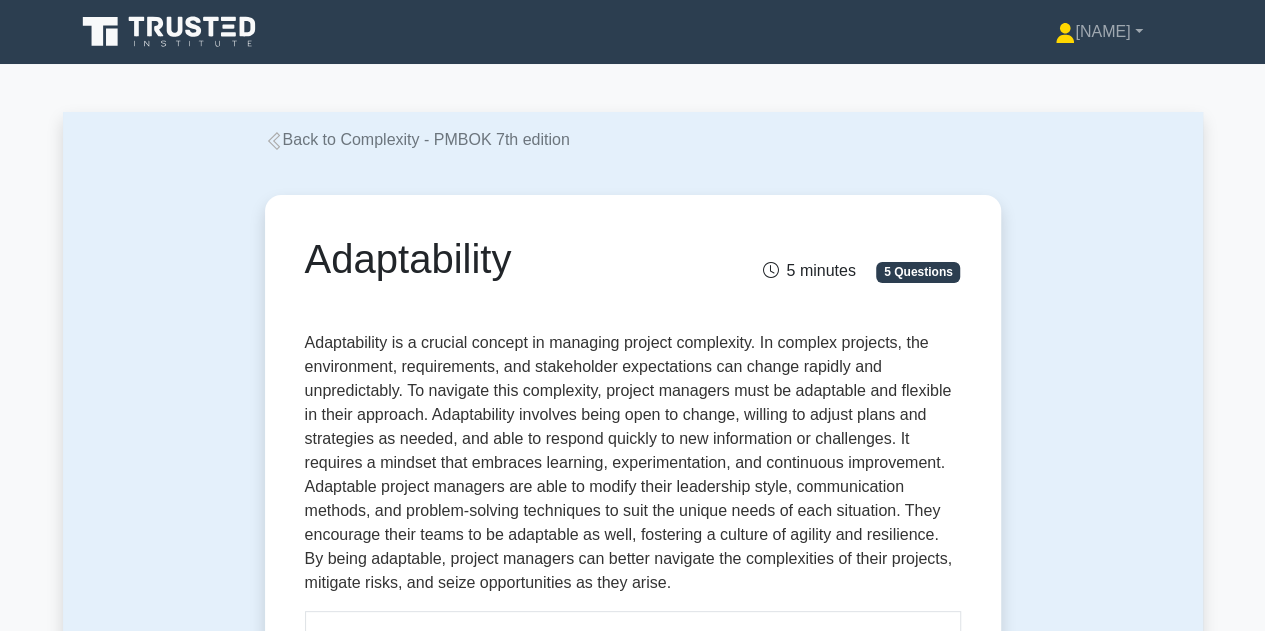 click on "Adaptability is a crucial concept in managing project complexity. In complex projects, the environment, requirements, and stakeholder expectations can change rapidly and unpredictably. To navigate this complexity, project managers must be adaptable and flexible in their approach. Adaptability involves being open to change, willing to adjust plans and strategies as needed, and able to respond quickly to new information or challenges. It requires a mindset that embraces learning, experimentation, and continuous improvement. Adaptable project managers are able to modify their leadership style, communication methods, and problem-solving techniques to suit the unique needs of each situation. They encourage their teams to be adaptable as well, fostering a culture of agility and resilience. By being adaptable, project managers can better navigate the complexities of their projects, mitigate risks, and seize opportunities as they arise." at bounding box center [633, 463] 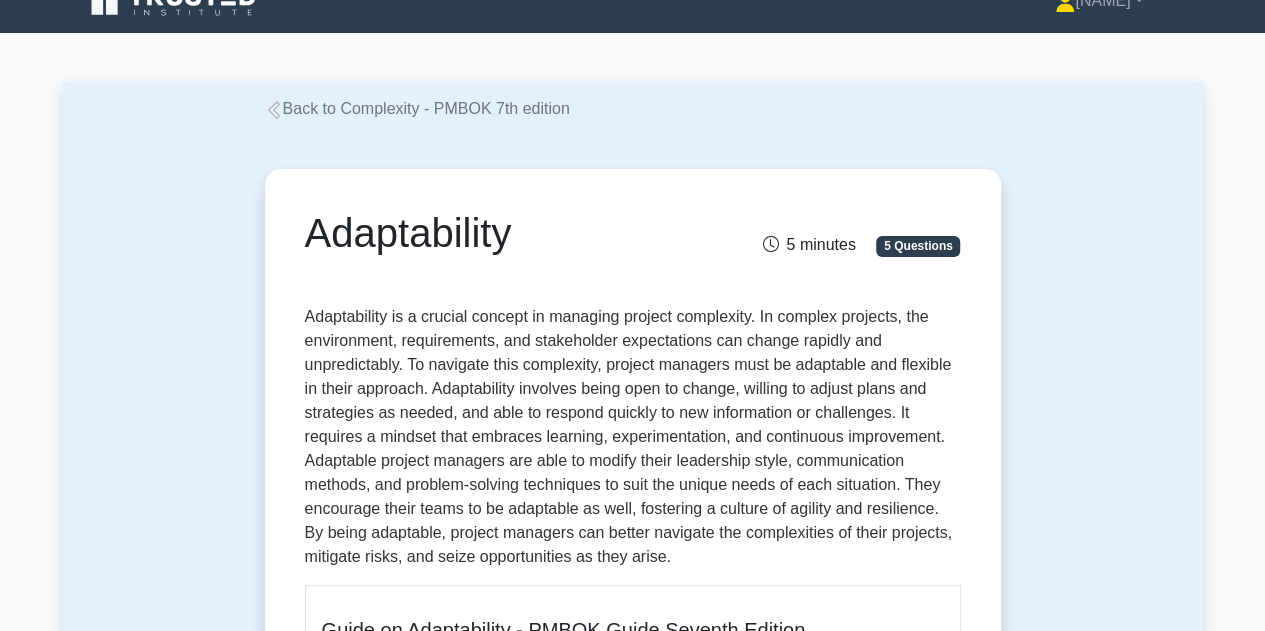 scroll, scrollTop: 0, scrollLeft: 0, axis: both 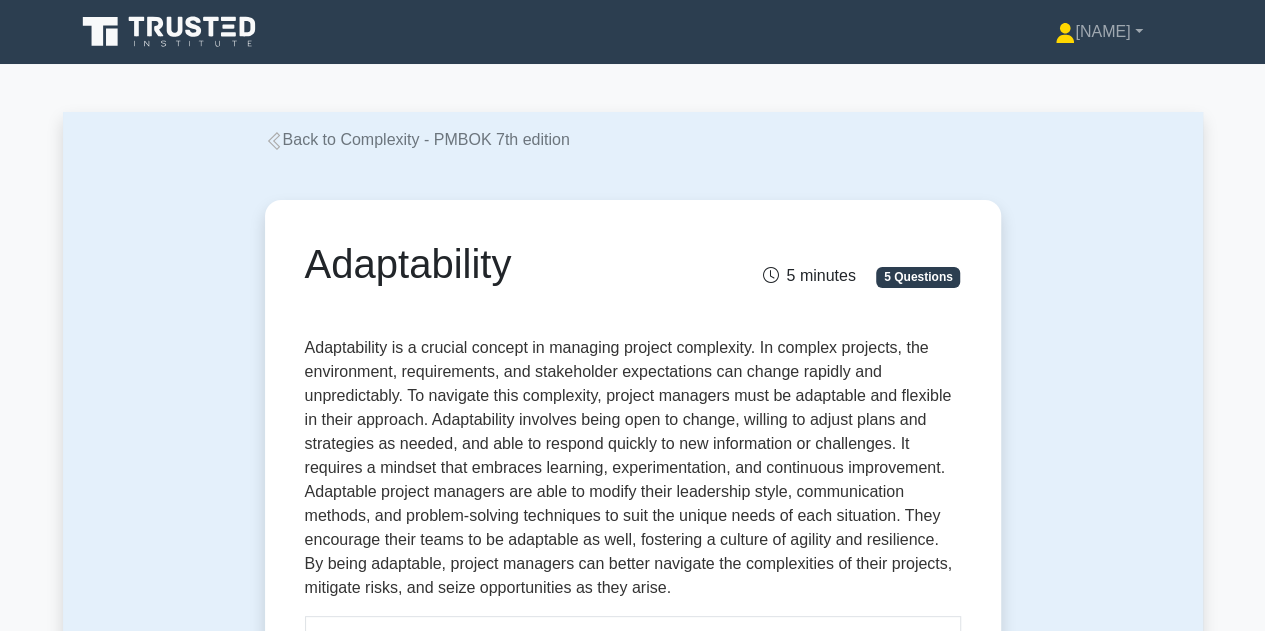 click on "Back to Complexity - PMBOK 7th edition" at bounding box center (417, 139) 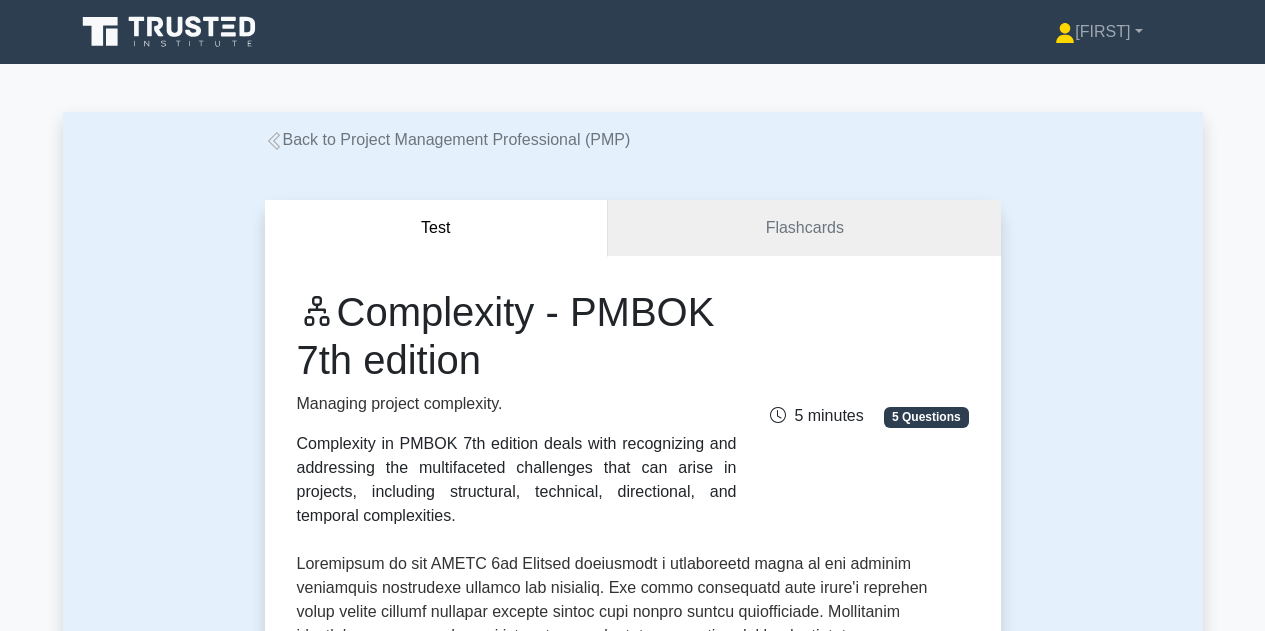 scroll, scrollTop: 0, scrollLeft: 0, axis: both 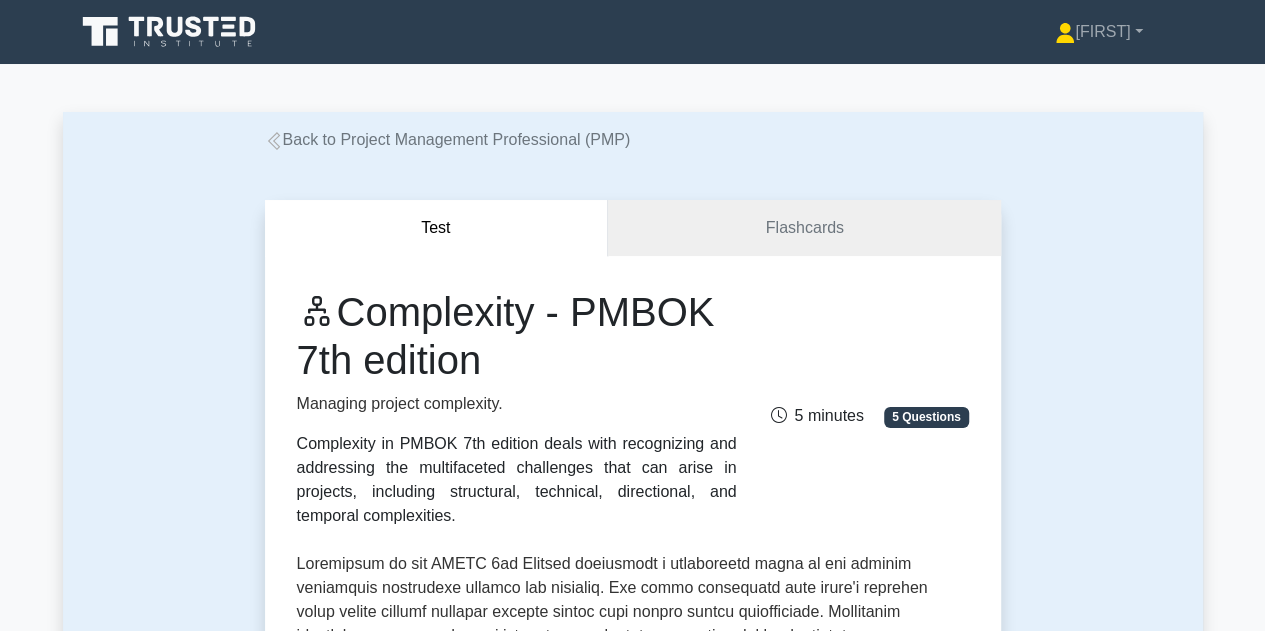 click 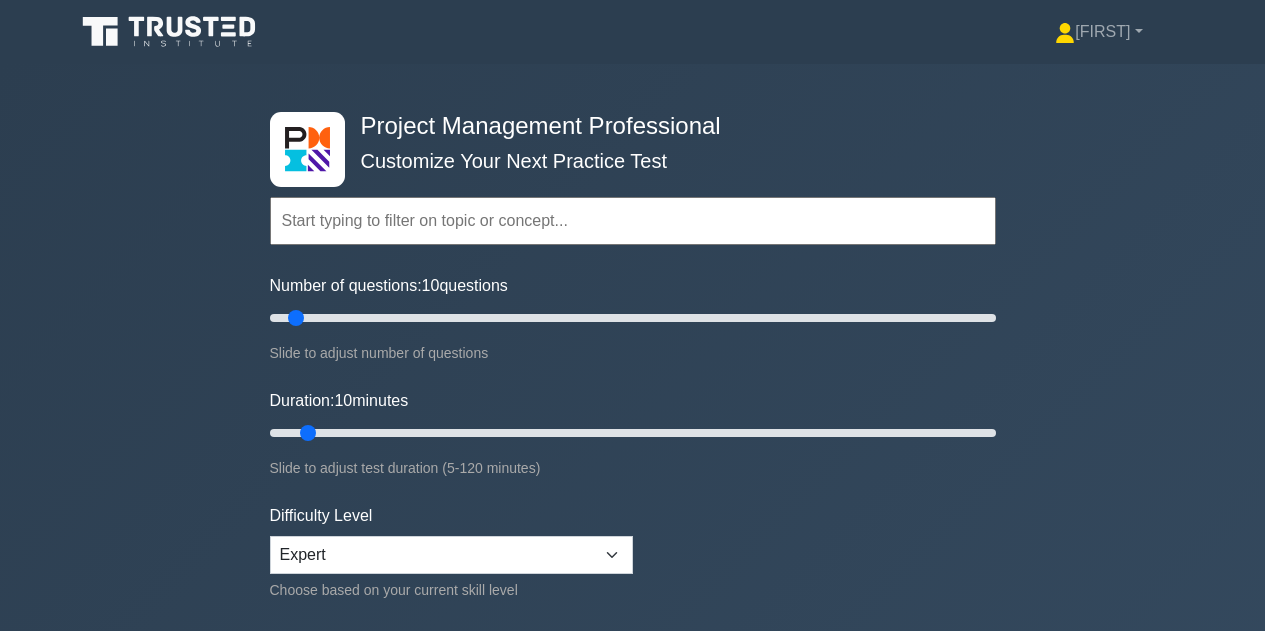 scroll, scrollTop: 0, scrollLeft: 0, axis: both 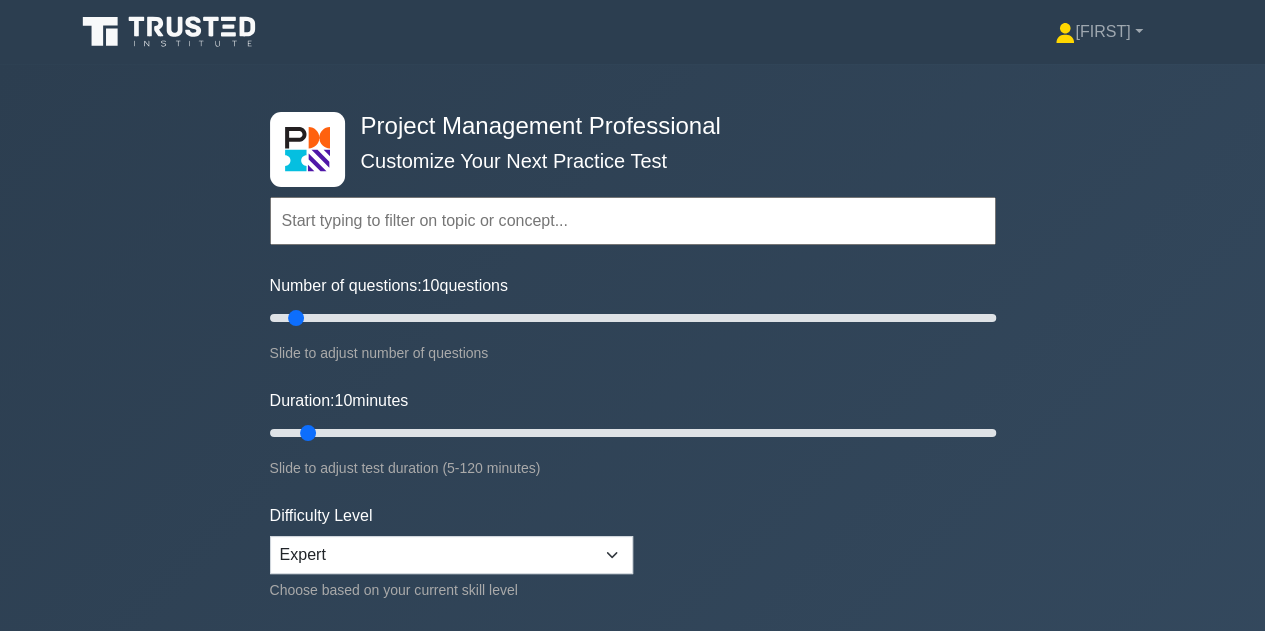 click at bounding box center [633, 221] 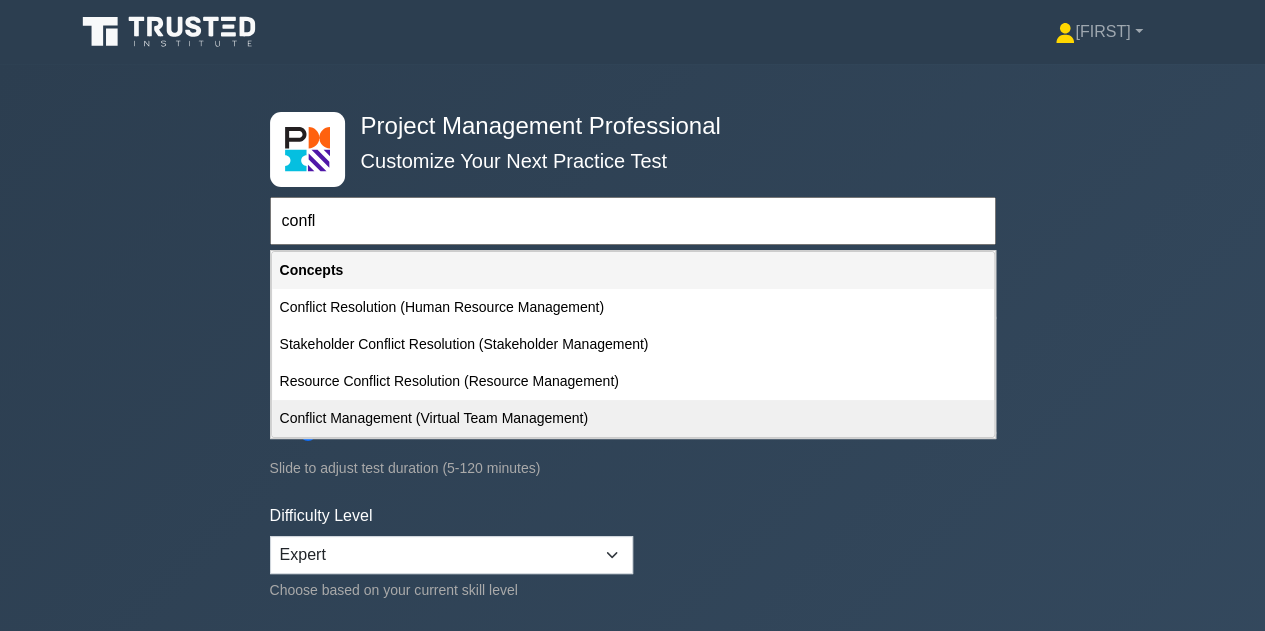 click on "Conflict Management (Virtual Team Management)" at bounding box center [633, 418] 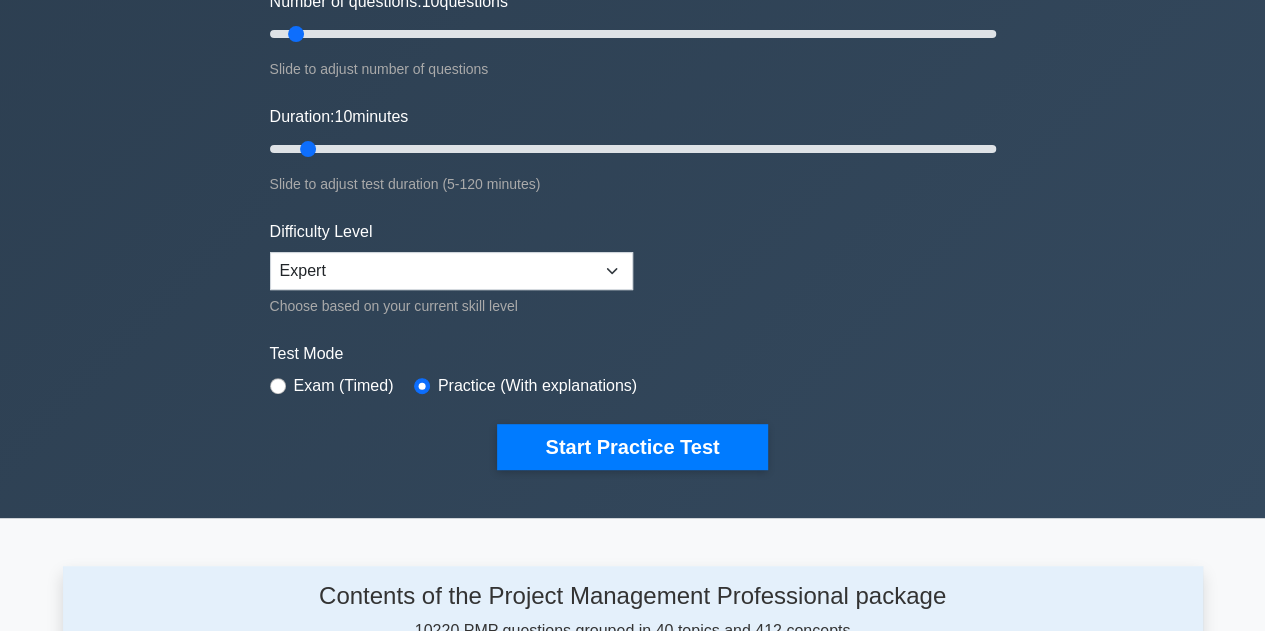 scroll, scrollTop: 100, scrollLeft: 0, axis: vertical 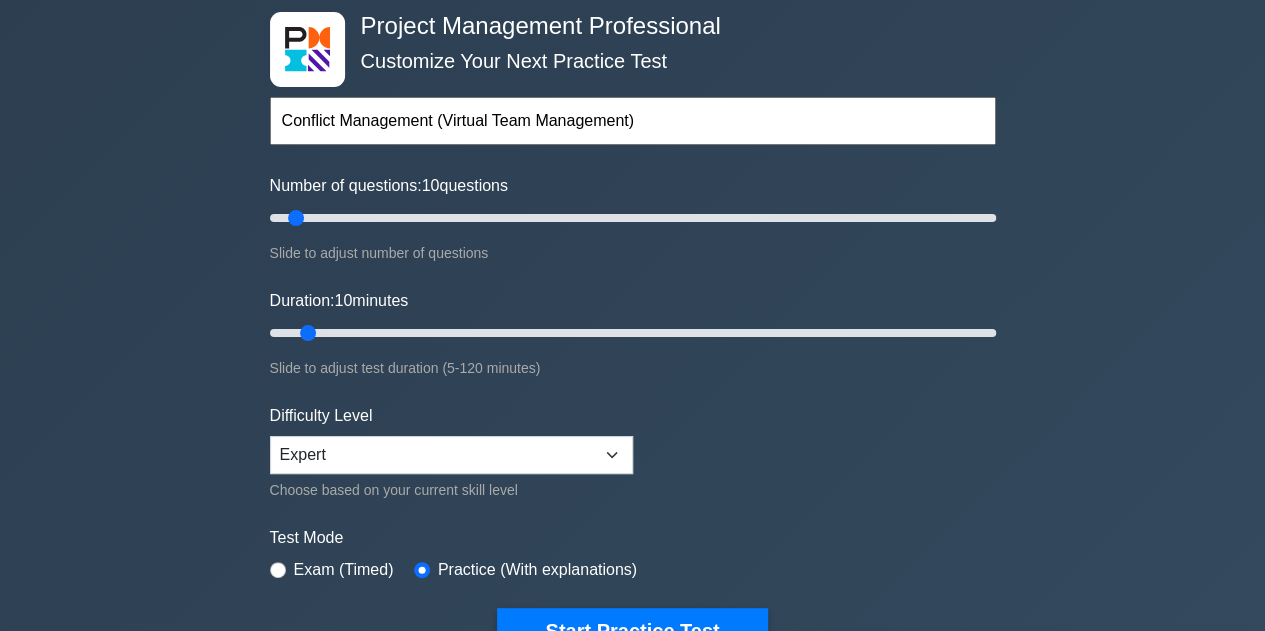 click on "Conflict Management (Virtual Team Management)" at bounding box center [633, 121] 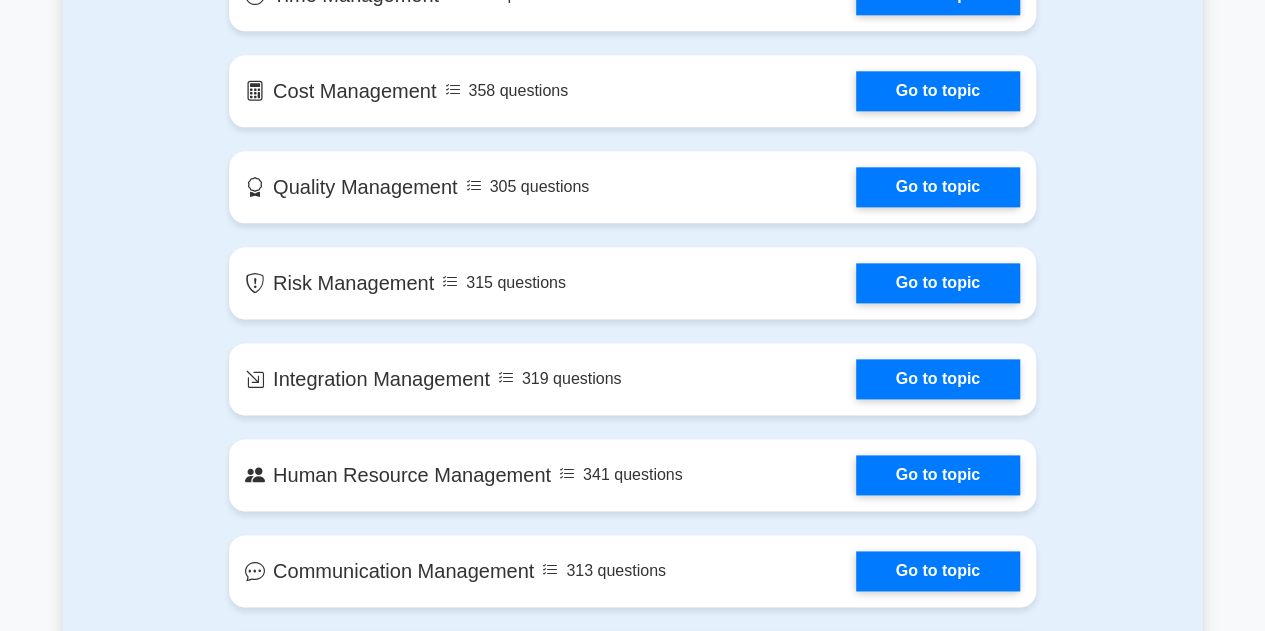 scroll, scrollTop: 1200, scrollLeft: 0, axis: vertical 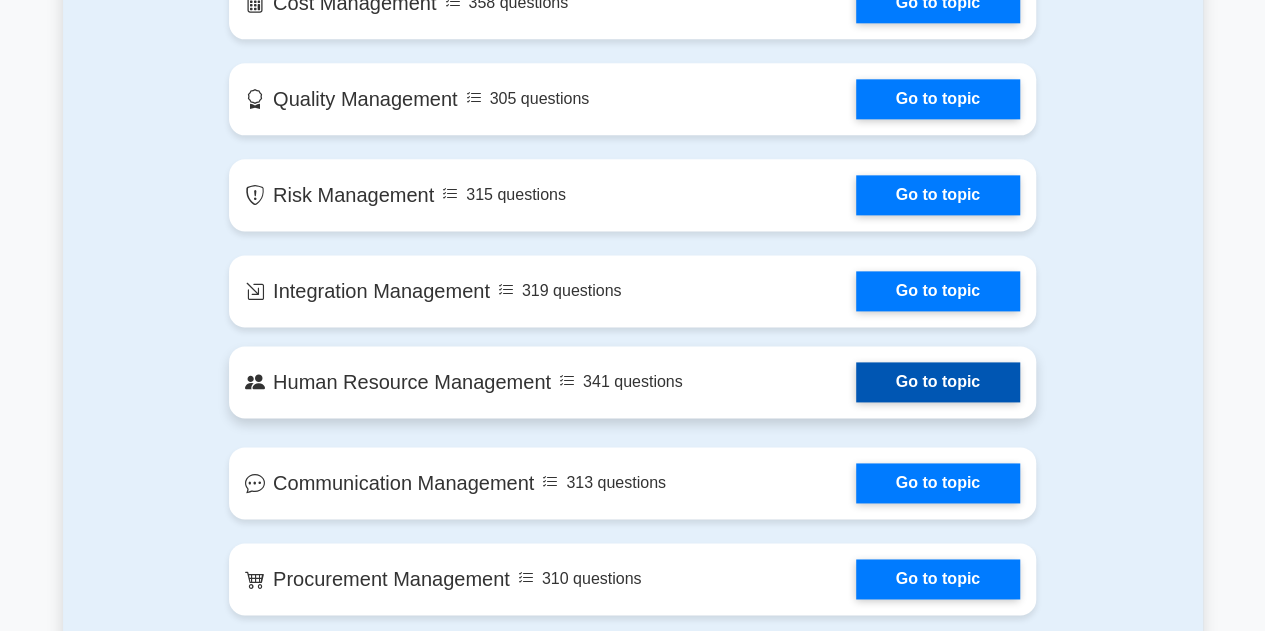 type on "conf" 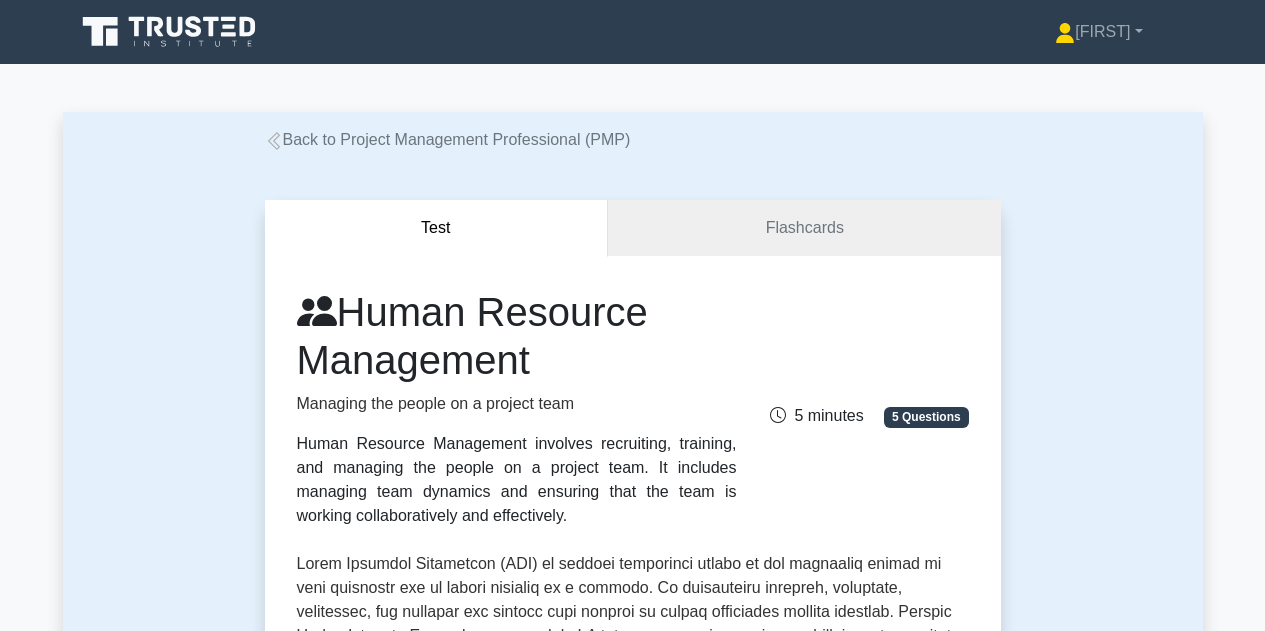 scroll, scrollTop: 0, scrollLeft: 0, axis: both 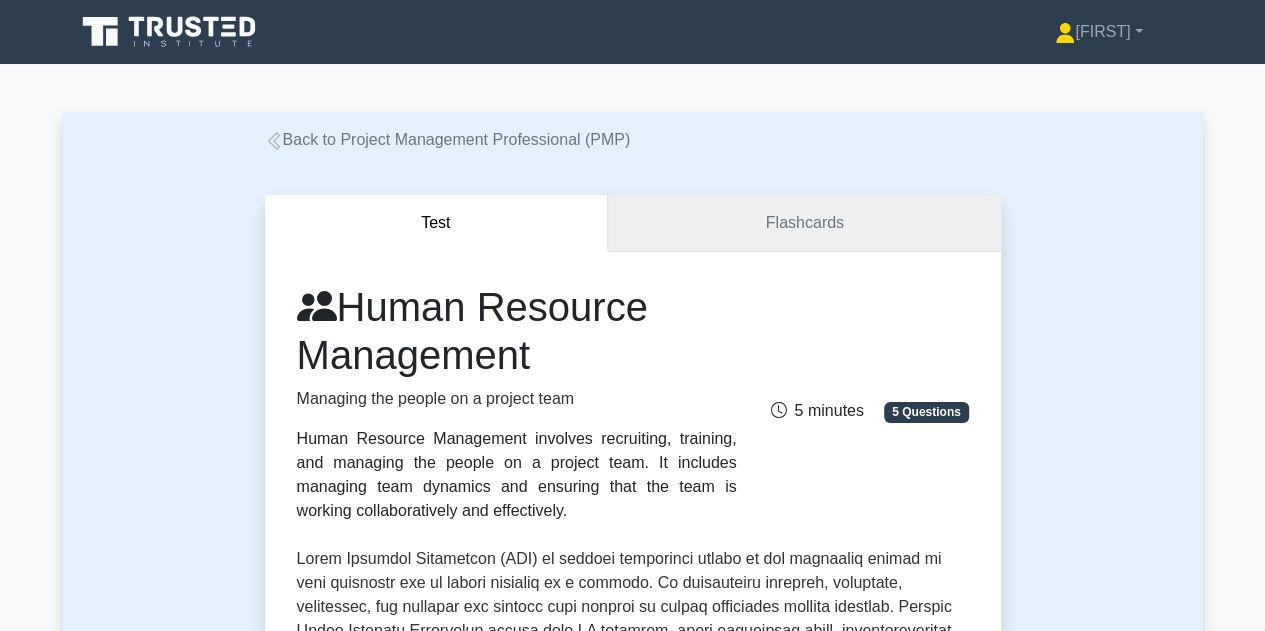 click on "Flashcards" at bounding box center [804, 223] 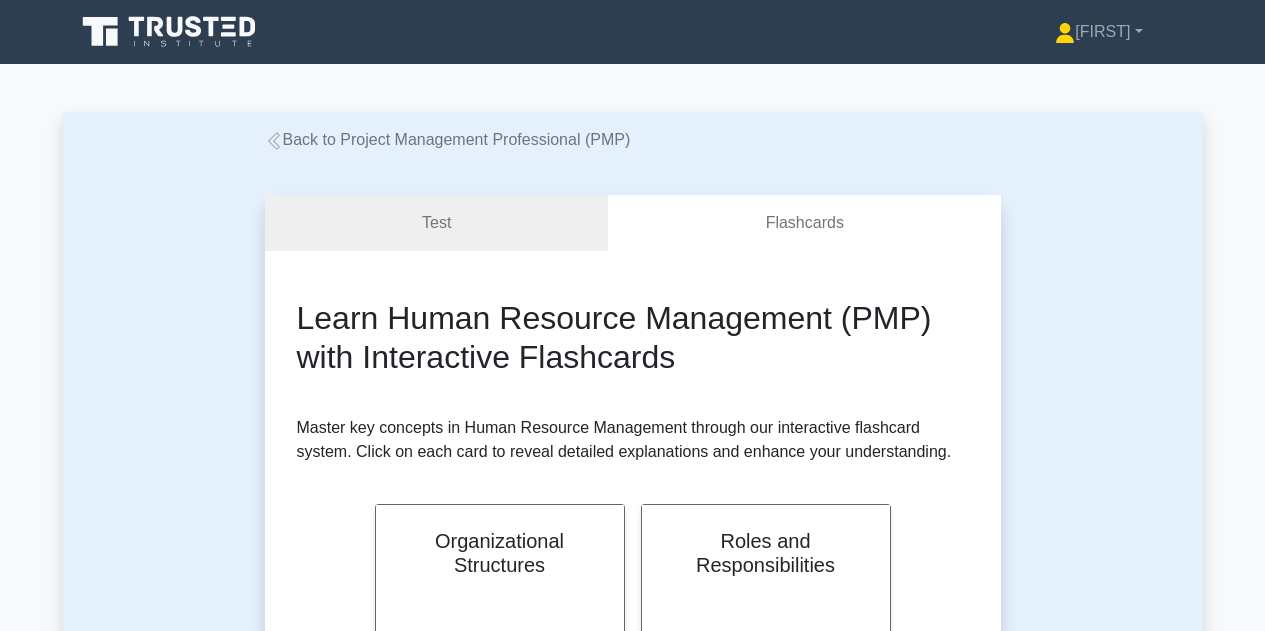 scroll, scrollTop: 0, scrollLeft: 0, axis: both 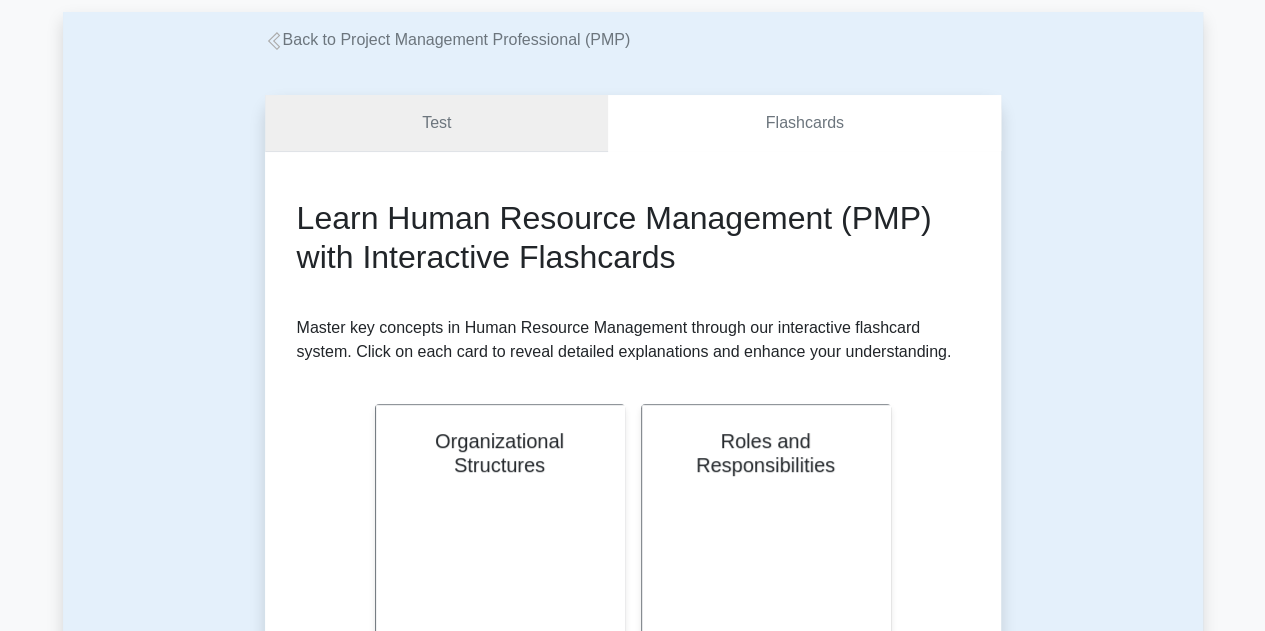click on "Test" at bounding box center [437, 123] 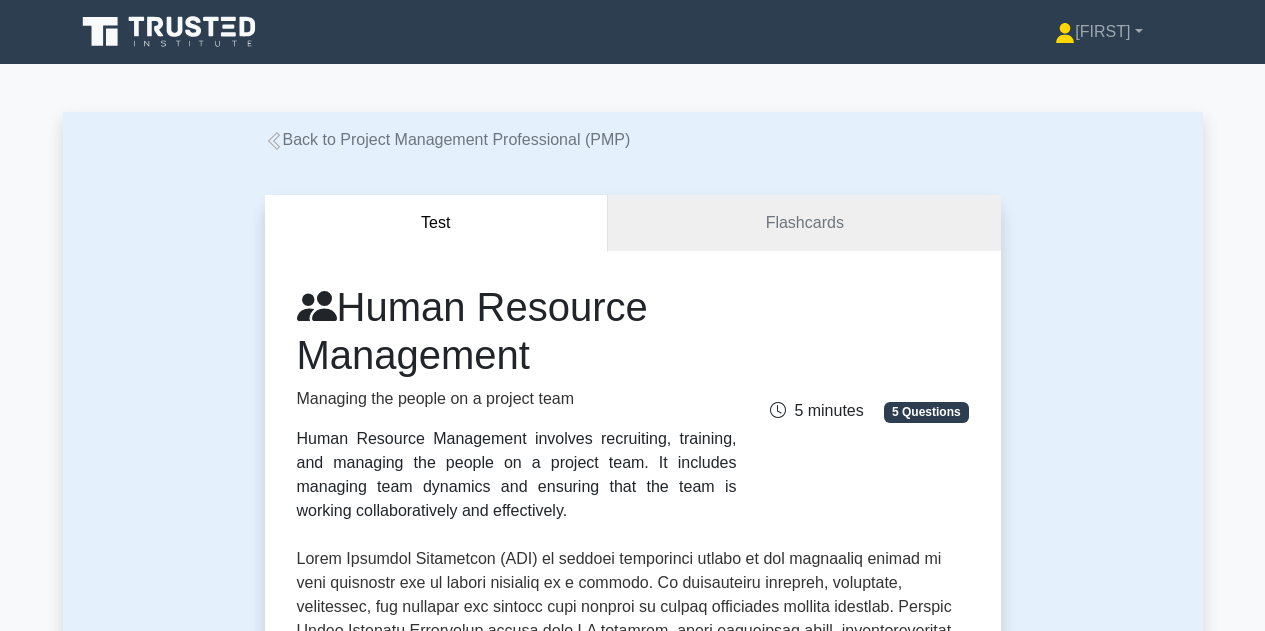 scroll, scrollTop: 0, scrollLeft: 0, axis: both 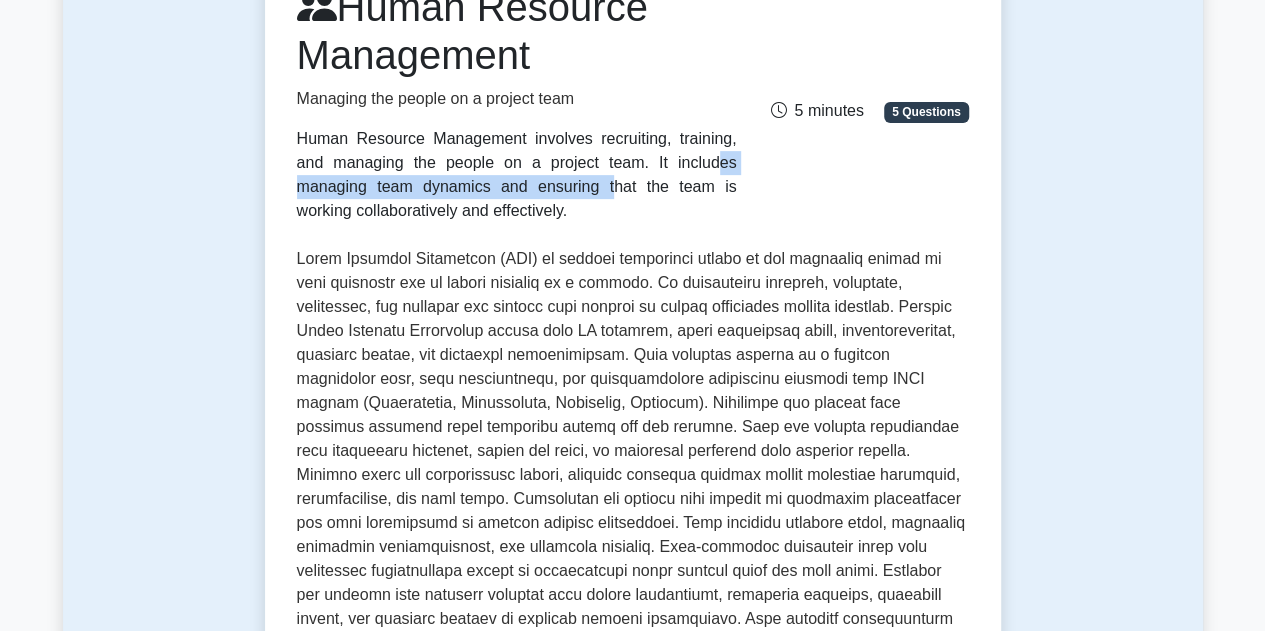 drag, startPoint x: 381, startPoint y: 169, endPoint x: 670, endPoint y: 171, distance: 289.00693 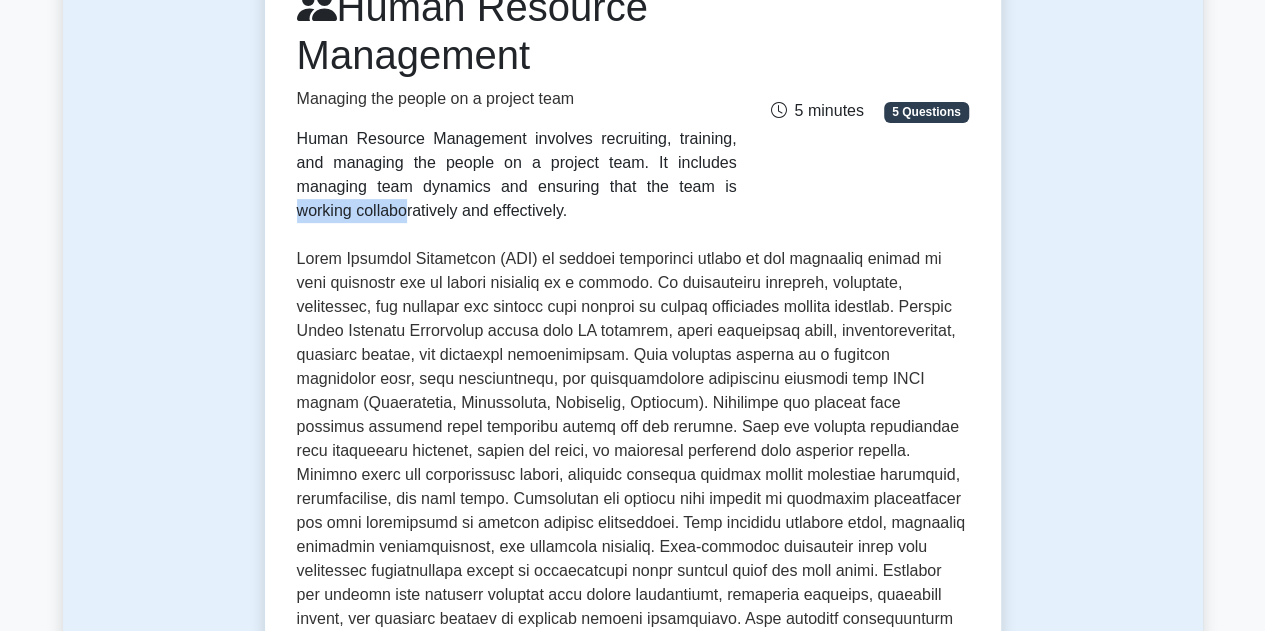 drag, startPoint x: 362, startPoint y: 185, endPoint x: 490, endPoint y: 189, distance: 128.06248 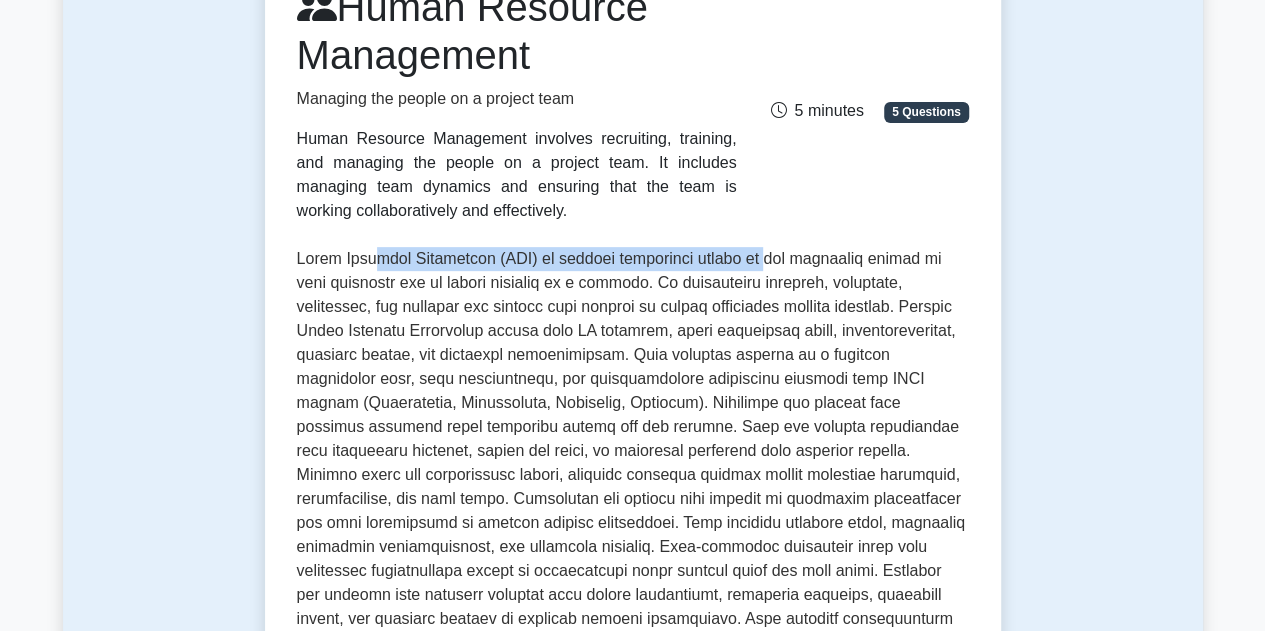 drag, startPoint x: 383, startPoint y: 261, endPoint x: 799, endPoint y: 266, distance: 416.03006 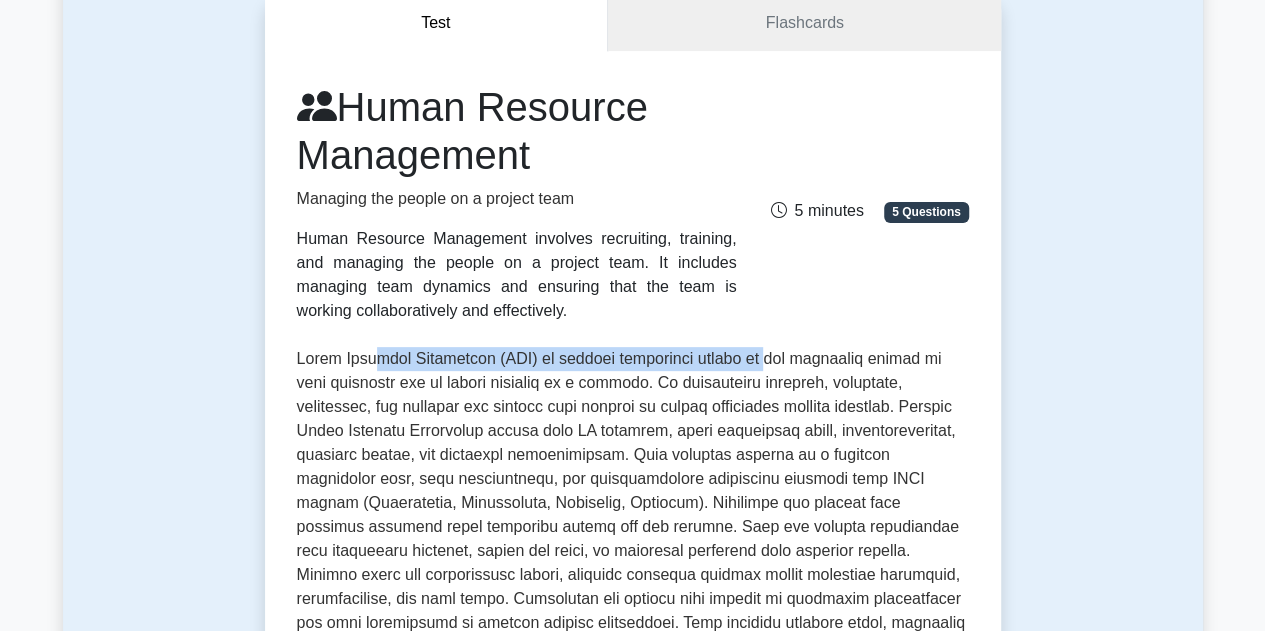 scroll, scrollTop: 100, scrollLeft: 0, axis: vertical 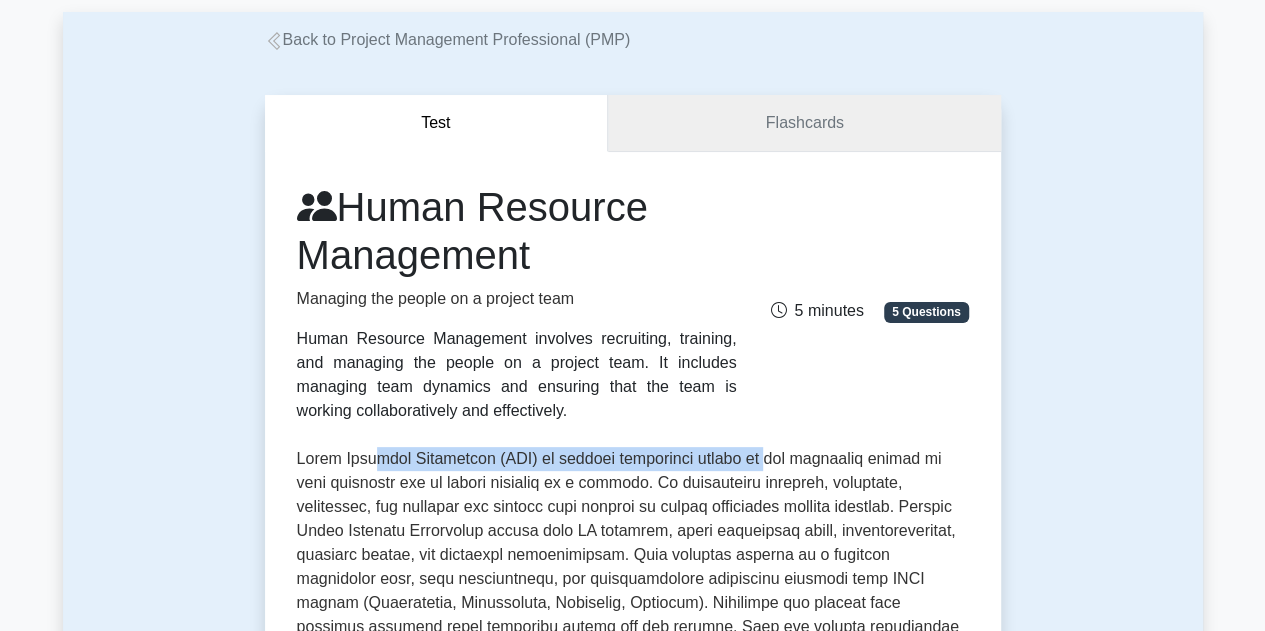 click on "Flashcards" at bounding box center (804, 123) 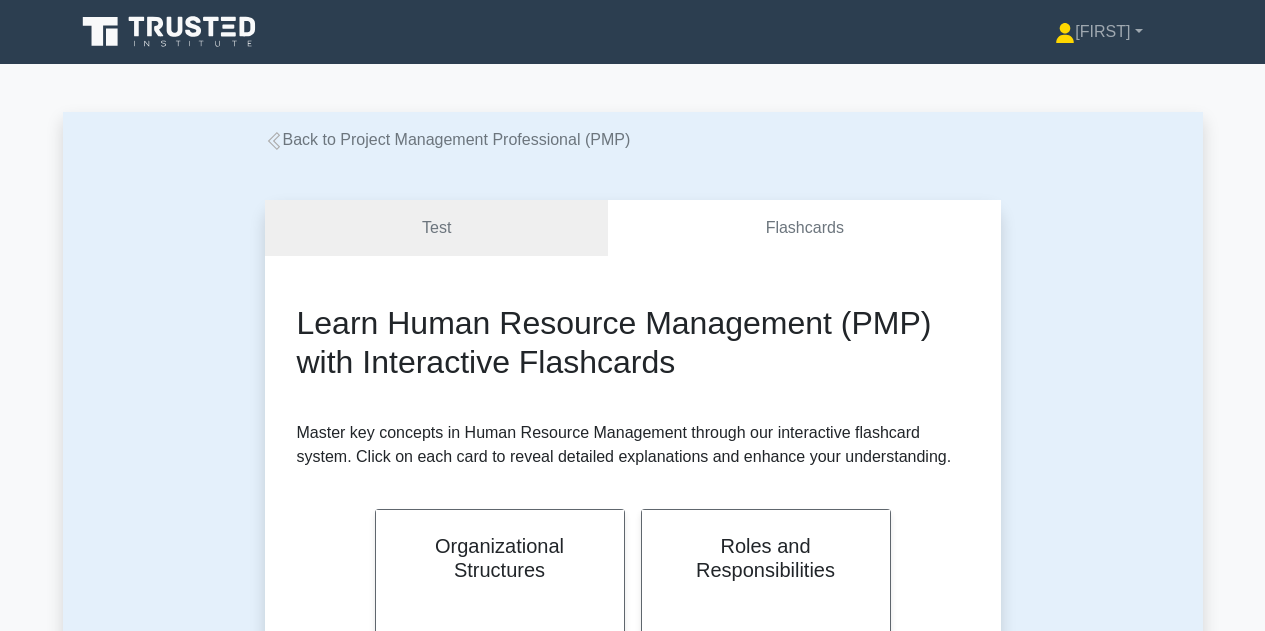 scroll, scrollTop: 0, scrollLeft: 0, axis: both 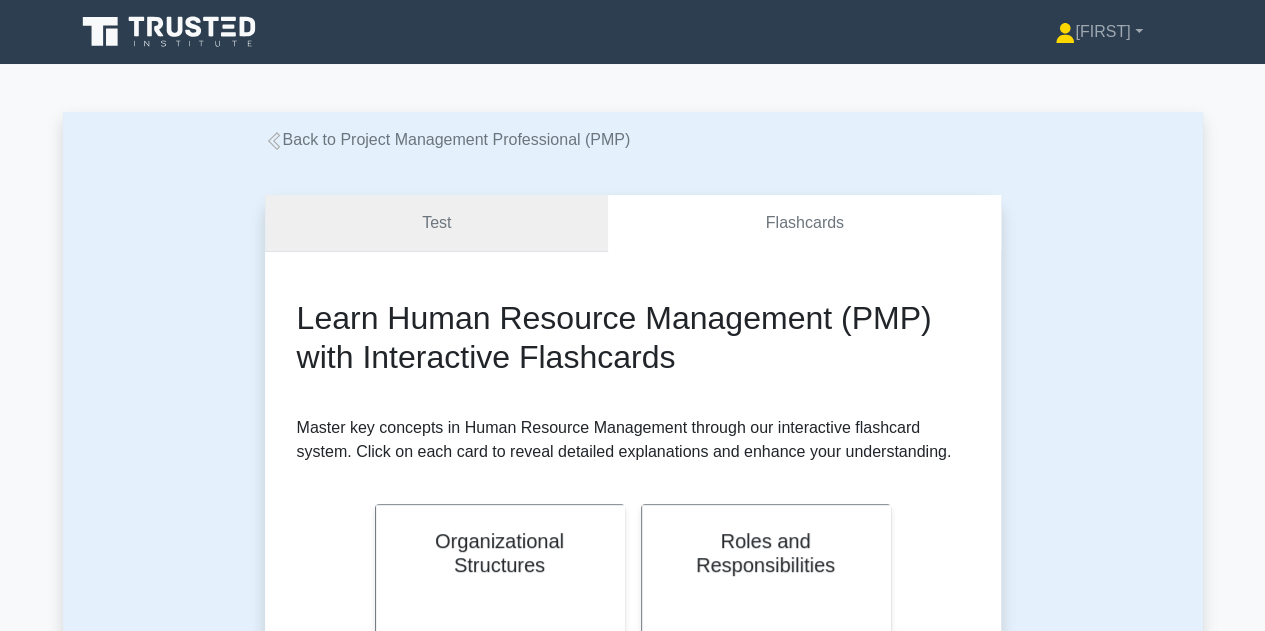 click on "Test" at bounding box center [437, 223] 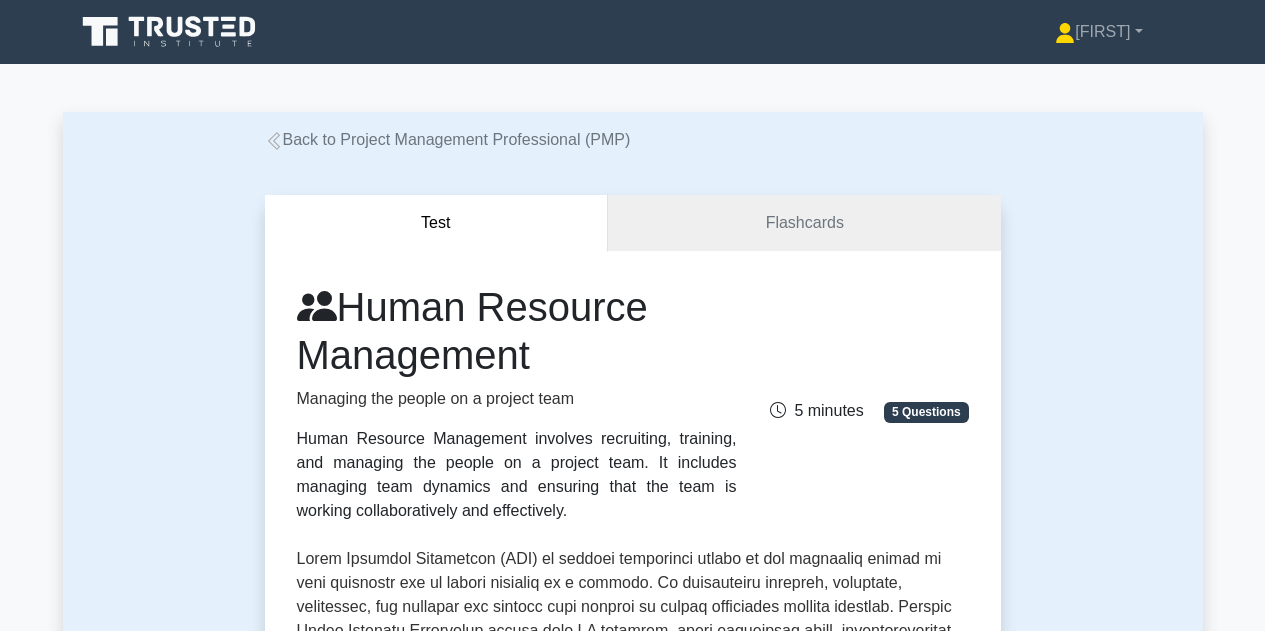 scroll, scrollTop: 0, scrollLeft: 0, axis: both 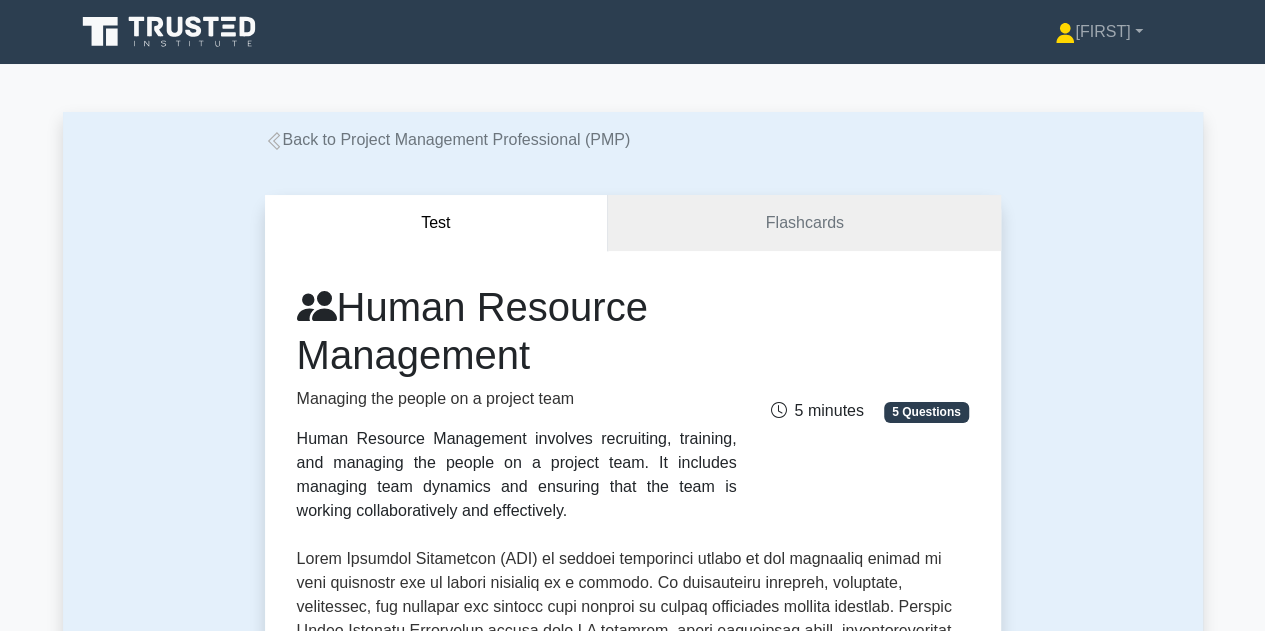 drag, startPoint x: 354, startPoint y: 305, endPoint x: 532, endPoint y: 359, distance: 186.01076 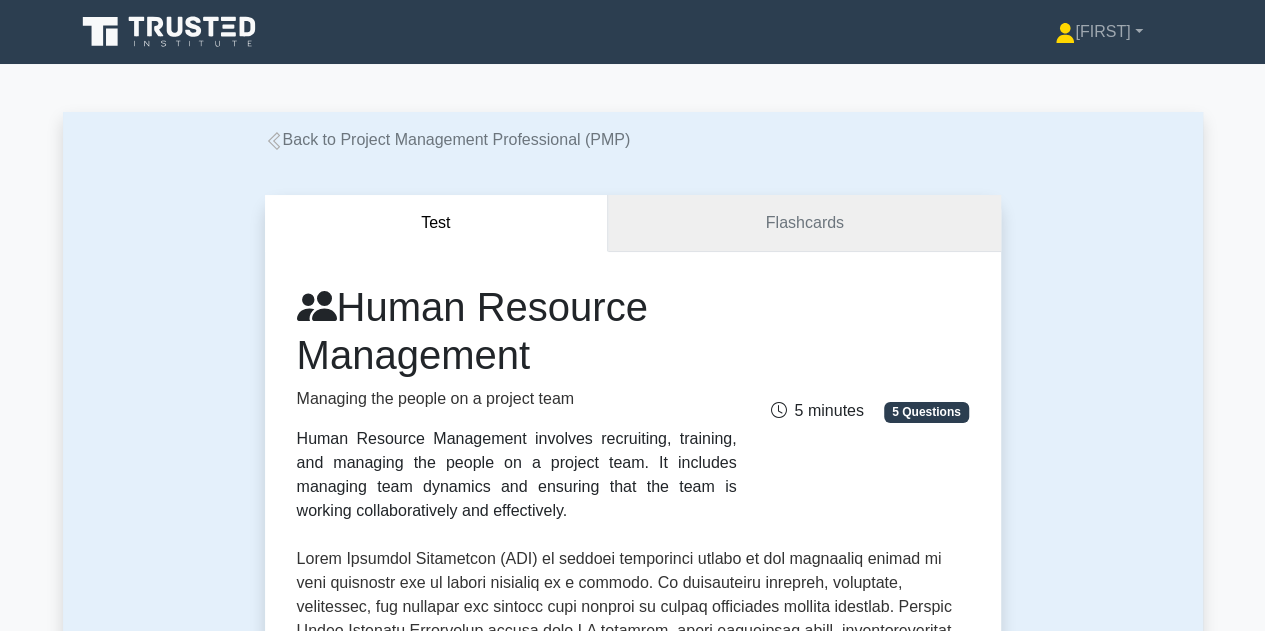 click on "Flashcards" at bounding box center (804, 223) 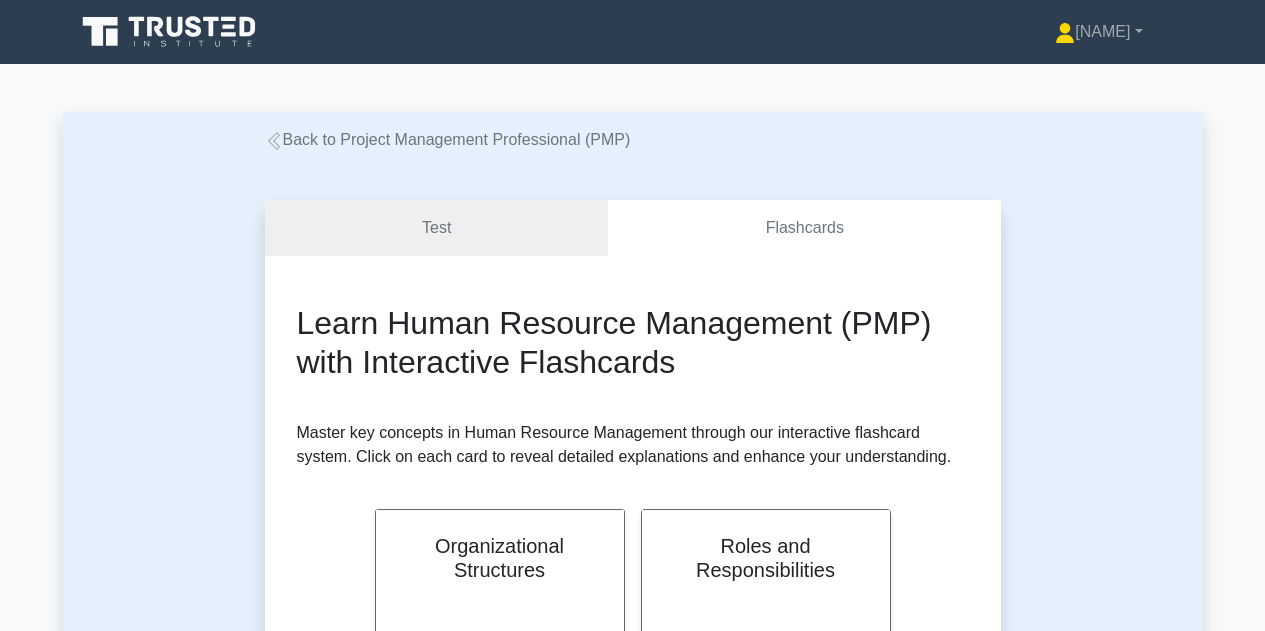 scroll, scrollTop: 0, scrollLeft: 0, axis: both 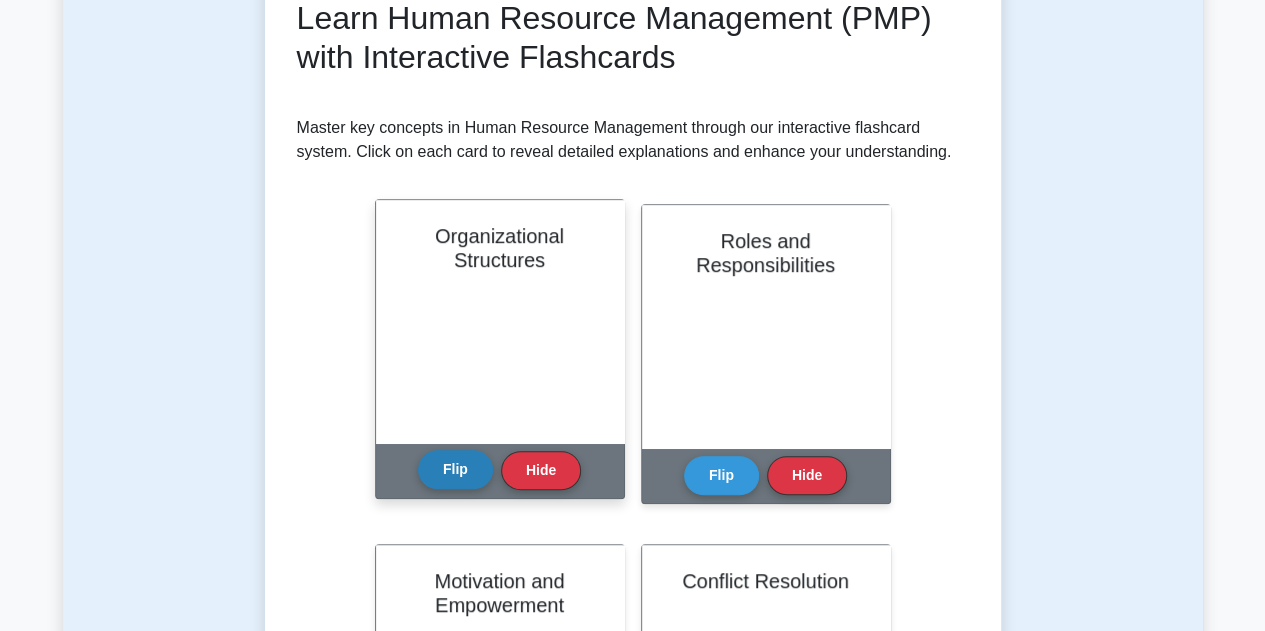 click on "Flip" at bounding box center (455, 469) 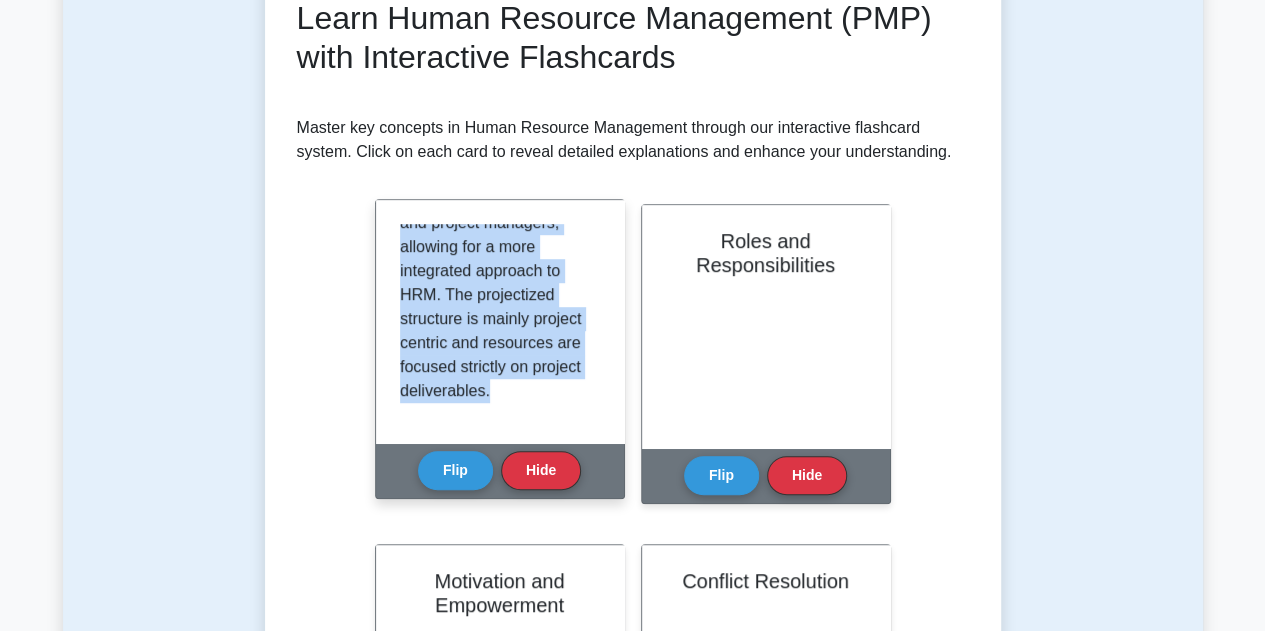 scroll, scrollTop: 707, scrollLeft: 0, axis: vertical 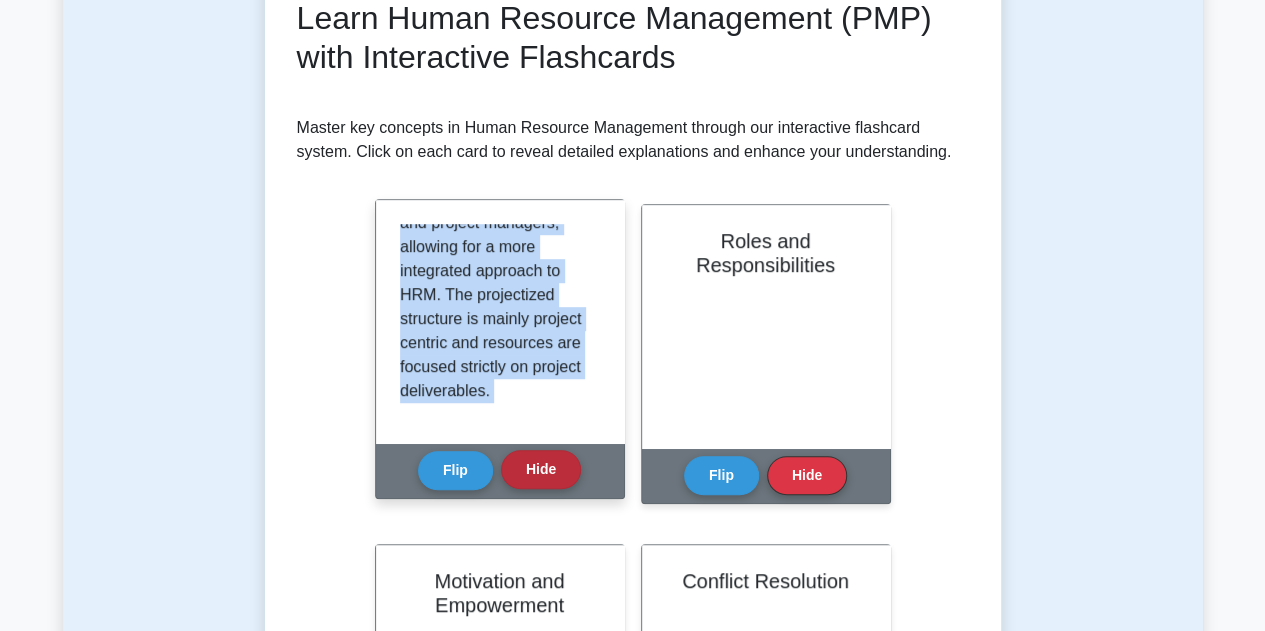 drag, startPoint x: 398, startPoint y: 235, endPoint x: 574, endPoint y: 482, distance: 303.29028 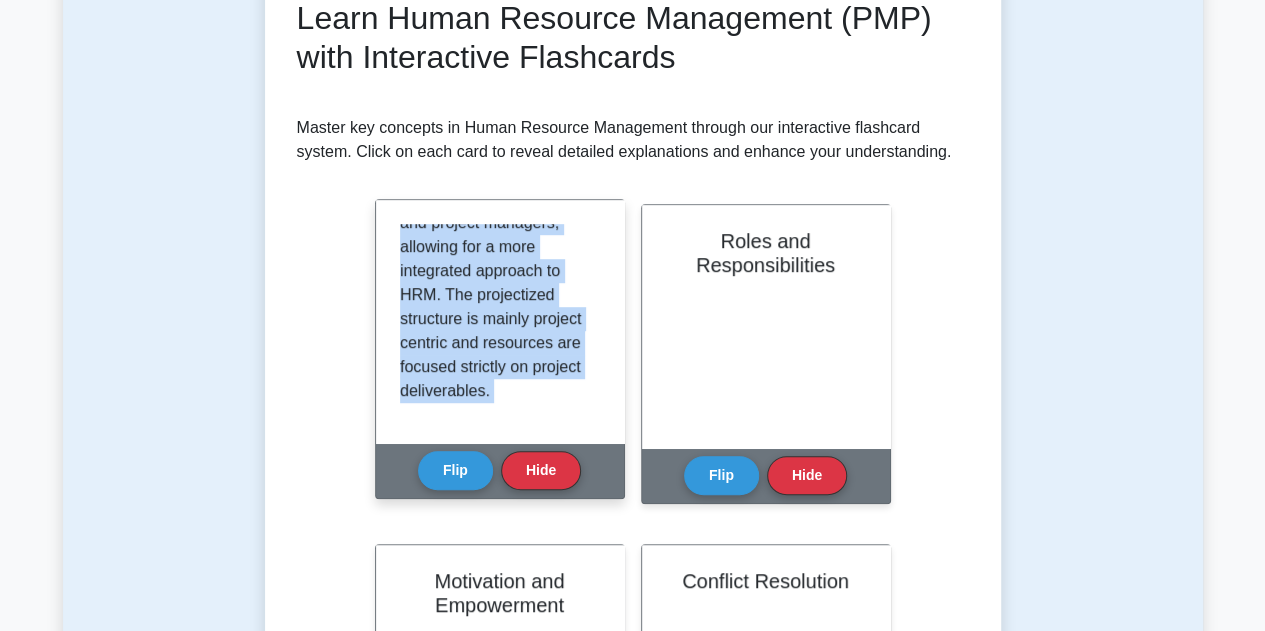 copy on "Organizational structures are the frameworks within which projects are executed. It mainly refers to how the people, roles and responsibilities are arranged within an organization. The structure of an organization influences key aspects of Human Resource Management (HRM), such as decision making, communication, and allocation of resources. The commonly followed organizational structures include functional, matrix and projectized structures. The functional structure is organized according to job function, which can lead to inefficiencies in large projects involving several departments. In matrix structures, employees report to both functional and project managers, allowing for a more integrated approach to HRM. The projectized structure is mainly project centric and resources are focused strictly on project deliverables.
Flip
Hide" 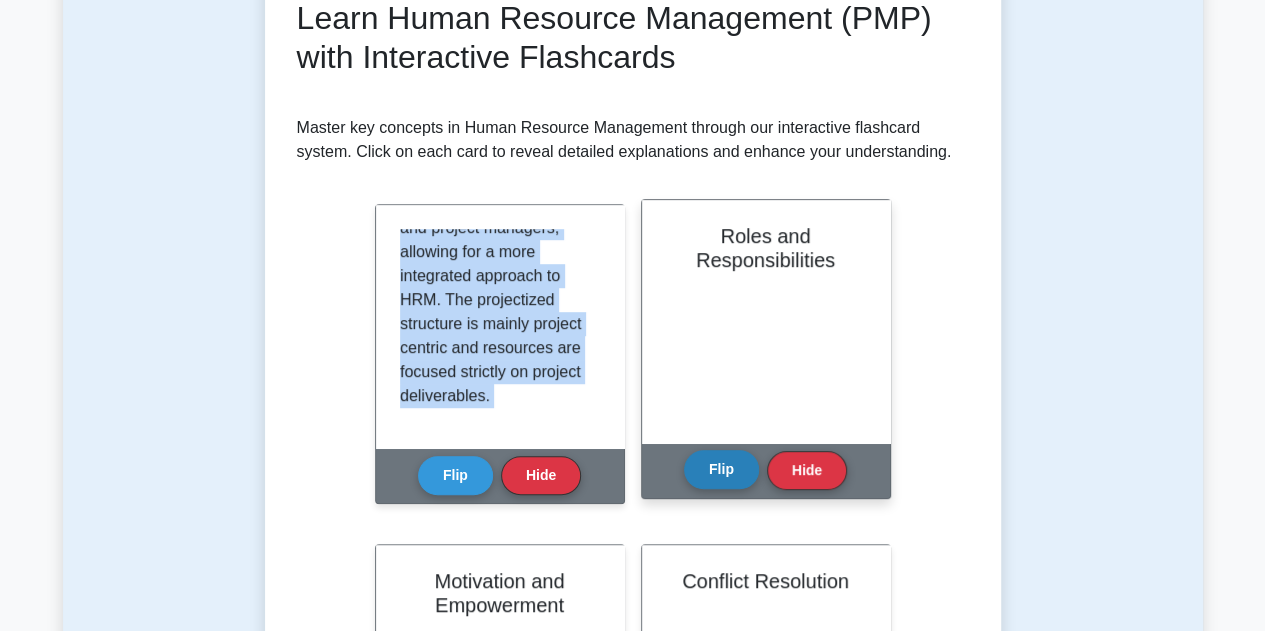 click on "Flip" at bounding box center [721, 469] 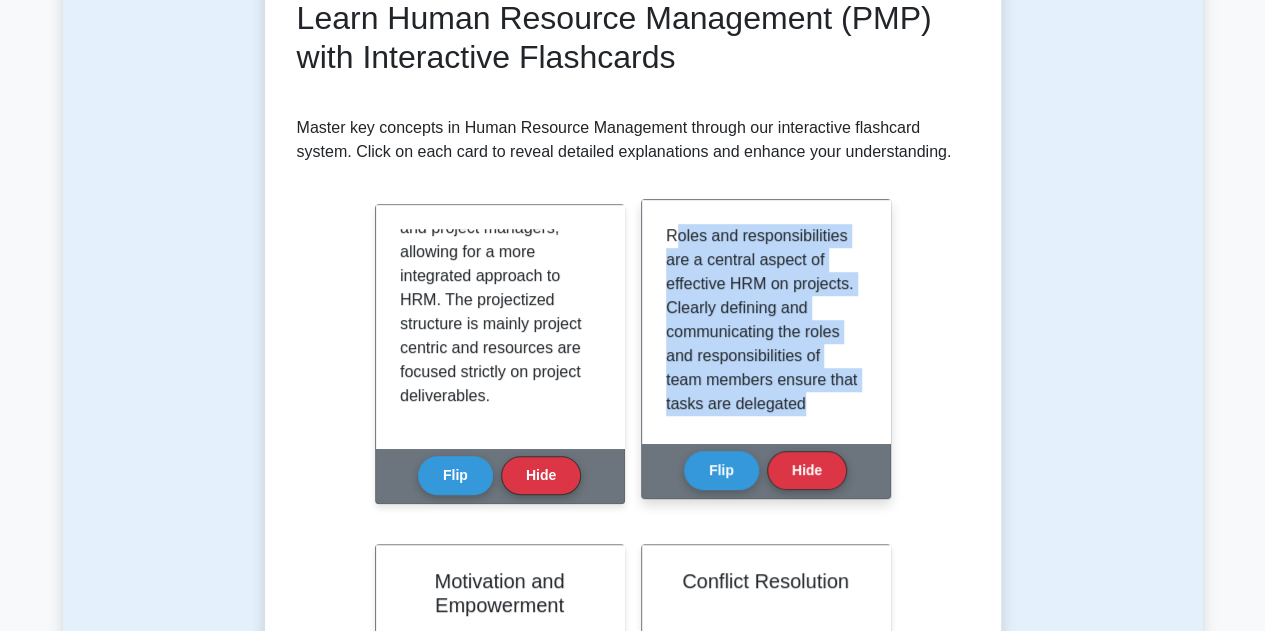 drag, startPoint x: 670, startPoint y: 234, endPoint x: 836, endPoint y: 394, distance: 230.55585 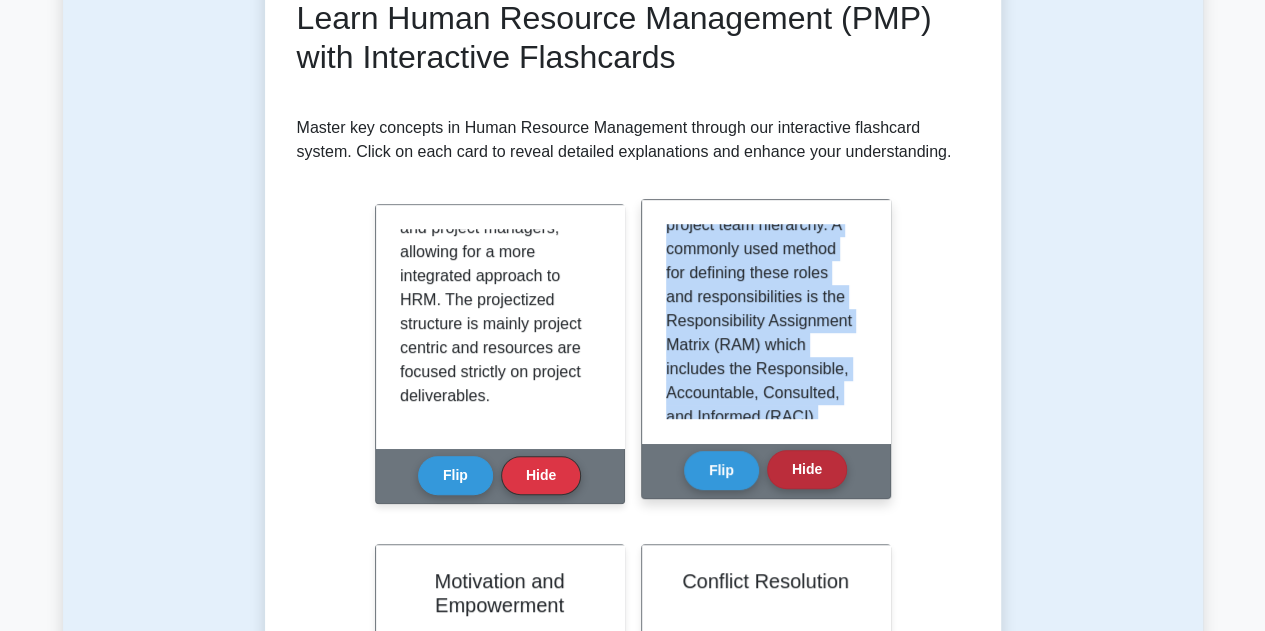 scroll, scrollTop: 587, scrollLeft: 0, axis: vertical 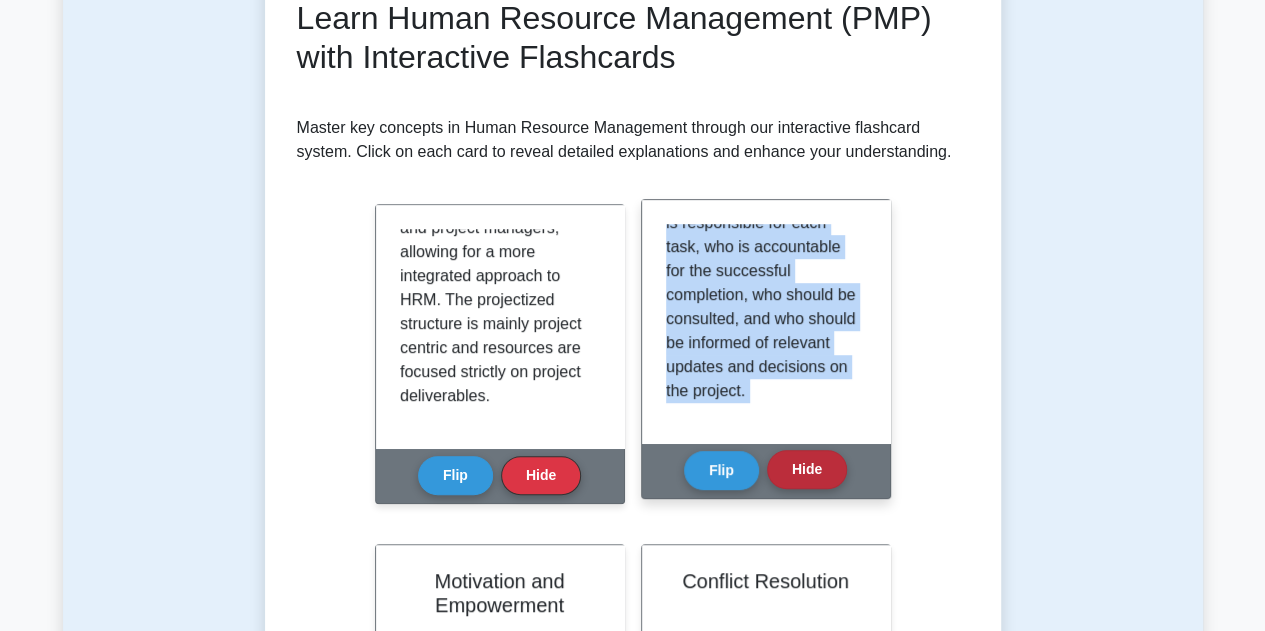 drag, startPoint x: 668, startPoint y: 232, endPoint x: 840, endPoint y: 469, distance: 292.83612 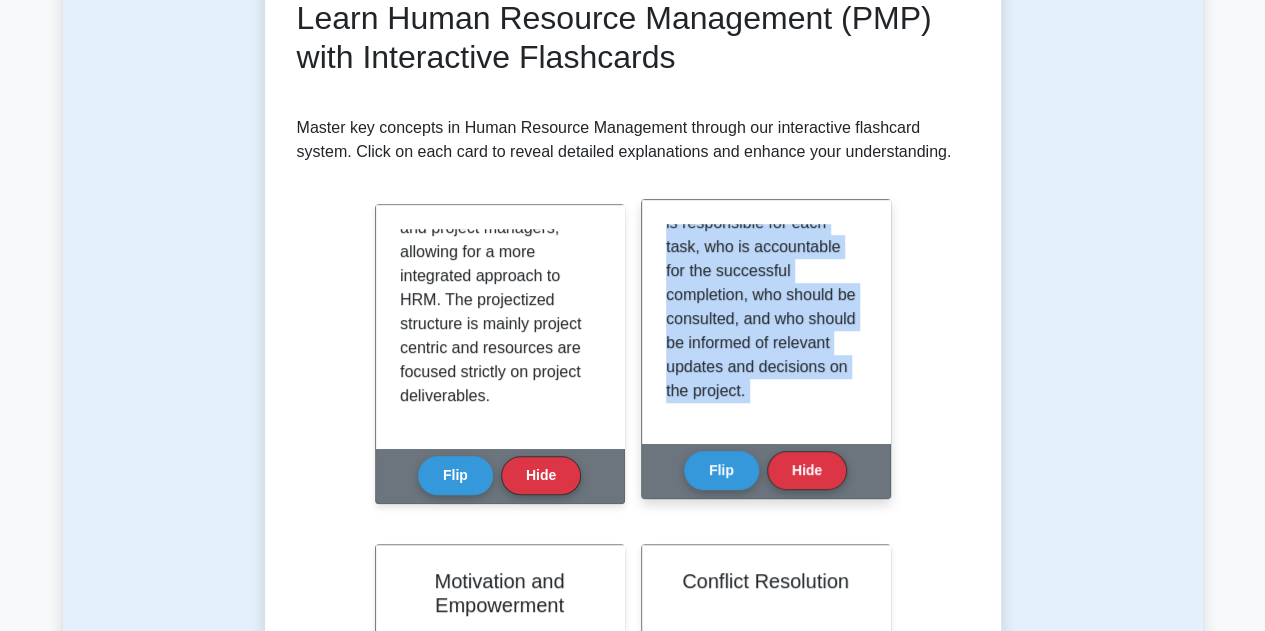 copy on "Roles and responsibilities are a central aspect of effective HRM on projects. Clearly defining and communicating the roles and responsibilities of team members ensure that tasks are delegated efficiently and that each team member understands their place within the project team hierarchy. A commonly used method for defining these roles and responsibilities is the Responsibility Assignment Matrix (RAM) which includes the Responsible, Accountable, Consulted, and Informed (RACI) framework. The RACI matrix helps to clarify who is responsible for each task, who is accountable for the successful completion, who should be consulted, and who should be informed of relevant updates and decisions on the project.
Flip
Hide" 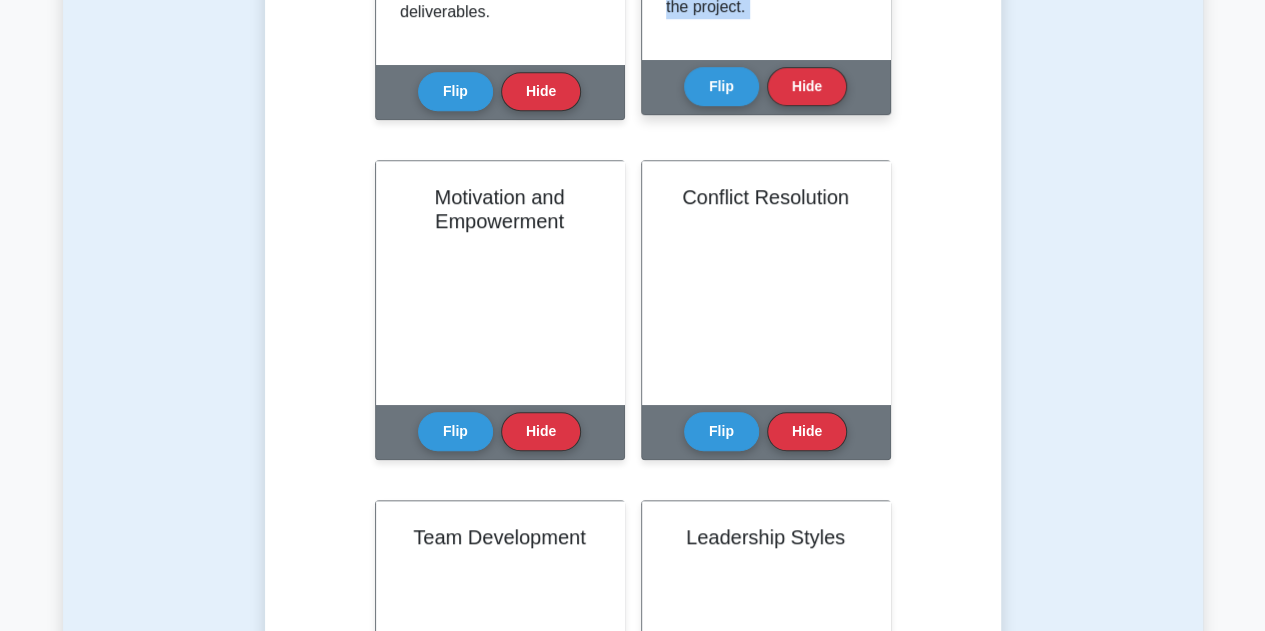 scroll, scrollTop: 700, scrollLeft: 0, axis: vertical 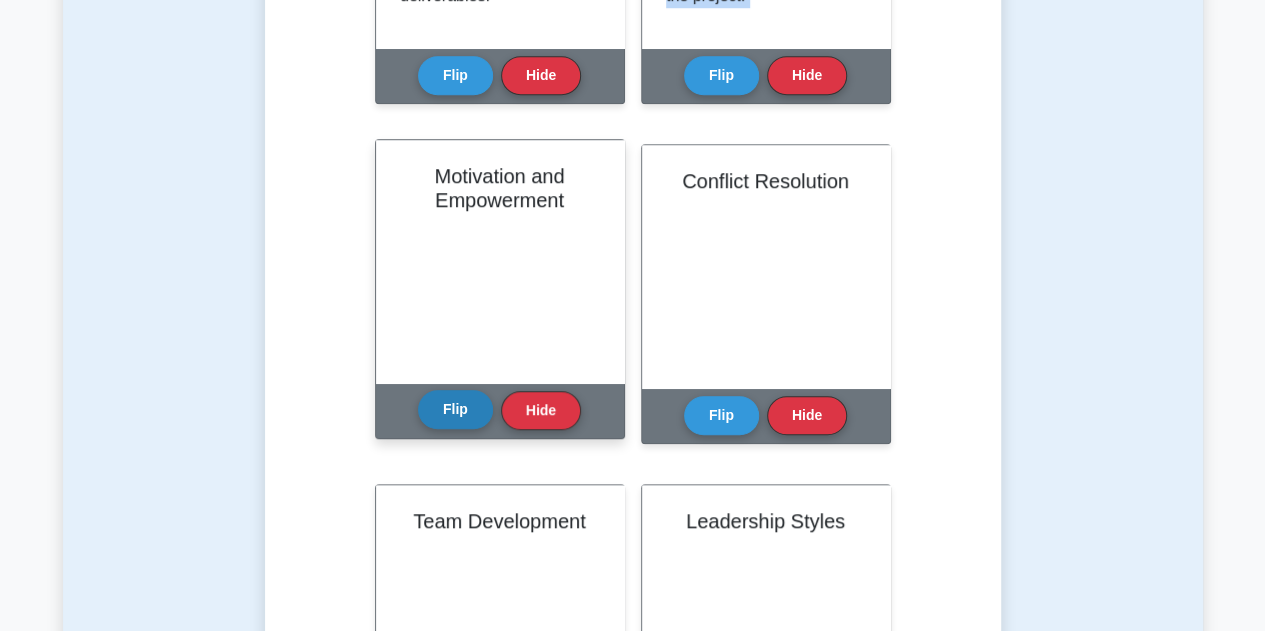 click on "Flip" at bounding box center [455, 409] 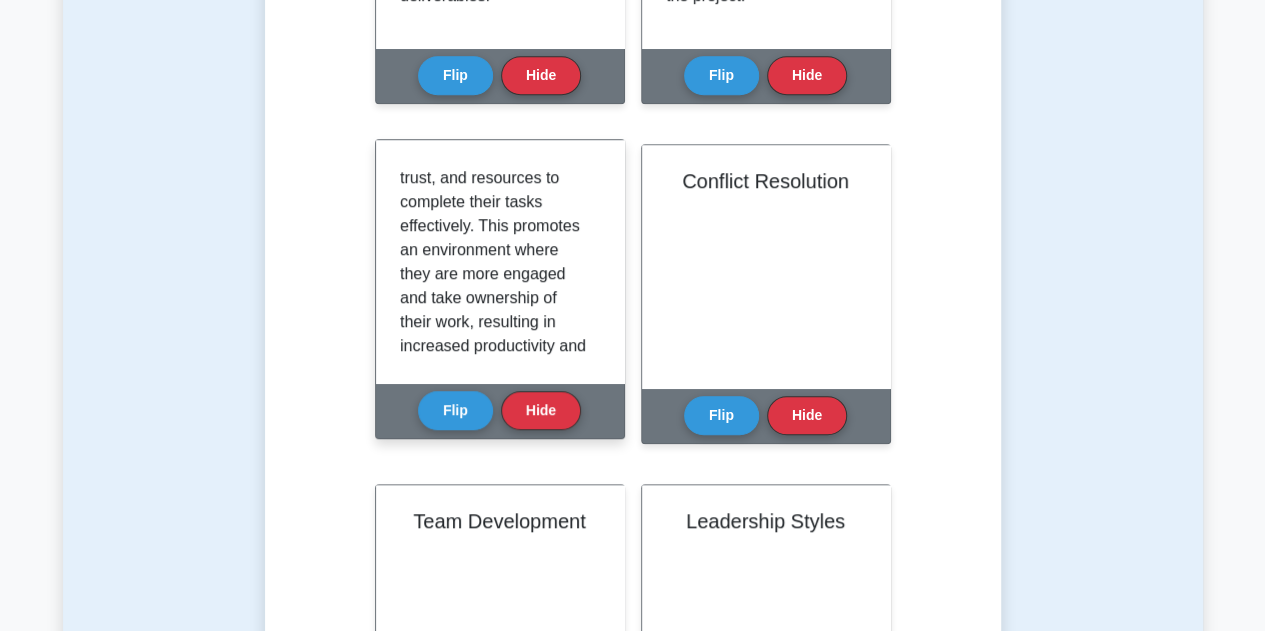 scroll, scrollTop: 683, scrollLeft: 0, axis: vertical 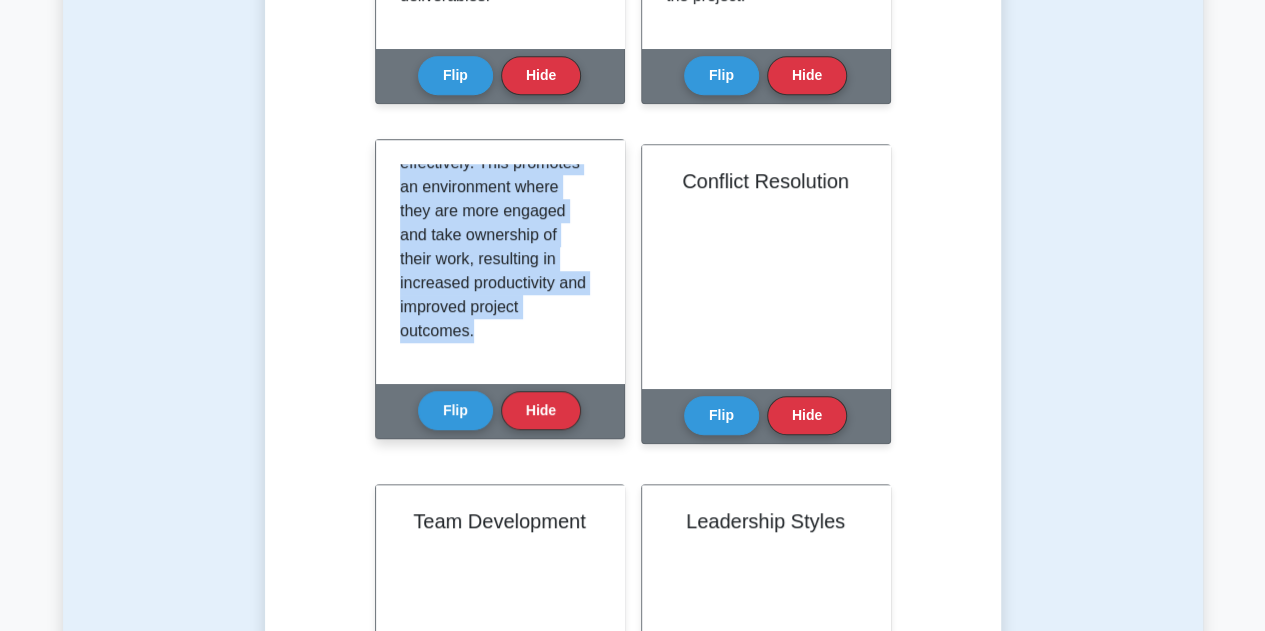 drag, startPoint x: 396, startPoint y: 176, endPoint x: 542, endPoint y: 358, distance: 233.3238 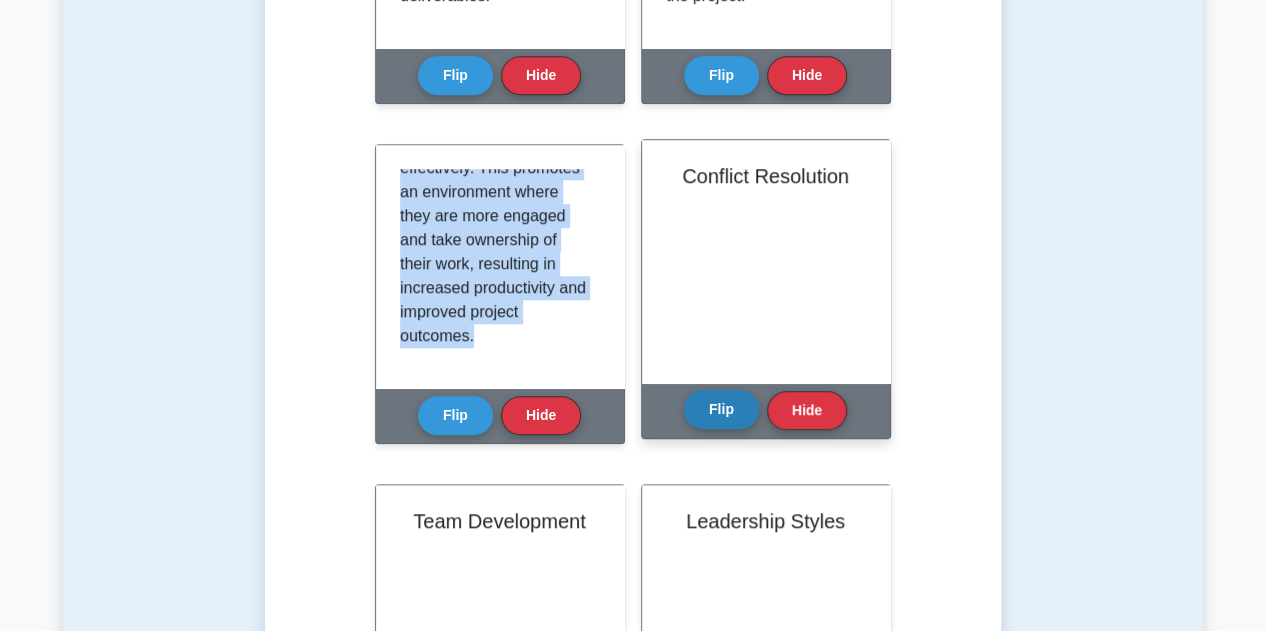click on "Flip" at bounding box center [721, 409] 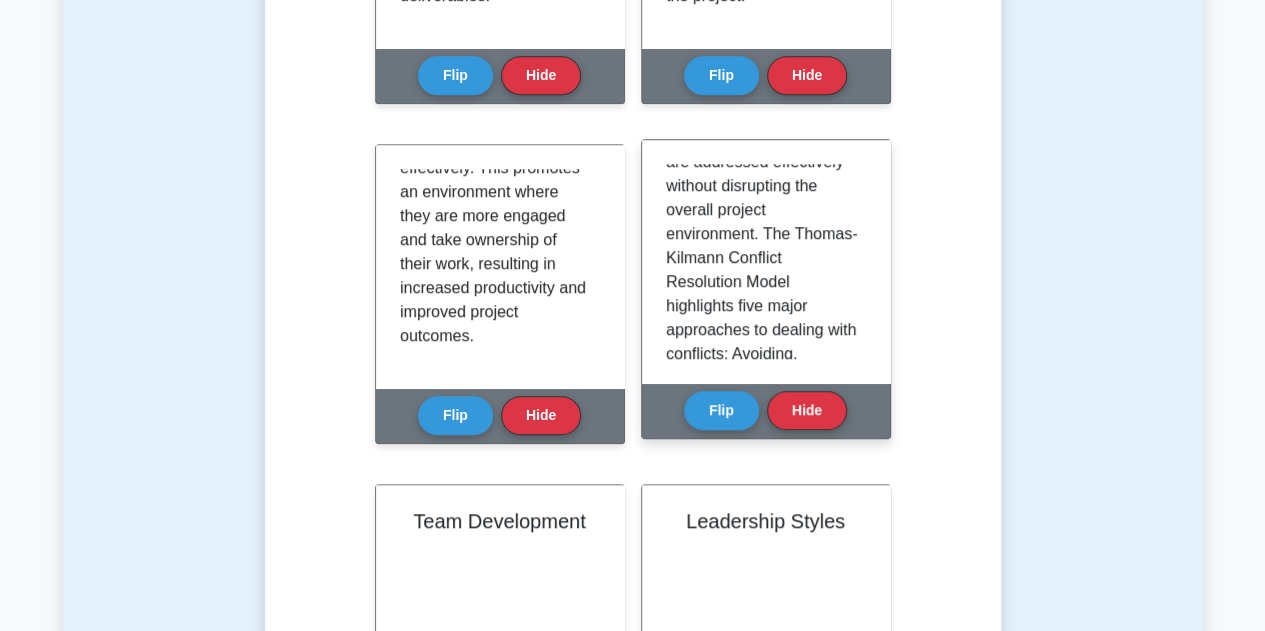 scroll, scrollTop: 611, scrollLeft: 0, axis: vertical 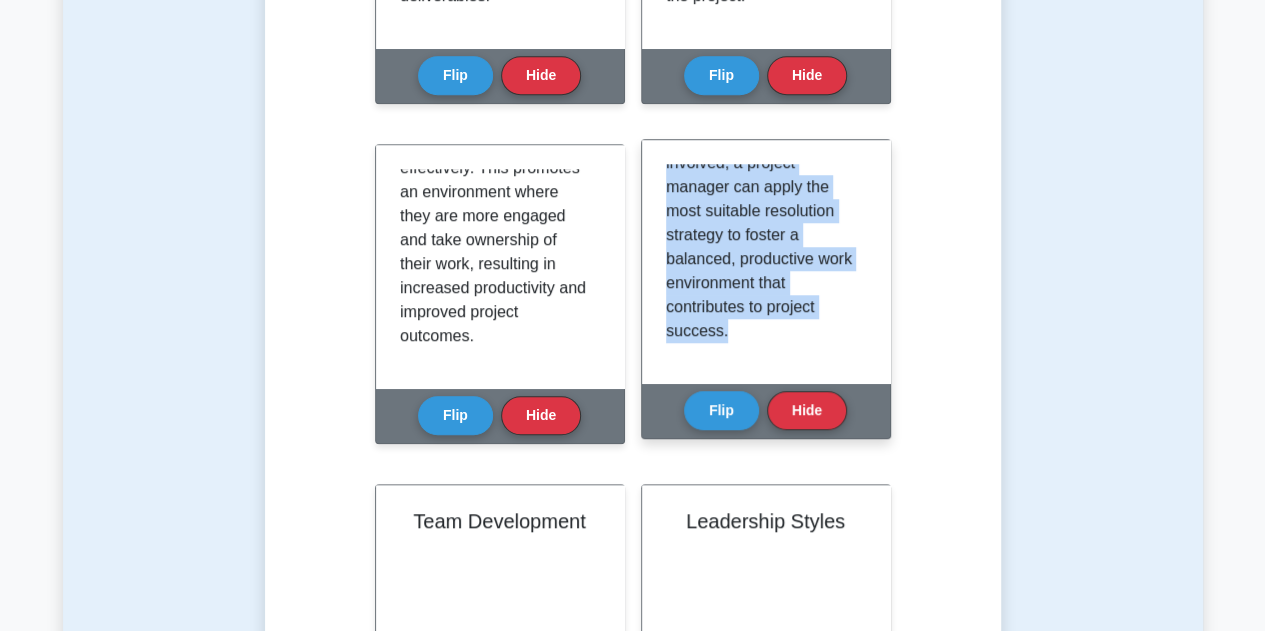 drag, startPoint x: 663, startPoint y: 173, endPoint x: 795, endPoint y: 375, distance: 241.30478 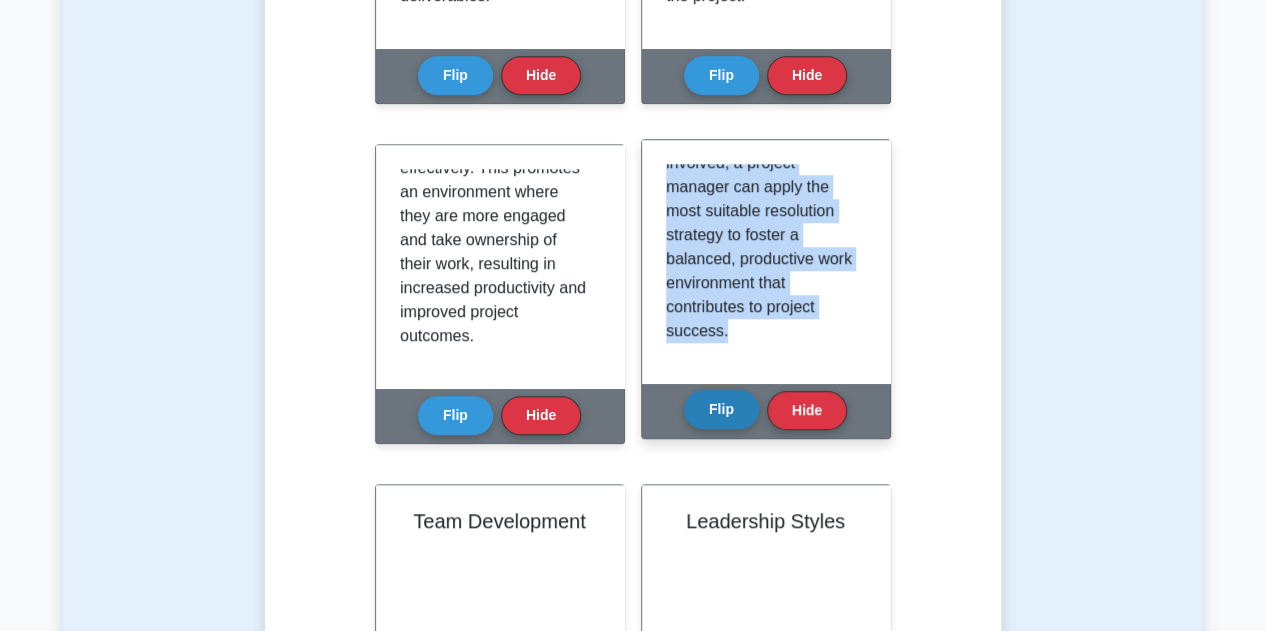click on "Flip" at bounding box center (721, 409) 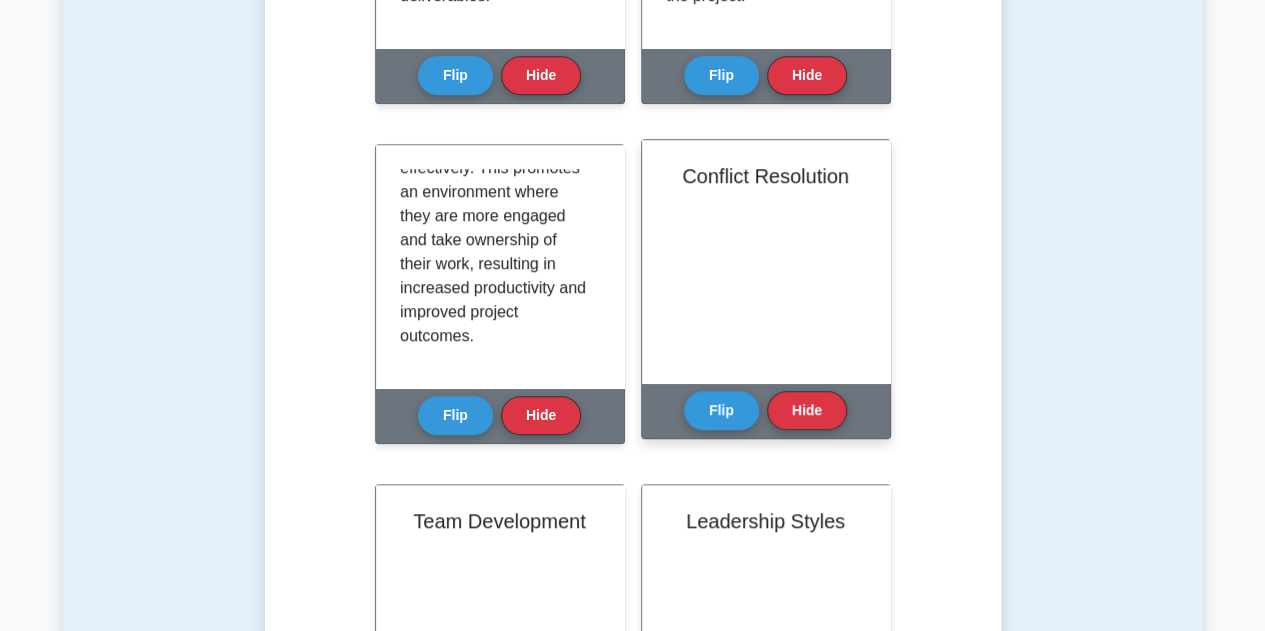 scroll, scrollTop: 900, scrollLeft: 0, axis: vertical 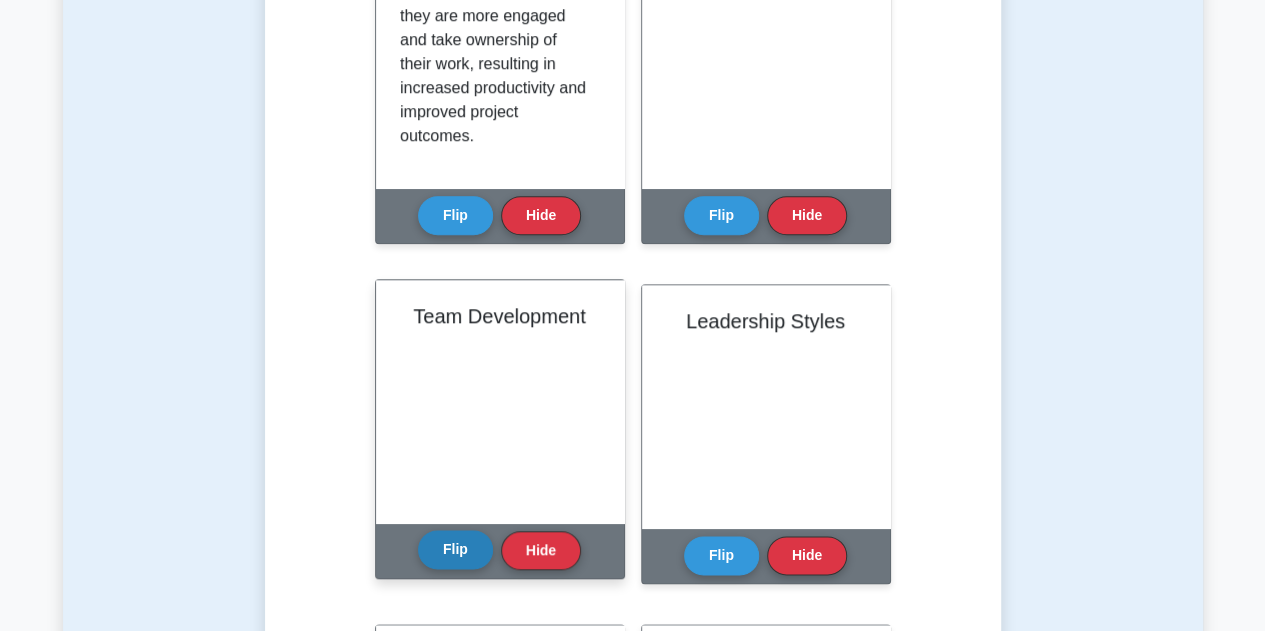 click on "Flip" at bounding box center (455, 549) 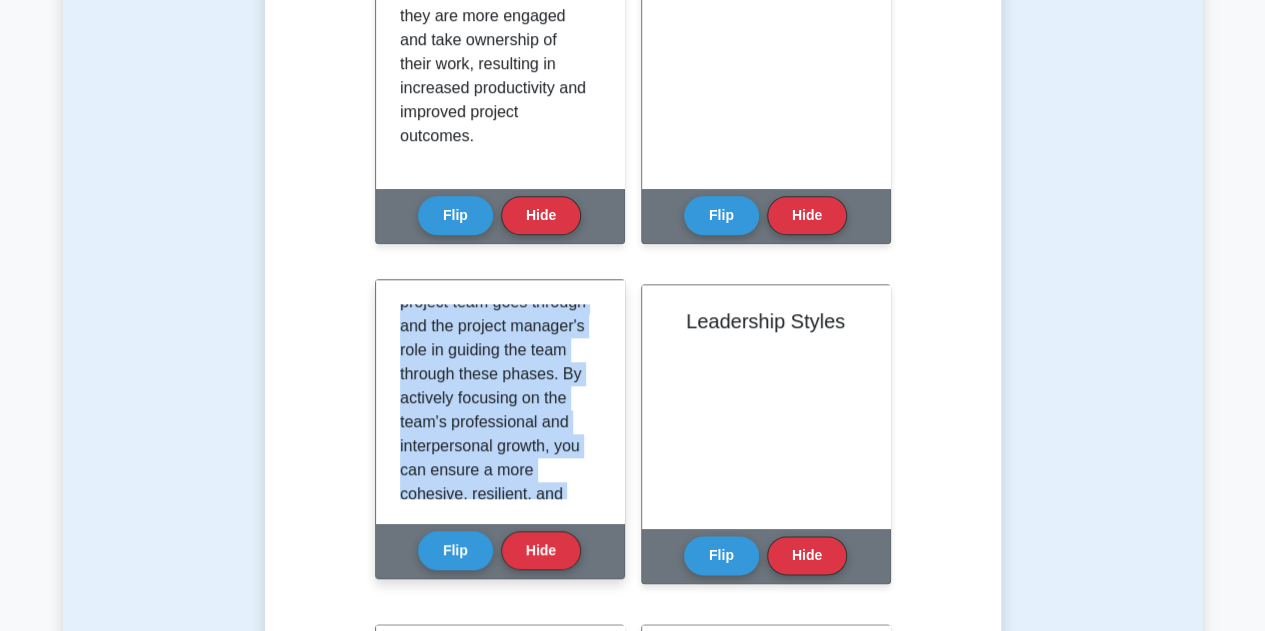 scroll, scrollTop: 659, scrollLeft: 0, axis: vertical 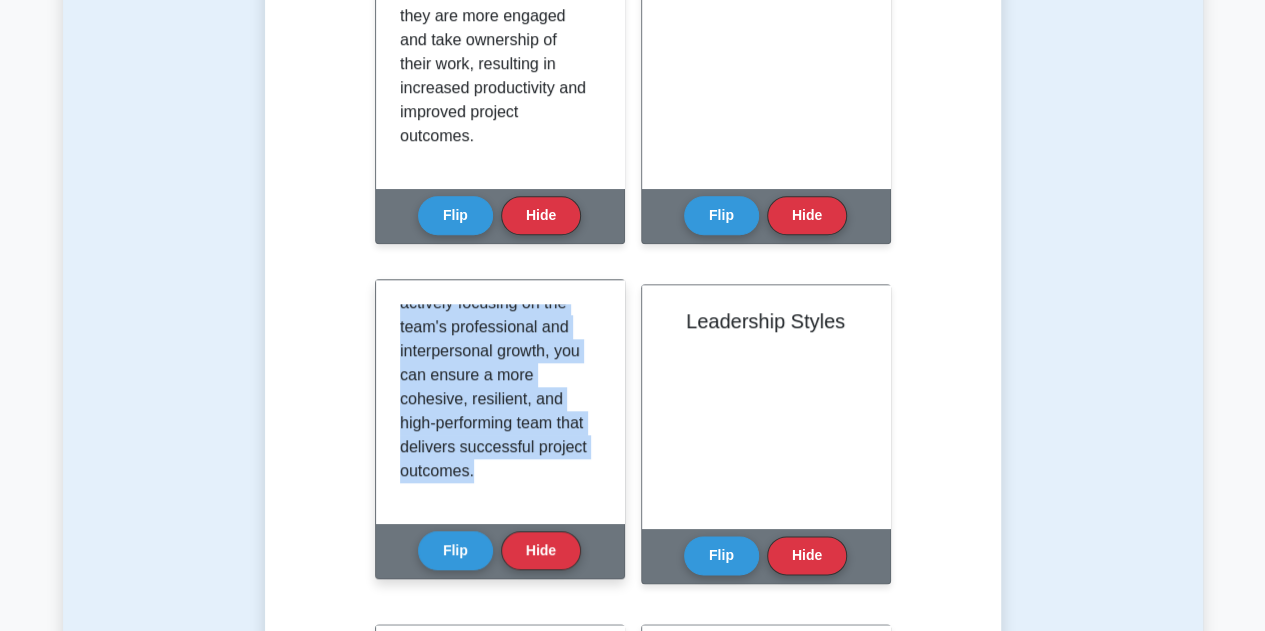 drag, startPoint x: 394, startPoint y: 311, endPoint x: 596, endPoint y: 519, distance: 289.94482 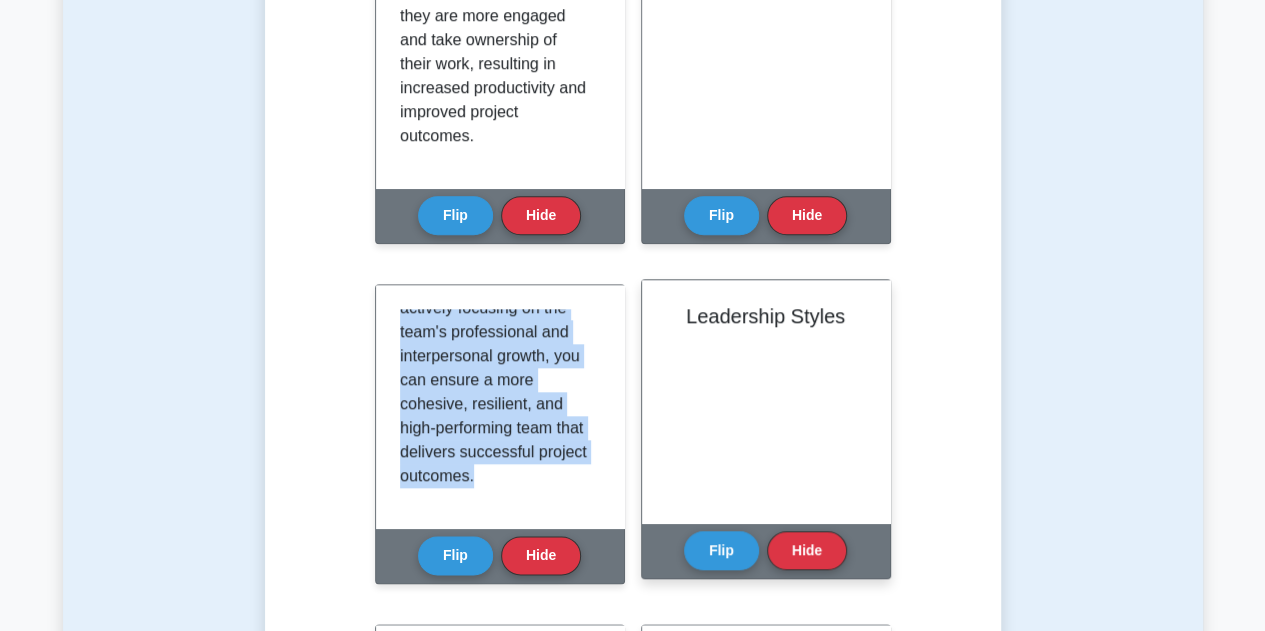 scroll, scrollTop: 563, scrollLeft: 0, axis: vertical 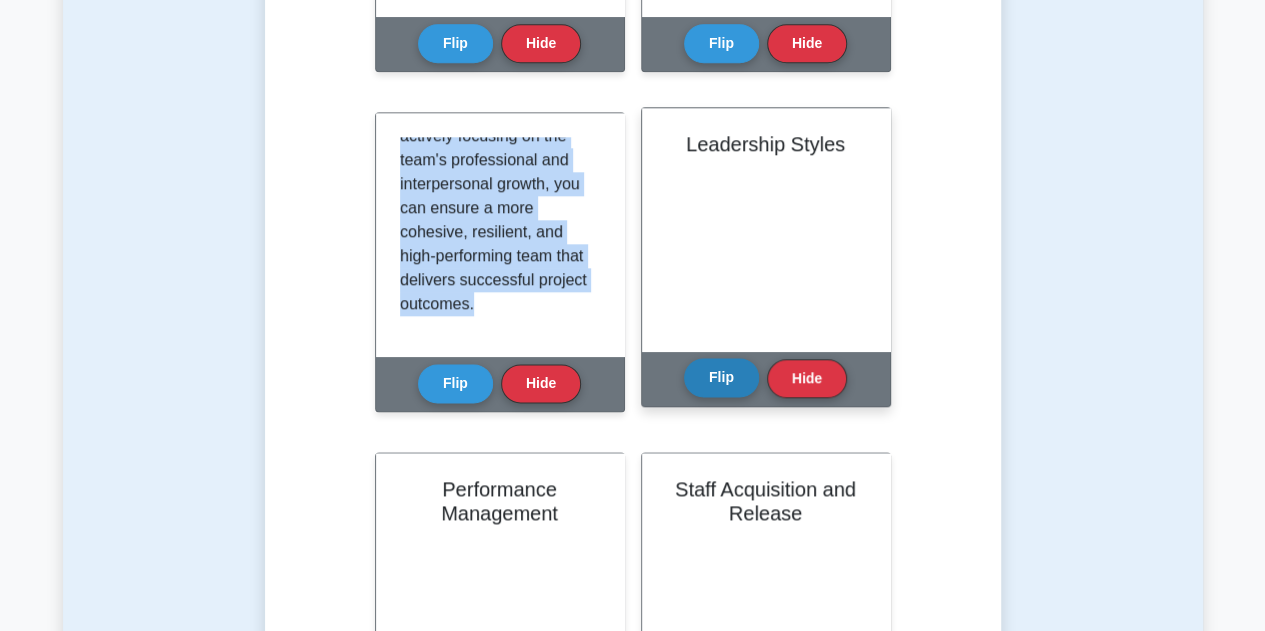 click on "Flip" at bounding box center (721, 377) 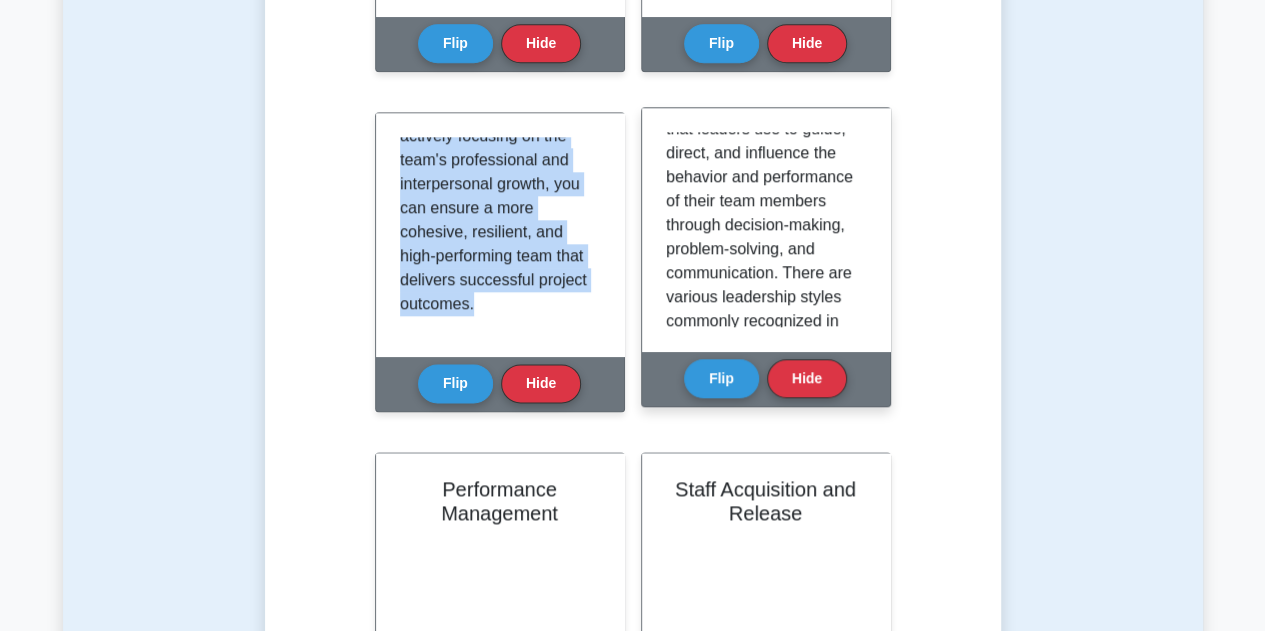scroll, scrollTop: 0, scrollLeft: 0, axis: both 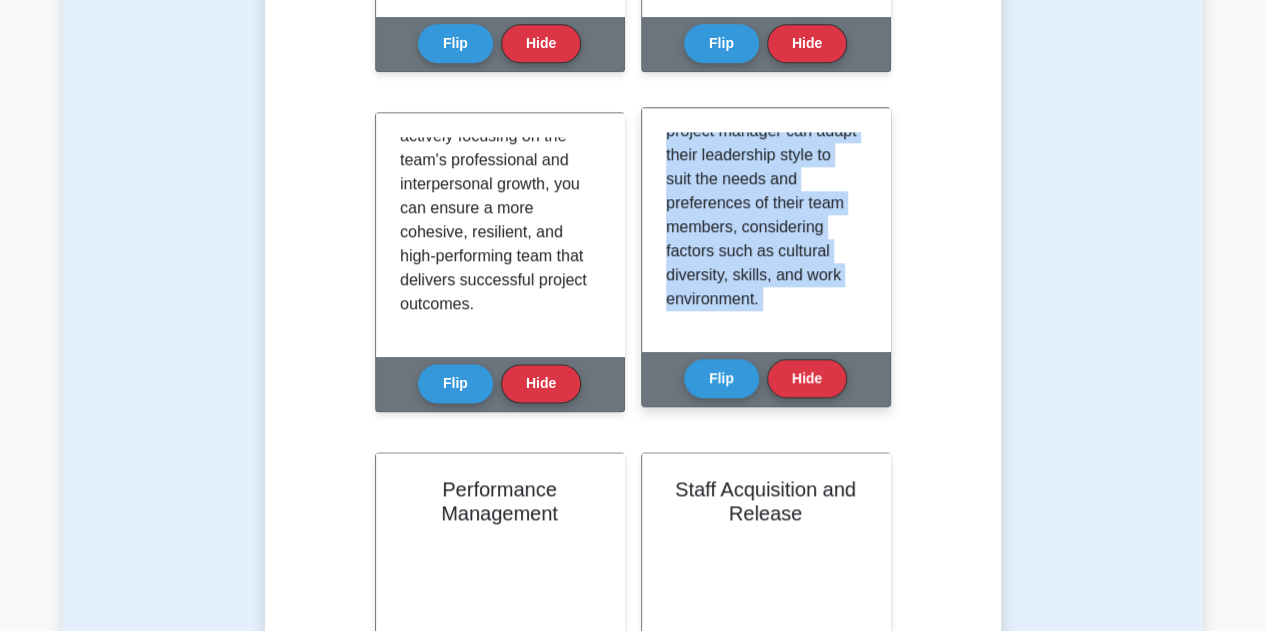 drag, startPoint x: 662, startPoint y: 134, endPoint x: 835, endPoint y: 359, distance: 283.82037 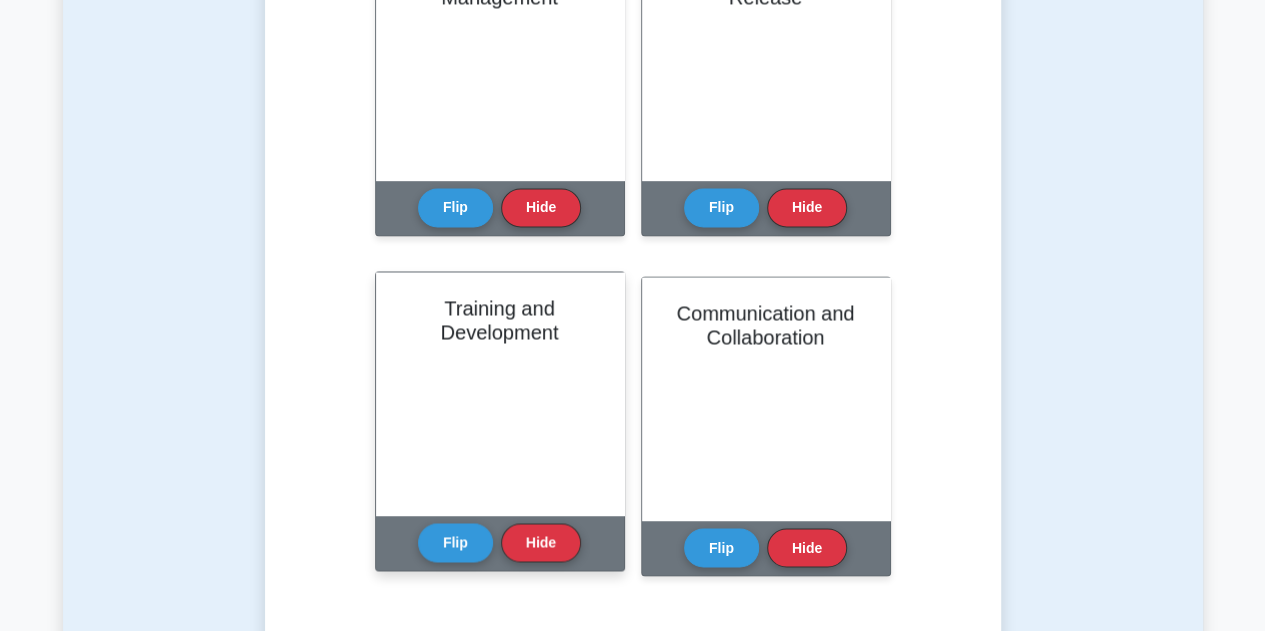 scroll, scrollTop: 1472, scrollLeft: 0, axis: vertical 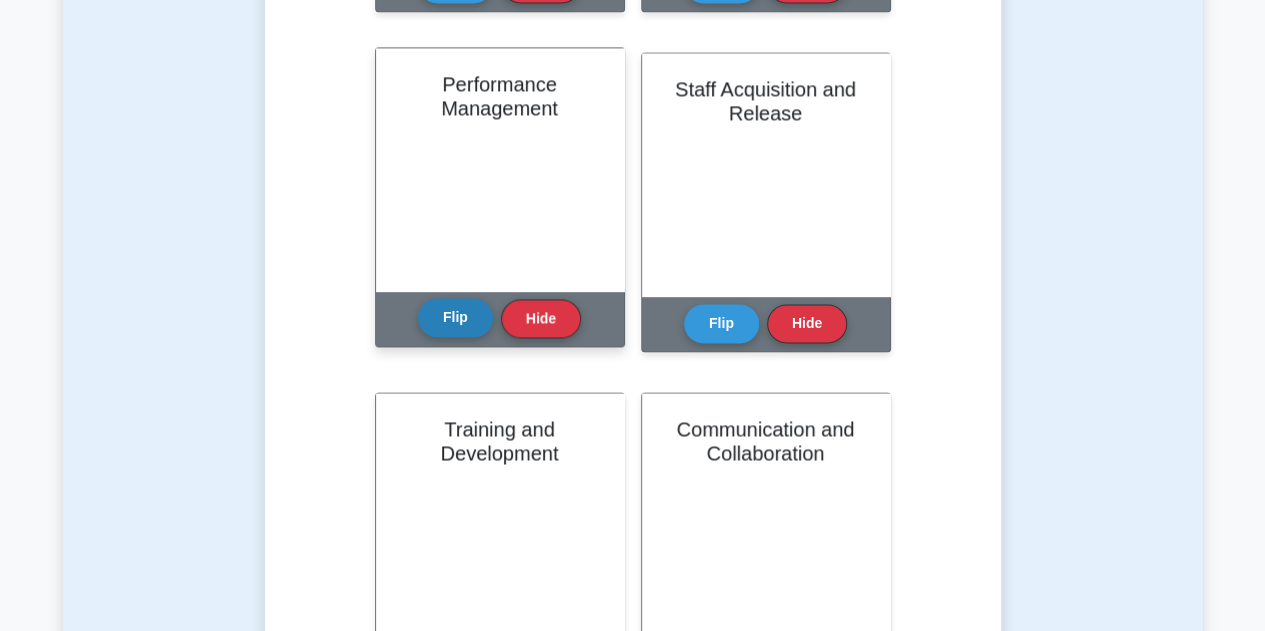 click on "Flip" at bounding box center [455, 317] 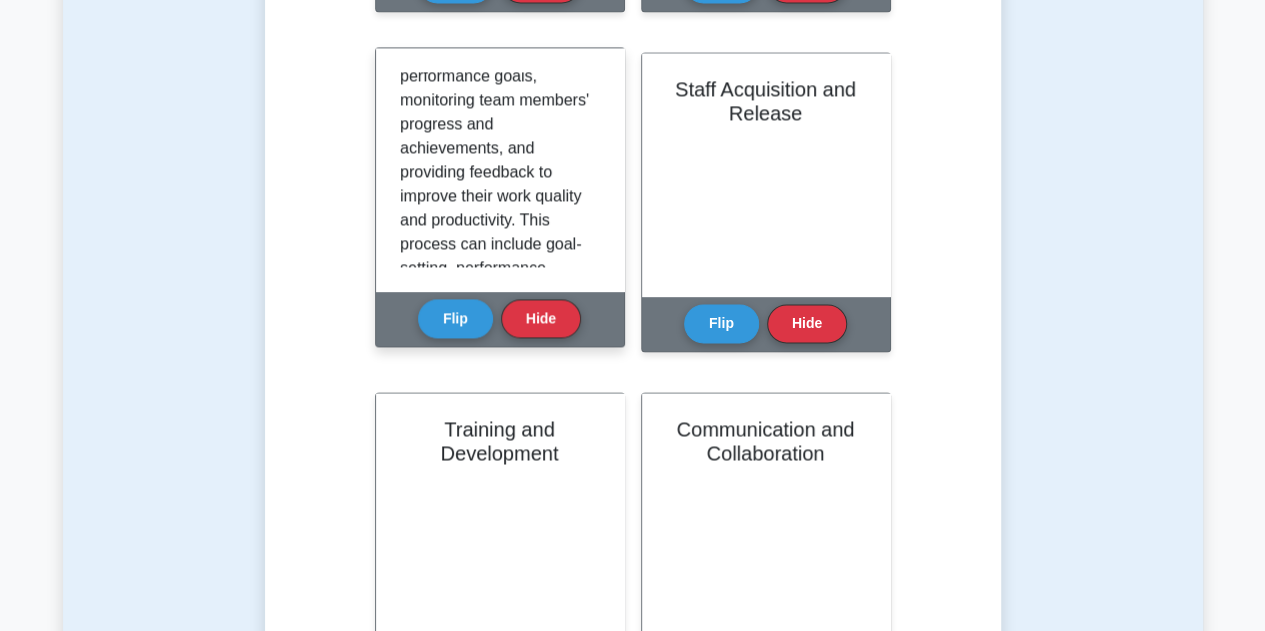 scroll, scrollTop: 659, scrollLeft: 0, axis: vertical 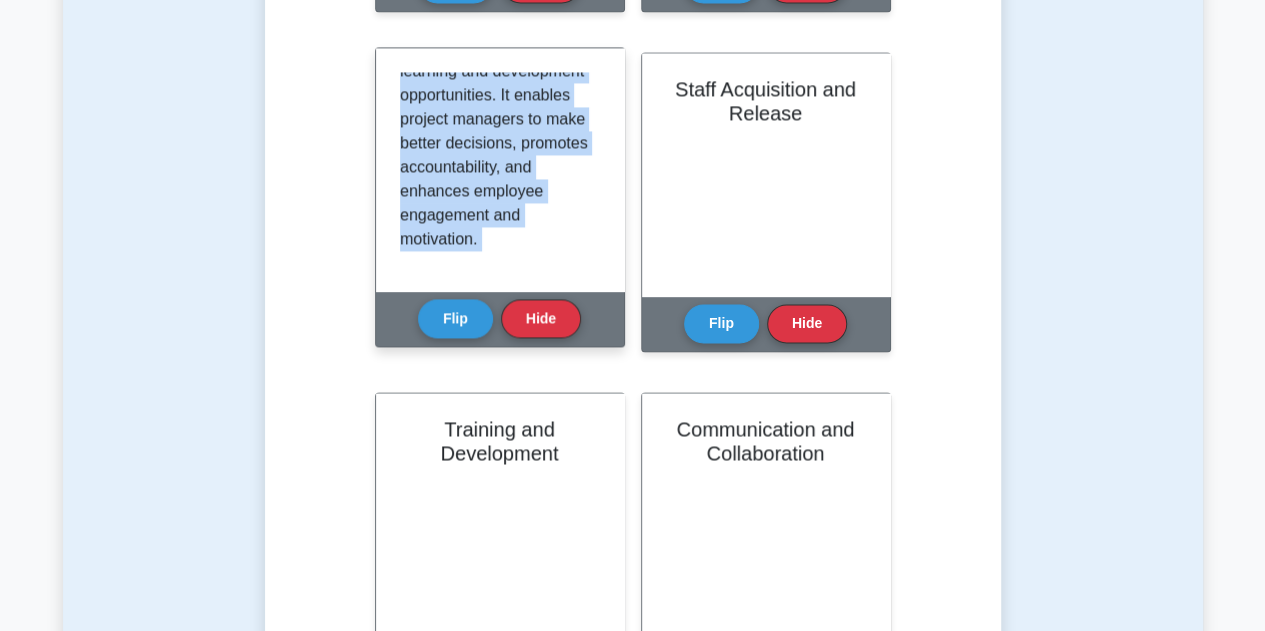 drag, startPoint x: 400, startPoint y: 79, endPoint x: 466, endPoint y: 202, distance: 139.58868 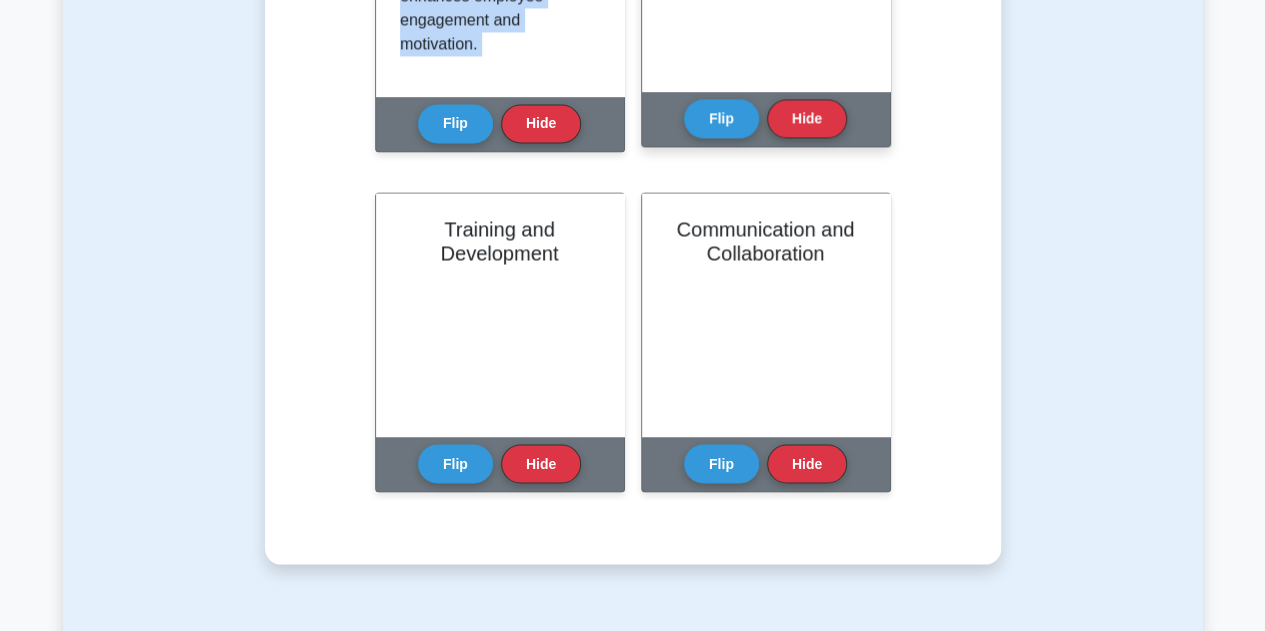 scroll, scrollTop: 1572, scrollLeft: 0, axis: vertical 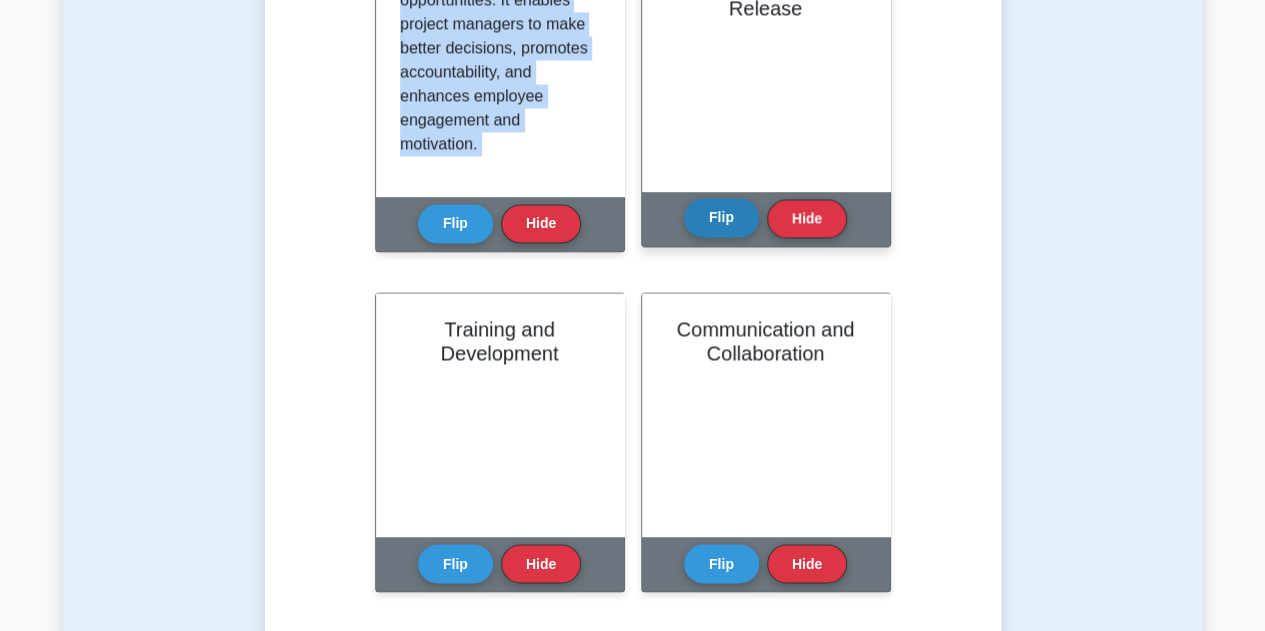 click on "Flip" at bounding box center (721, 217) 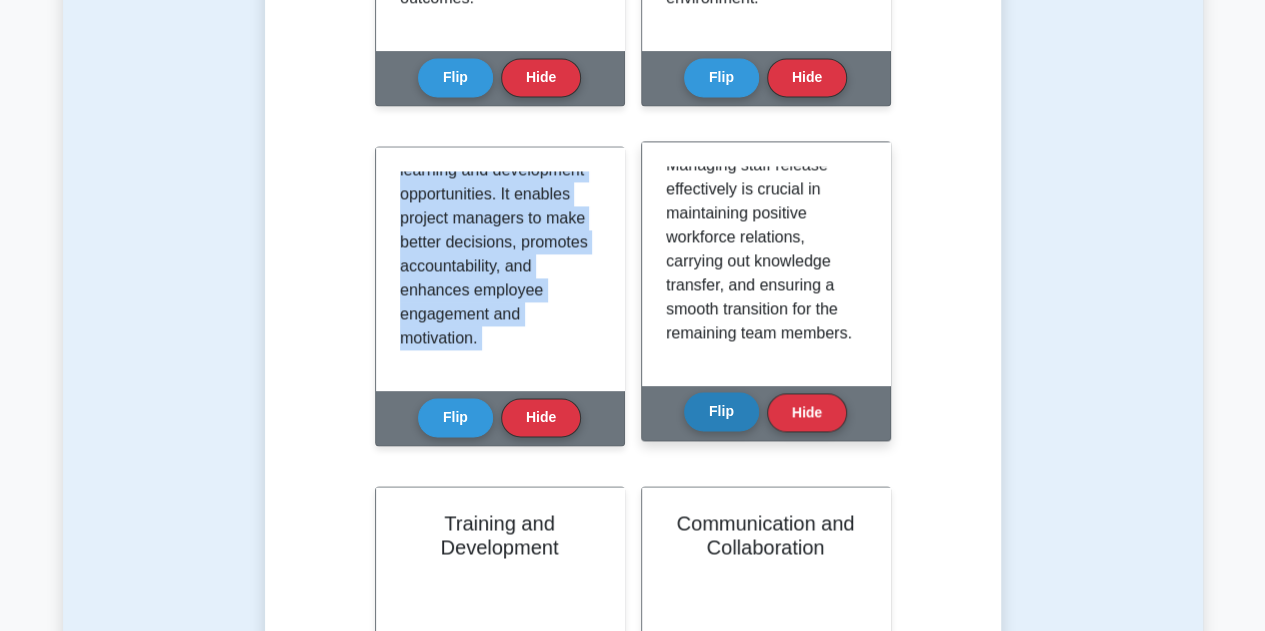 scroll, scrollTop: 1372, scrollLeft: 0, axis: vertical 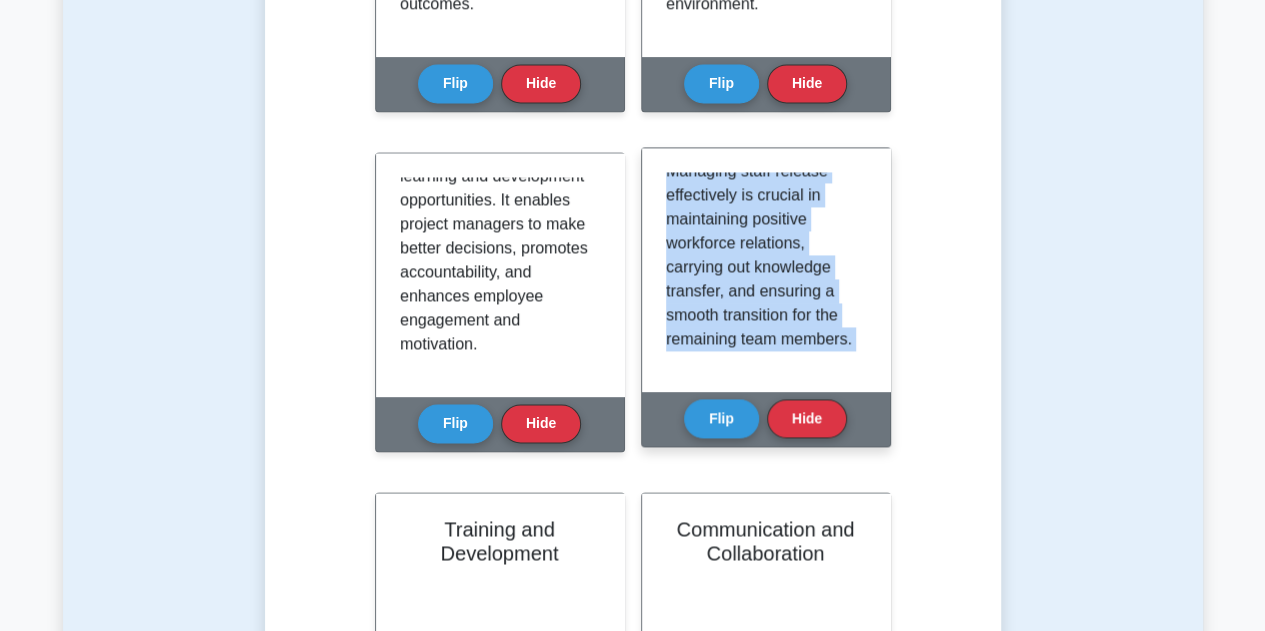 drag, startPoint x: 664, startPoint y: 181, endPoint x: 837, endPoint y: 441, distance: 312.29633 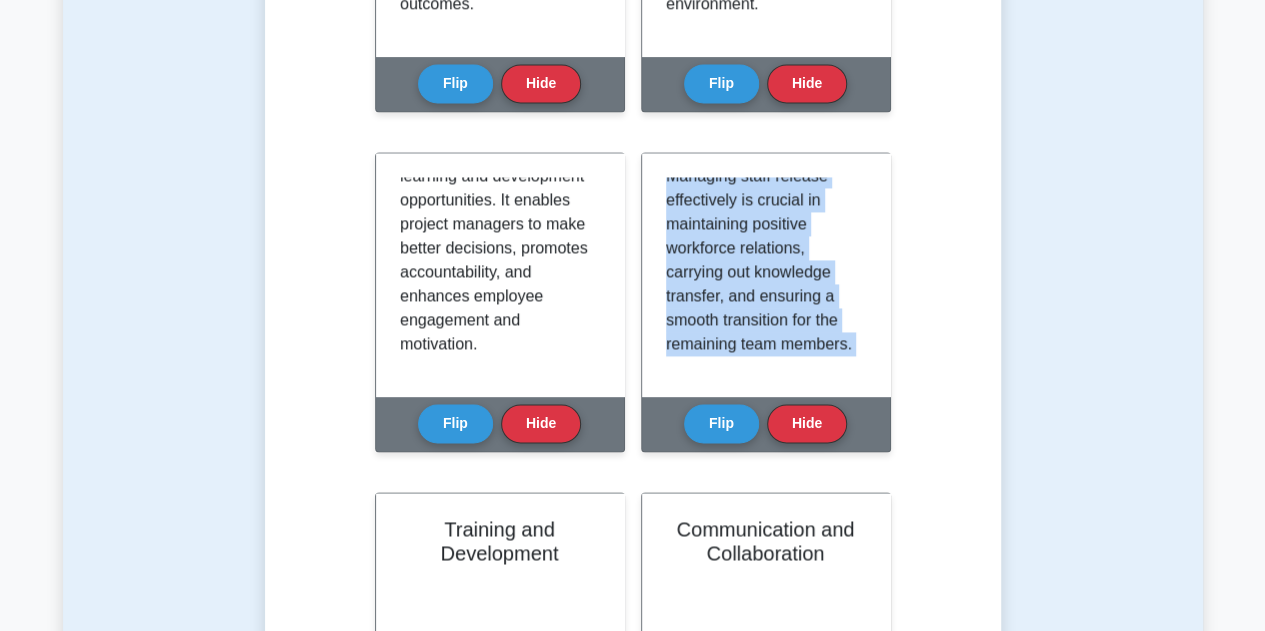 scroll, scrollTop: 1672, scrollLeft: 0, axis: vertical 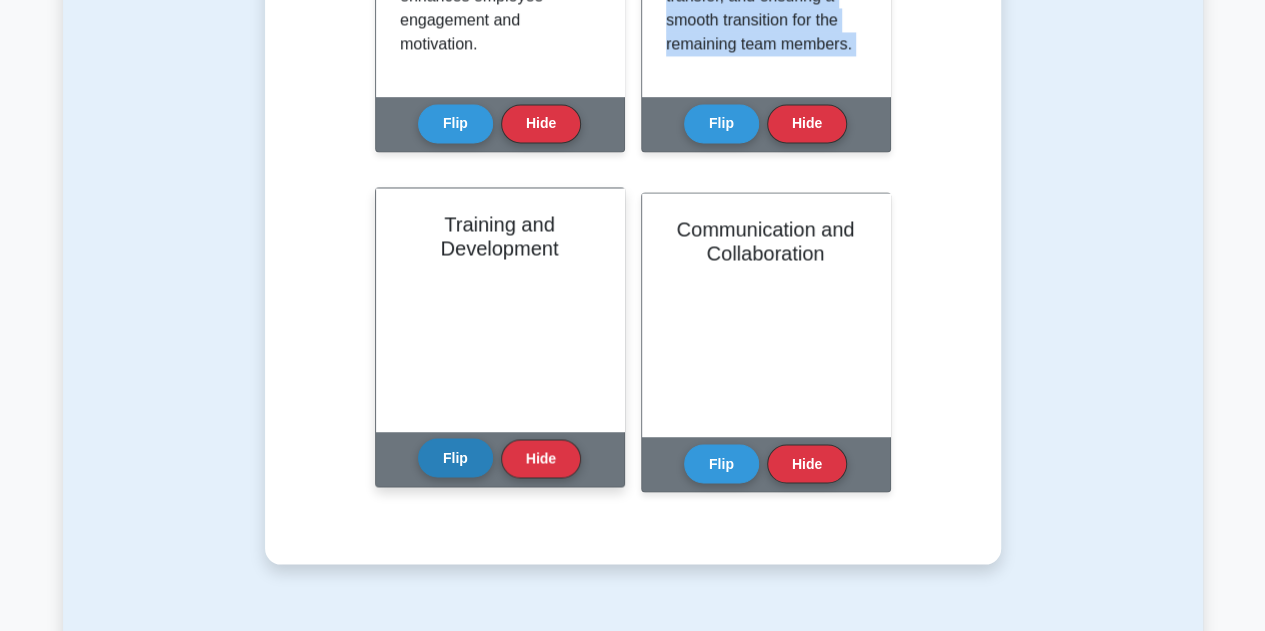 click on "Flip" at bounding box center [455, 457] 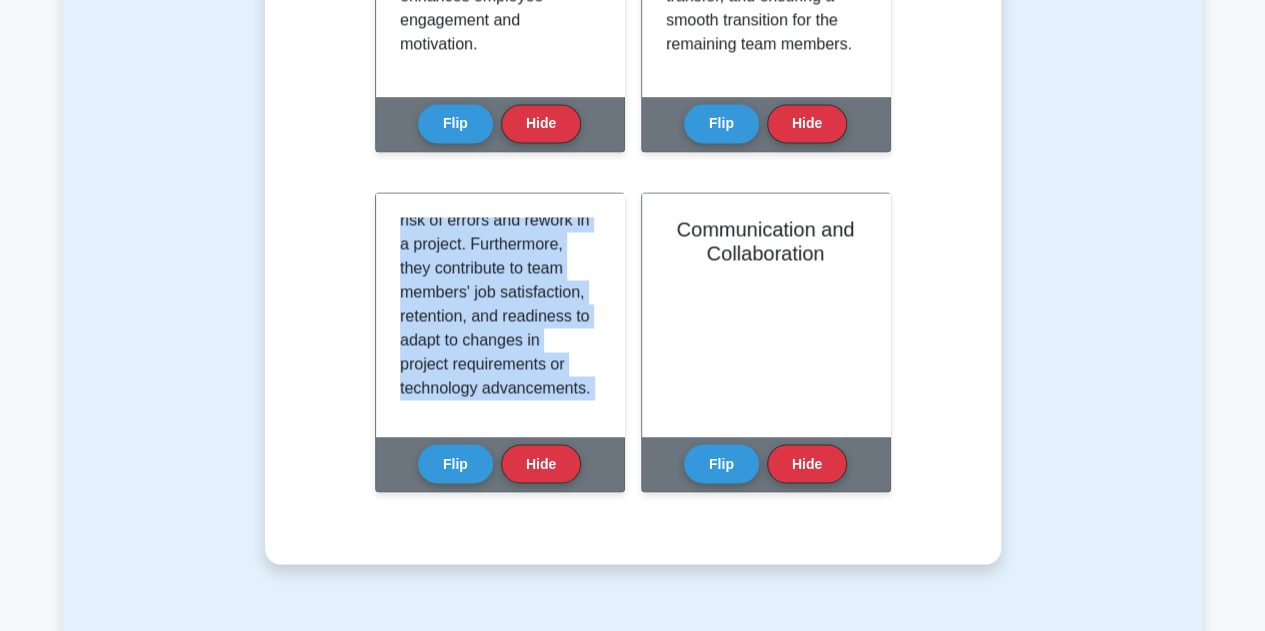 scroll, scrollTop: 539, scrollLeft: 0, axis: vertical 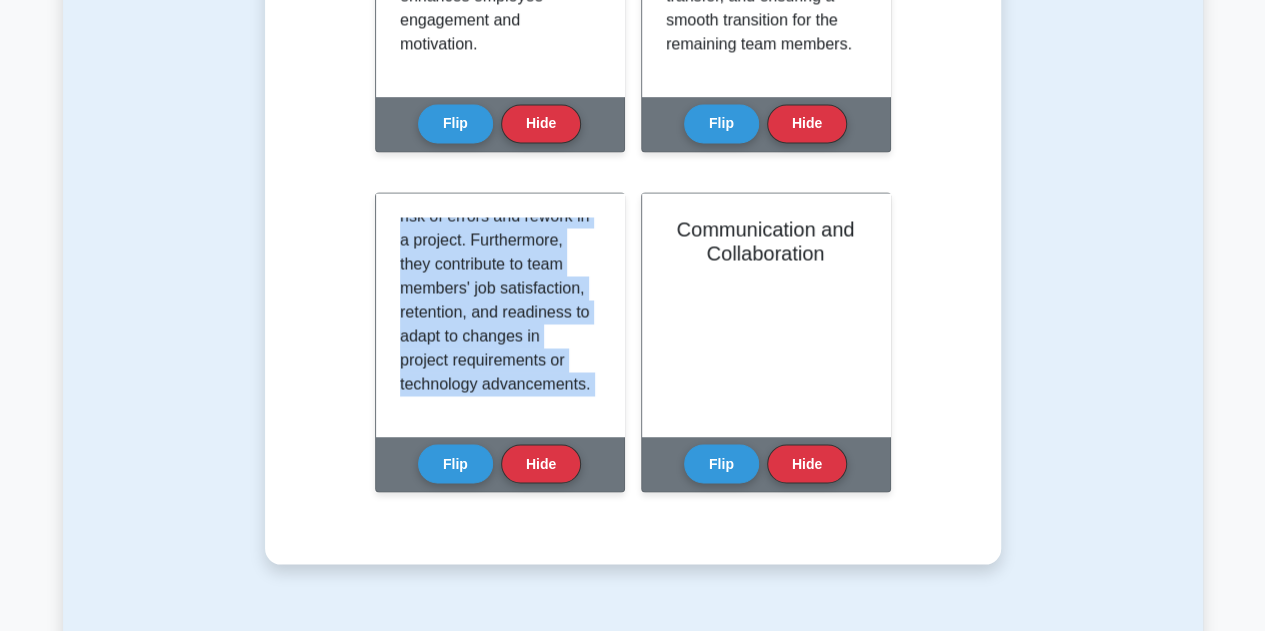 drag, startPoint x: 400, startPoint y: 225, endPoint x: 596, endPoint y: 503, distance: 340.14703 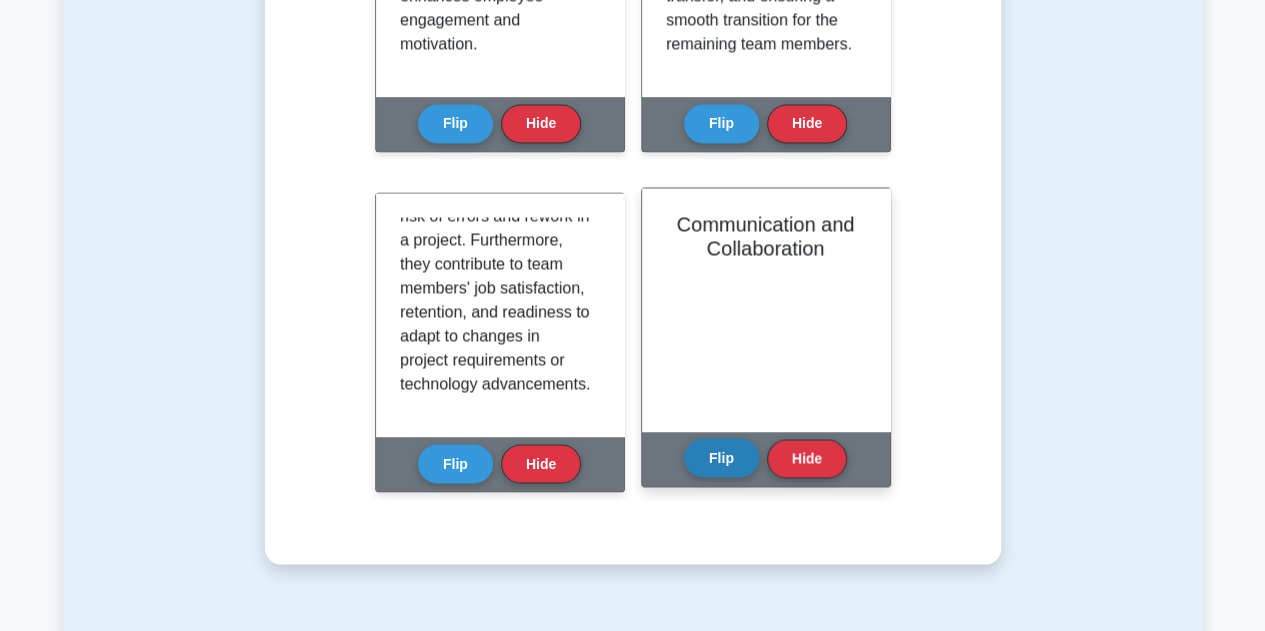 click on "Flip" at bounding box center [721, 457] 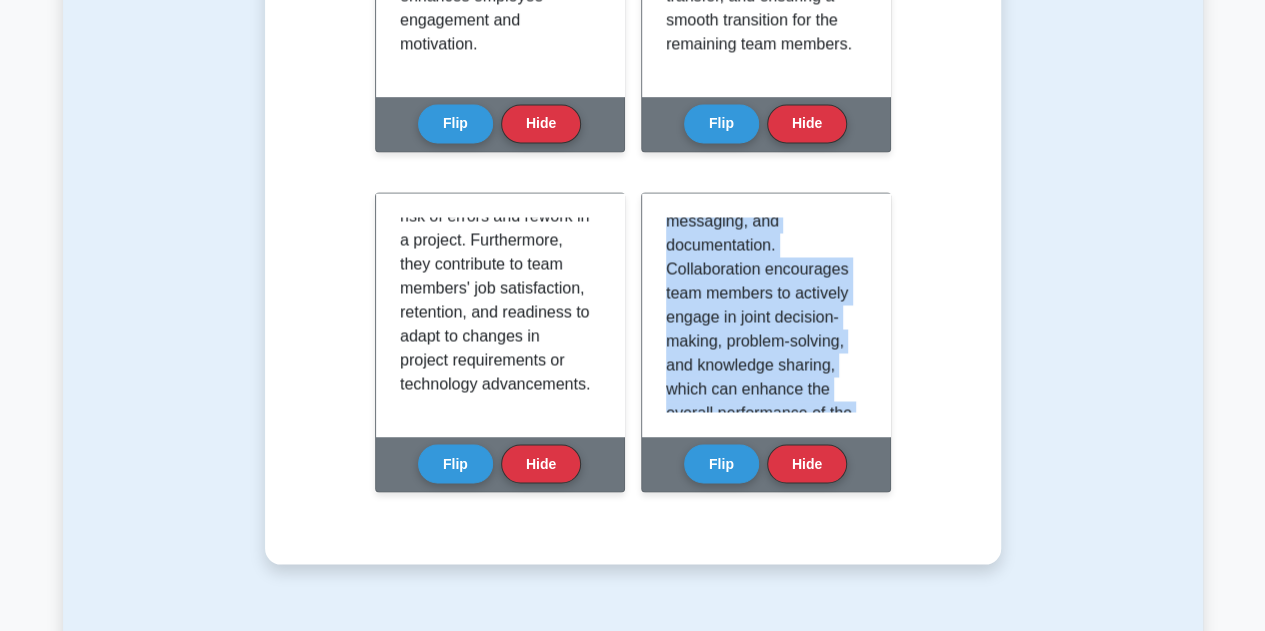 scroll, scrollTop: 635, scrollLeft: 0, axis: vertical 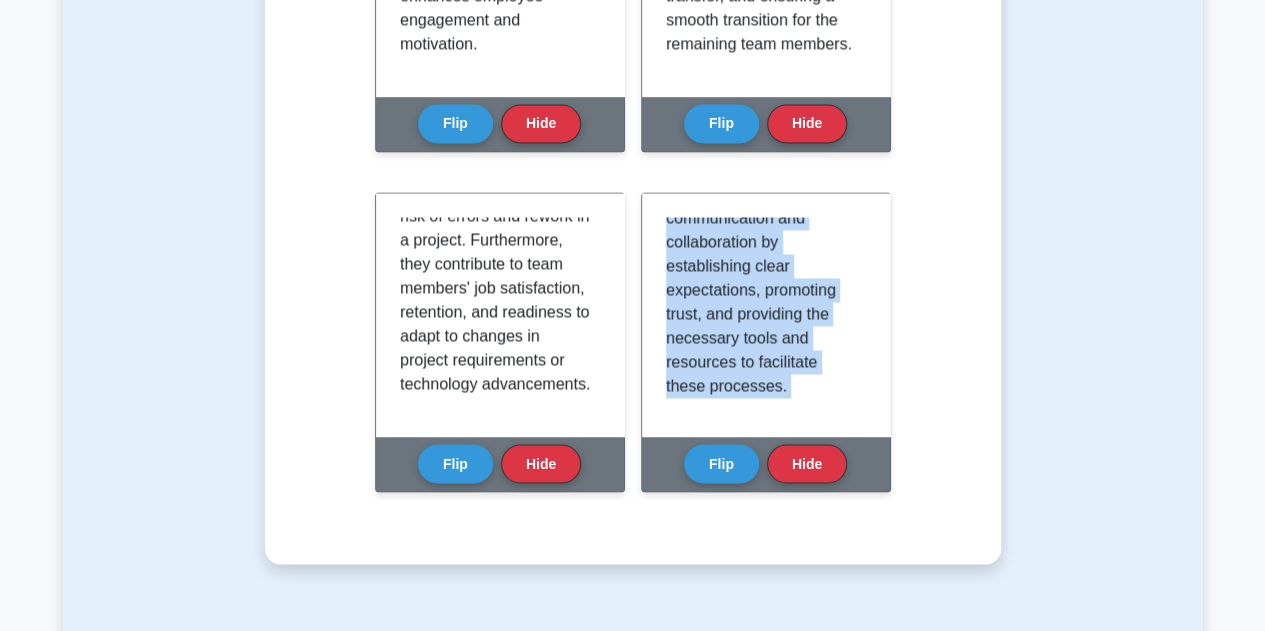 drag, startPoint x: 662, startPoint y: 223, endPoint x: 860, endPoint y: 522, distance: 358.6154 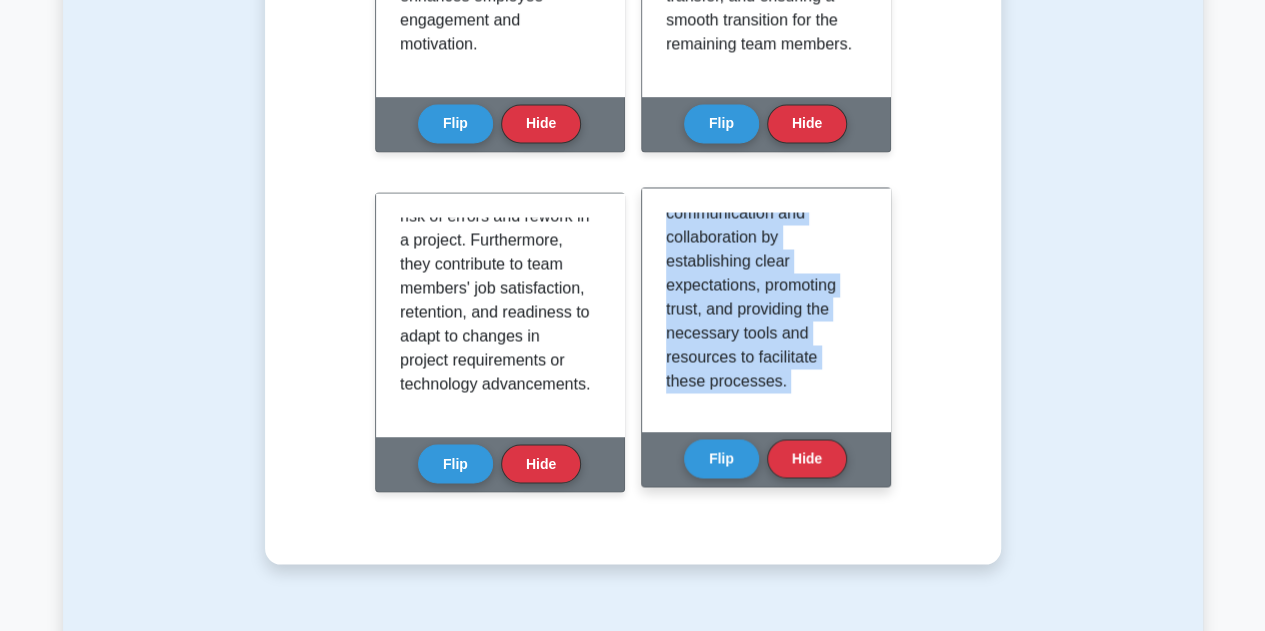 copy on "Communication and collaboration are vital in fostering an efficient project environment where team members can work together effectively, share ideas, and resolve conflicts. Effective communication involves exchanging information clearly, concisely, and in a timely manner using various channels such as meetings, emails, instant messaging, and documentation. Collaboration encourages team members to actively engage in joint decision-making, problem-solving, and knowledge sharing, which can enhance the overall performance of the team. Project managers play a crucial role in fostering a culture of open communication and collaboration by establishing clear expectations, promoting trust, and providing the necessary tools and resources to facilitate these processes.
Flip
Hide" 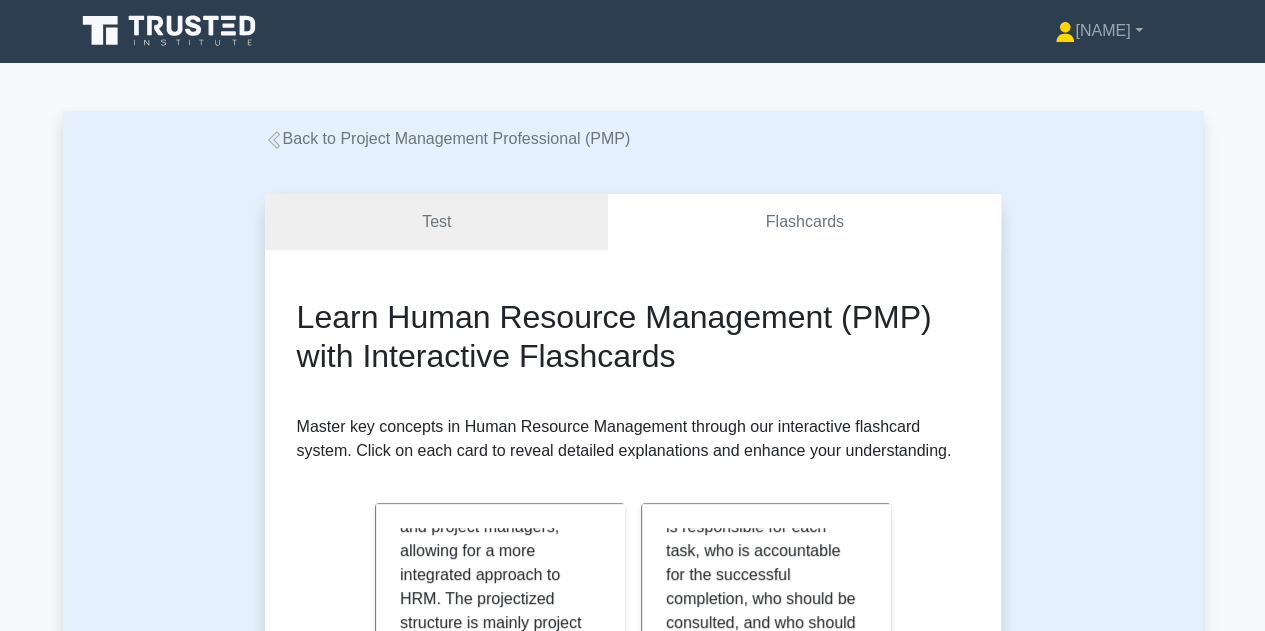 scroll, scrollTop: 0, scrollLeft: 0, axis: both 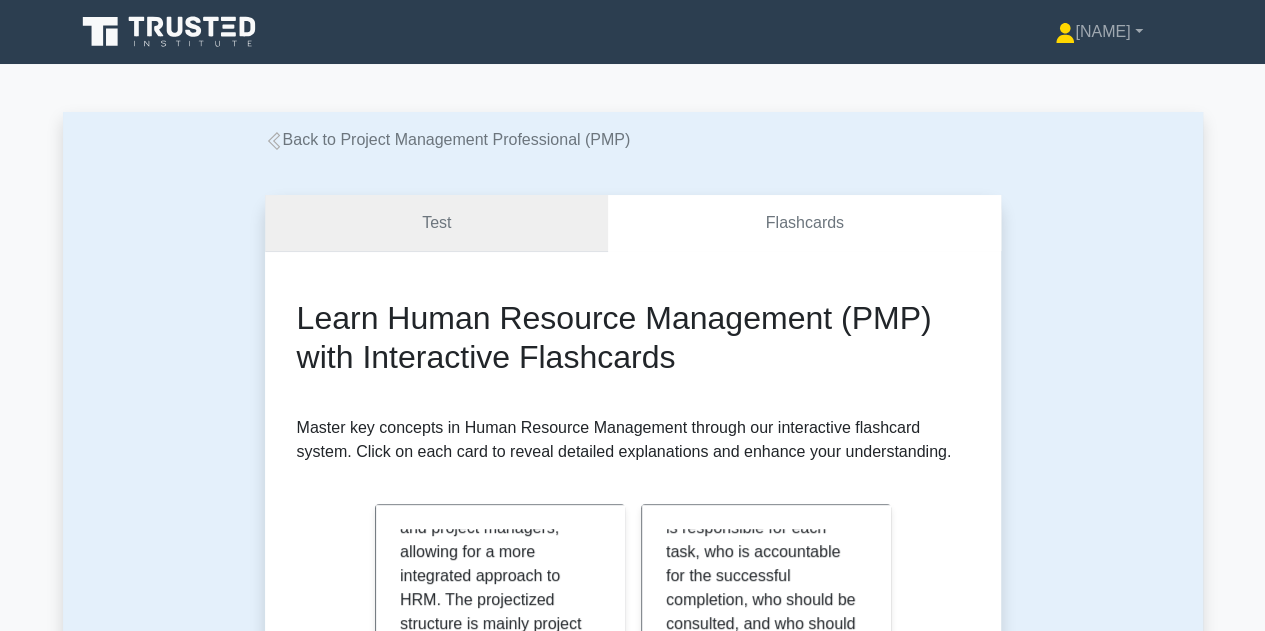 click on "Test" at bounding box center (437, 223) 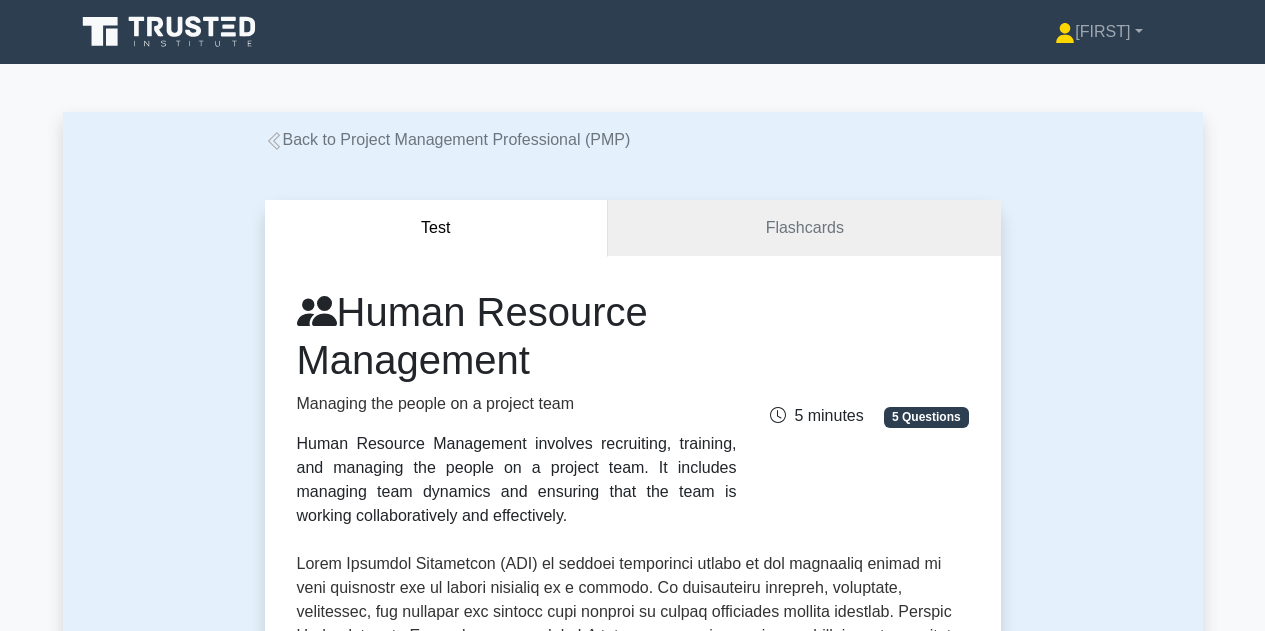 scroll, scrollTop: 0, scrollLeft: 0, axis: both 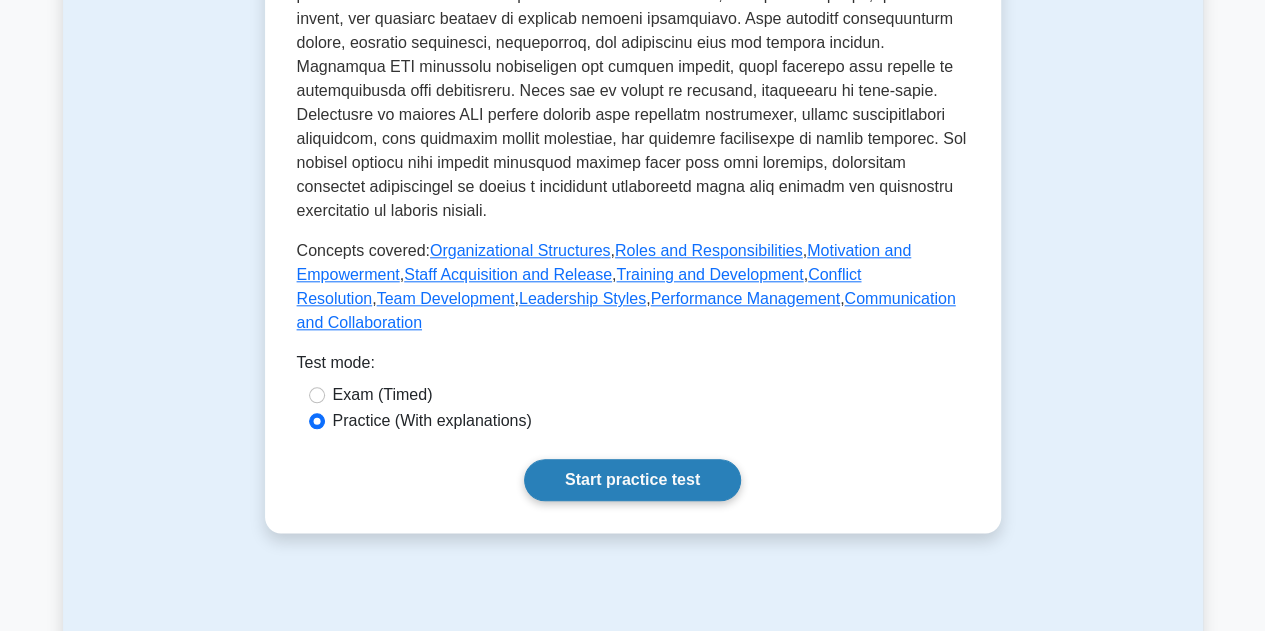click on "Start practice test" at bounding box center [632, 480] 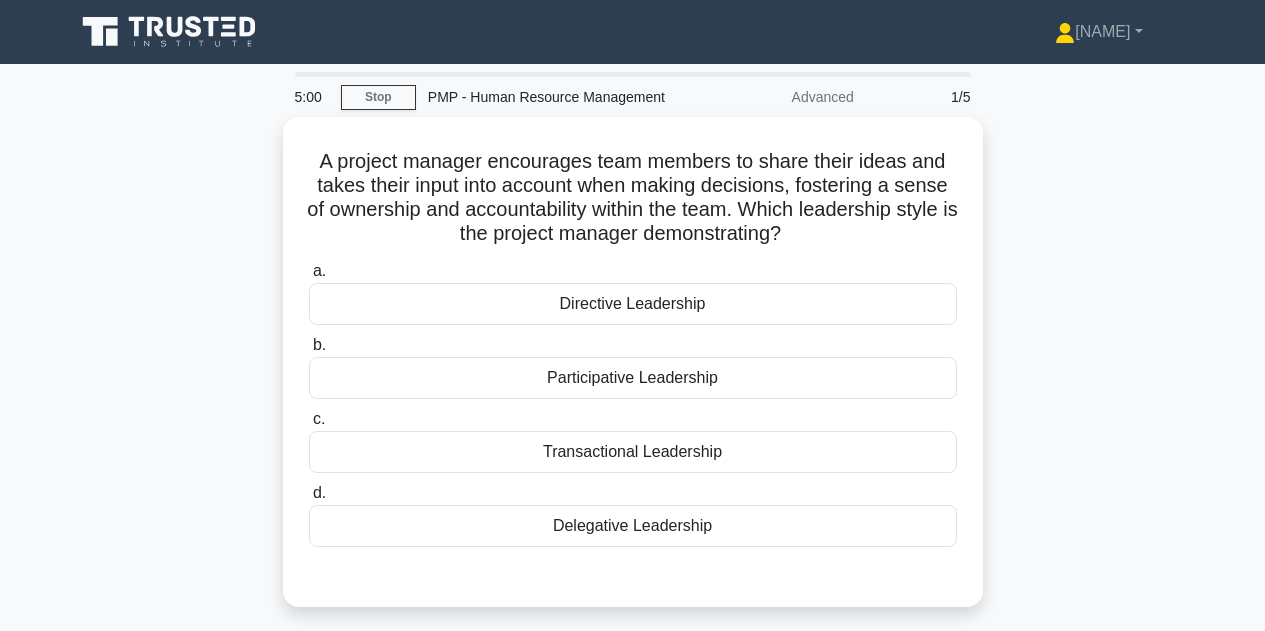 scroll, scrollTop: 0, scrollLeft: 0, axis: both 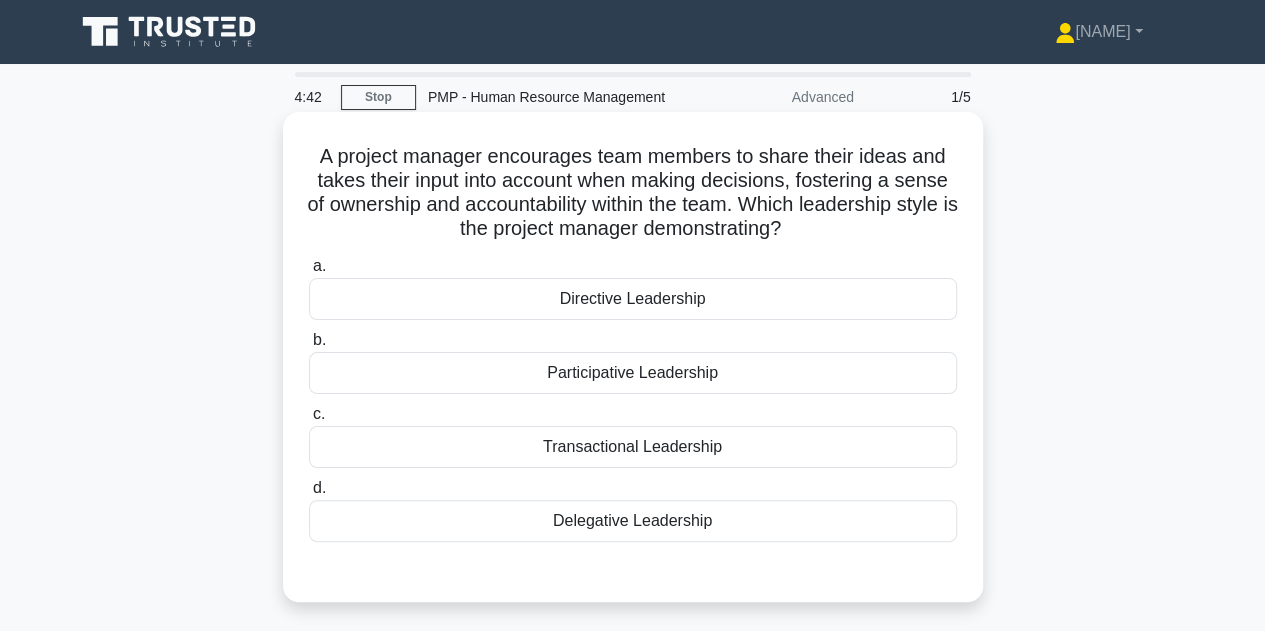 click on "Participative Leadership" at bounding box center (633, 373) 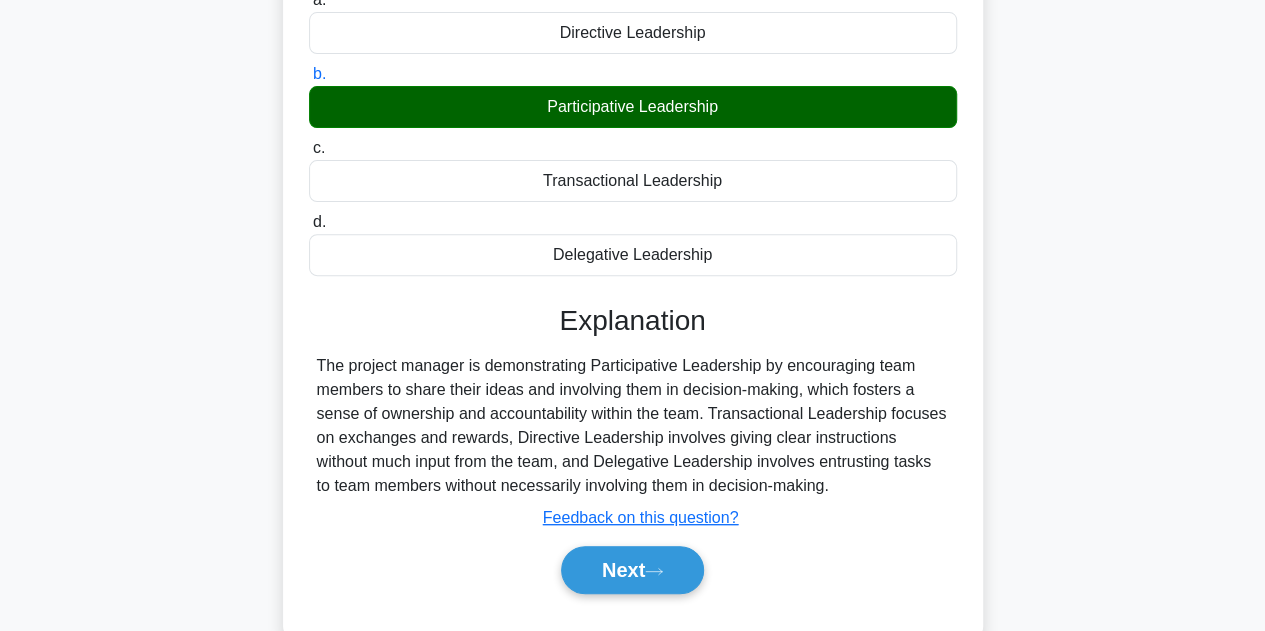 scroll, scrollTop: 300, scrollLeft: 0, axis: vertical 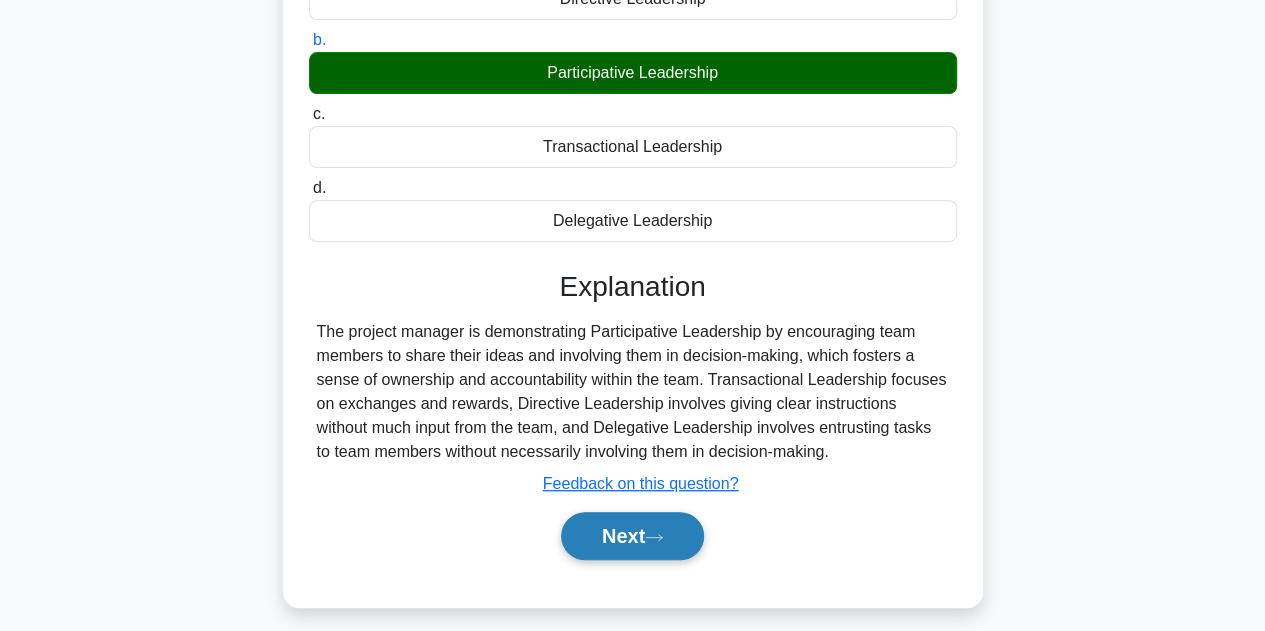 click on "Next" at bounding box center (632, 536) 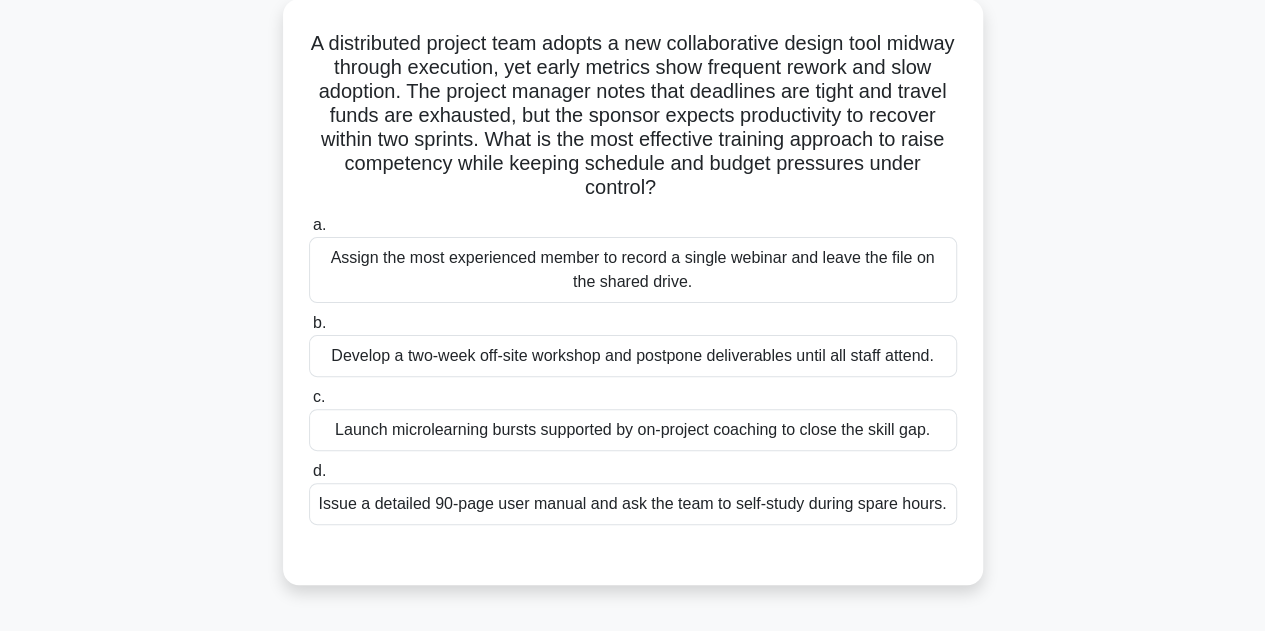 scroll, scrollTop: 100, scrollLeft: 0, axis: vertical 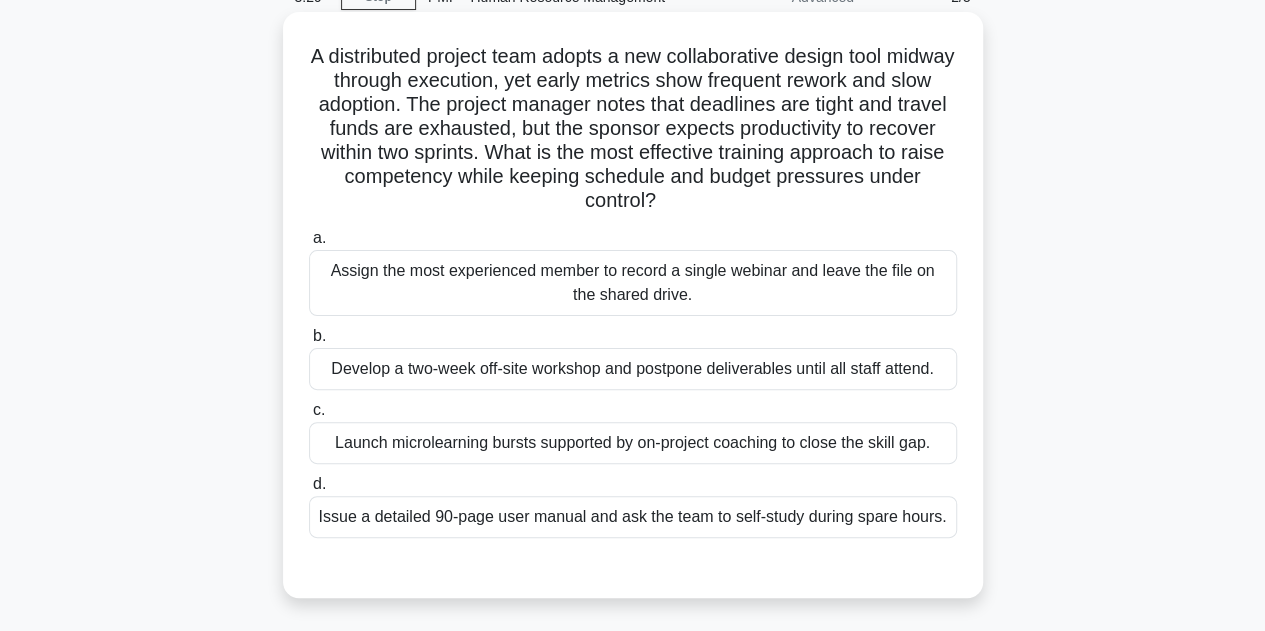 click on "Launch microlearning bursts supported by on-project coaching to close the skill gap." at bounding box center [633, 443] 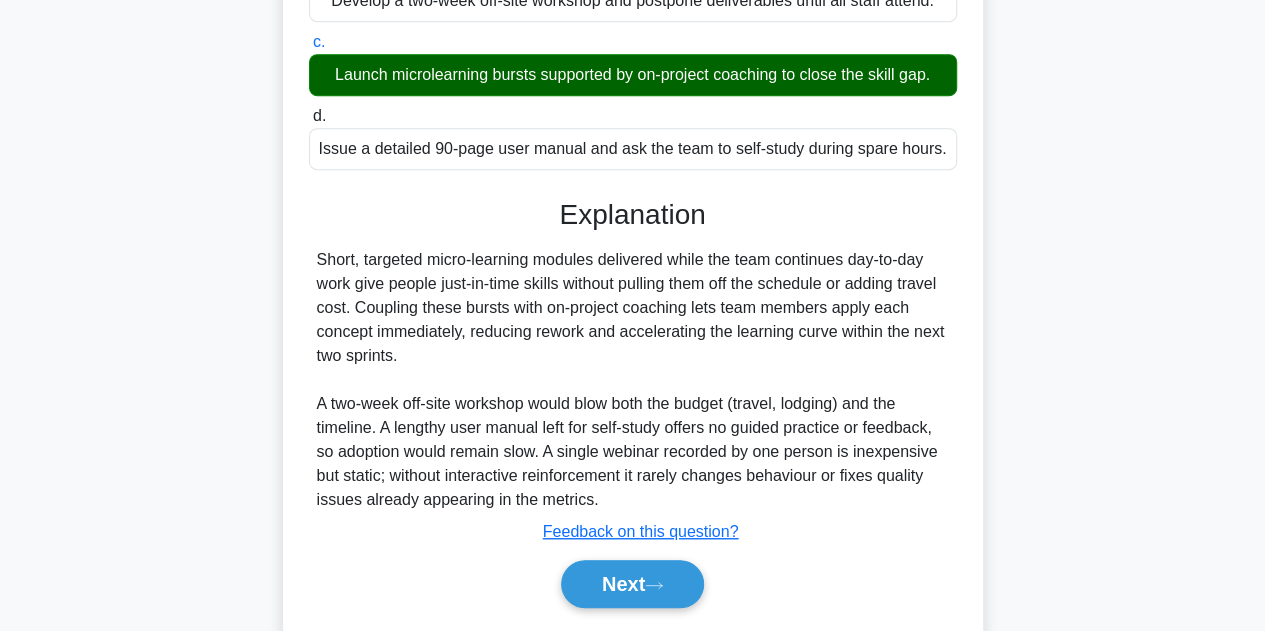 scroll, scrollTop: 500, scrollLeft: 0, axis: vertical 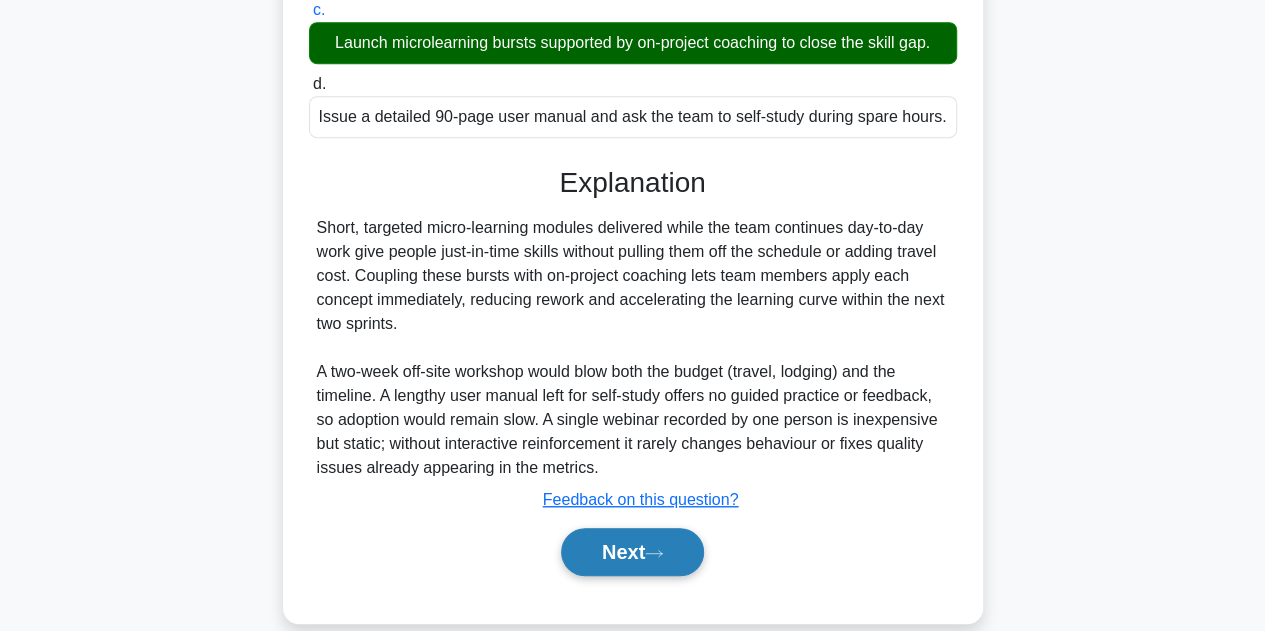 click 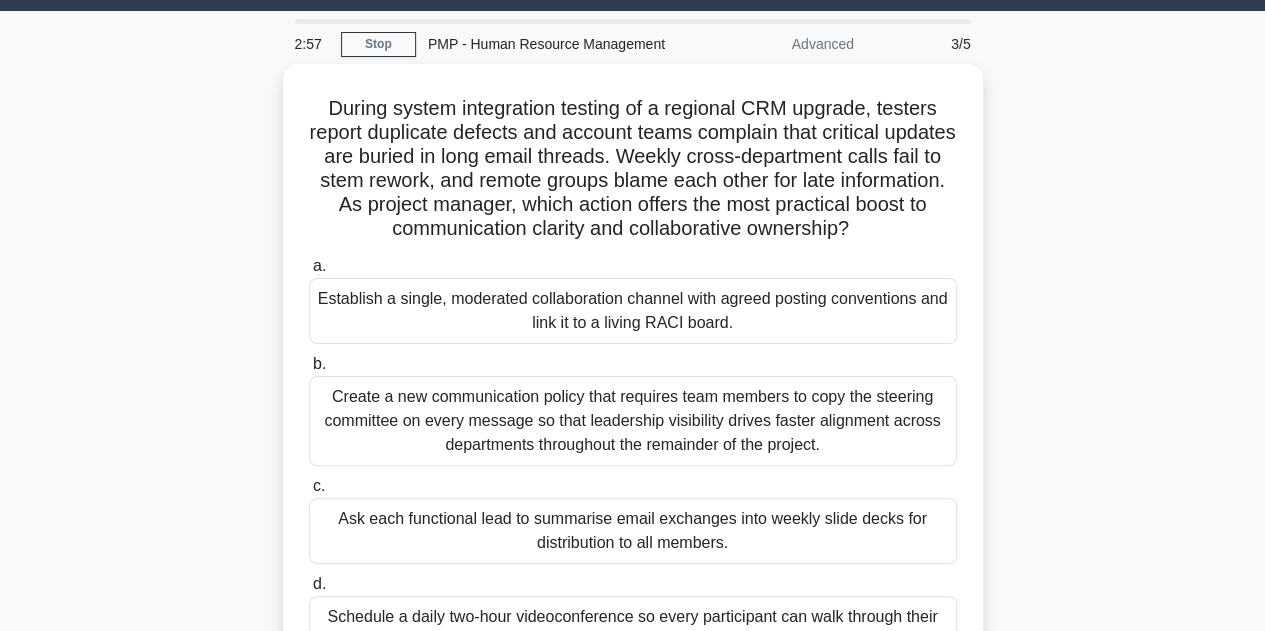 scroll, scrollTop: 49, scrollLeft: 0, axis: vertical 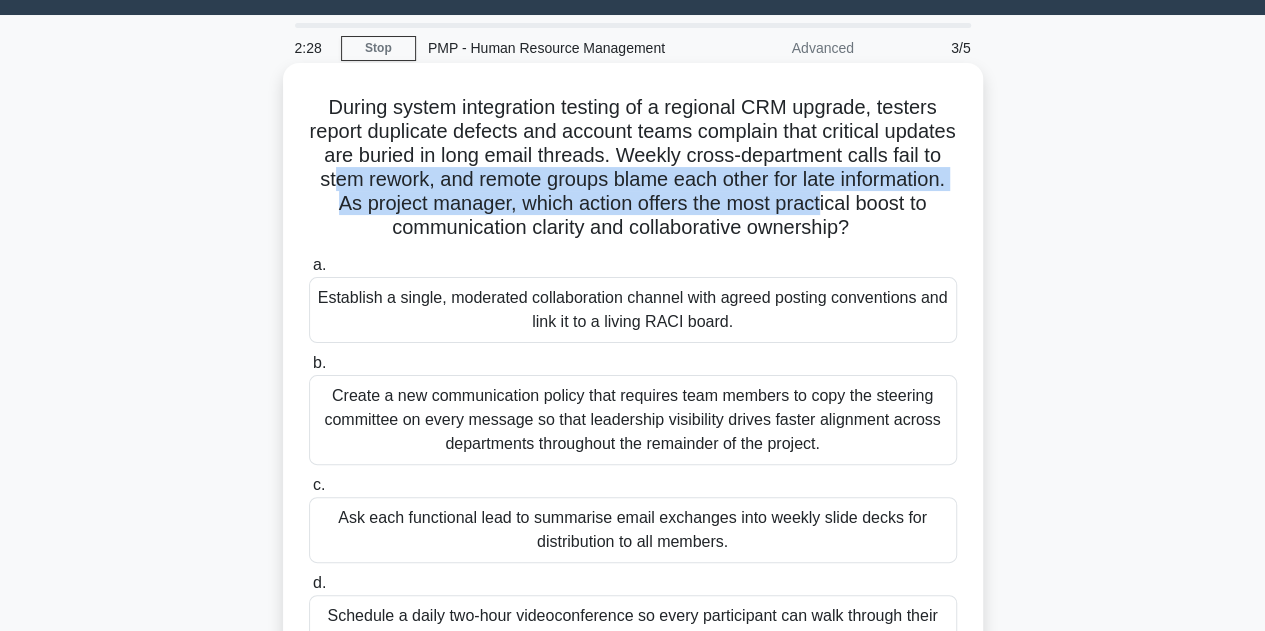 drag, startPoint x: 432, startPoint y: 187, endPoint x: 922, endPoint y: 194, distance: 490.05 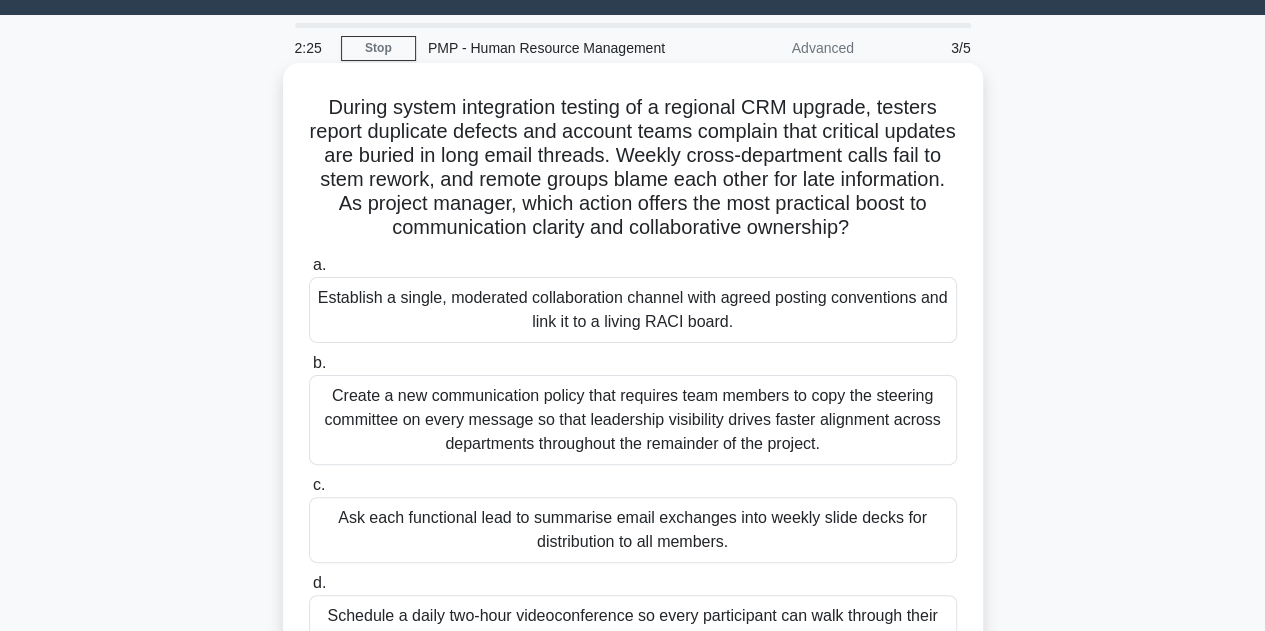 click on "During system integration testing of a regional CRM upgrade, testers report duplicate defects and account teams complain that critical updates are buried in long email threads. Weekly cross-department calls fail to stem rework, and remote groups blame each other for late information. As project manager, which action offers the most practical boost to communication clarity and collaborative ownership?
.spinner_0XTQ{transform-origin:center;animation:spinner_y6GP .75s linear infinite}@keyframes spinner_y6GP{100%{transform:rotate(360deg)}}" at bounding box center (633, 168) 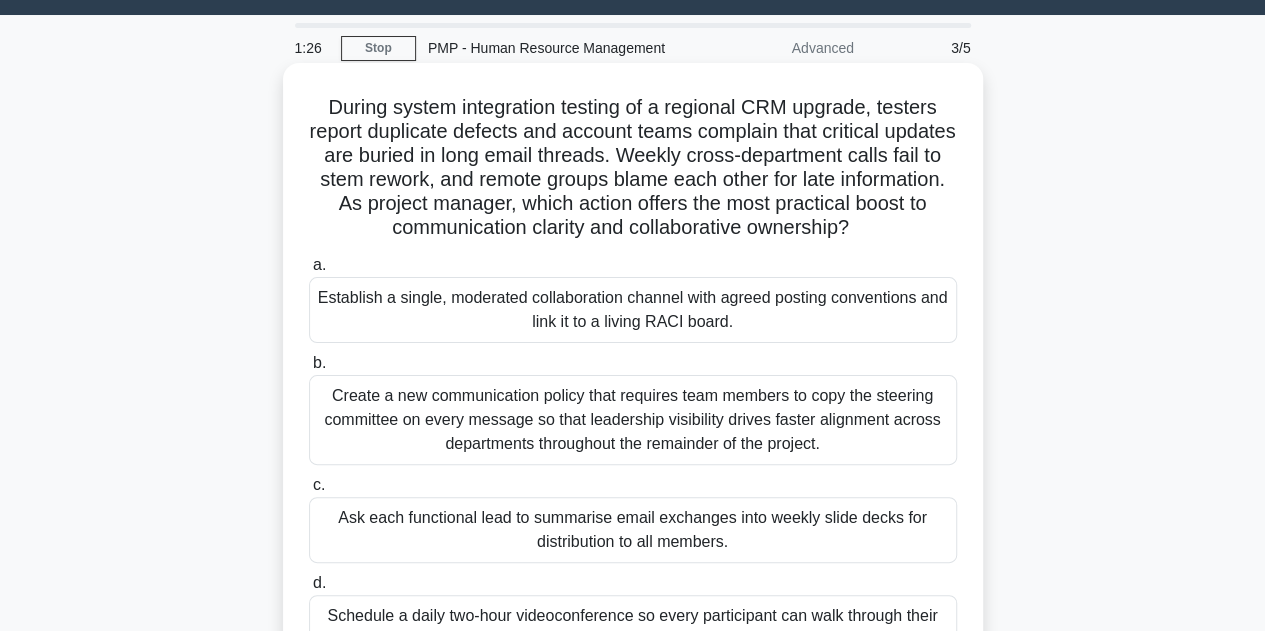 scroll, scrollTop: 149, scrollLeft: 0, axis: vertical 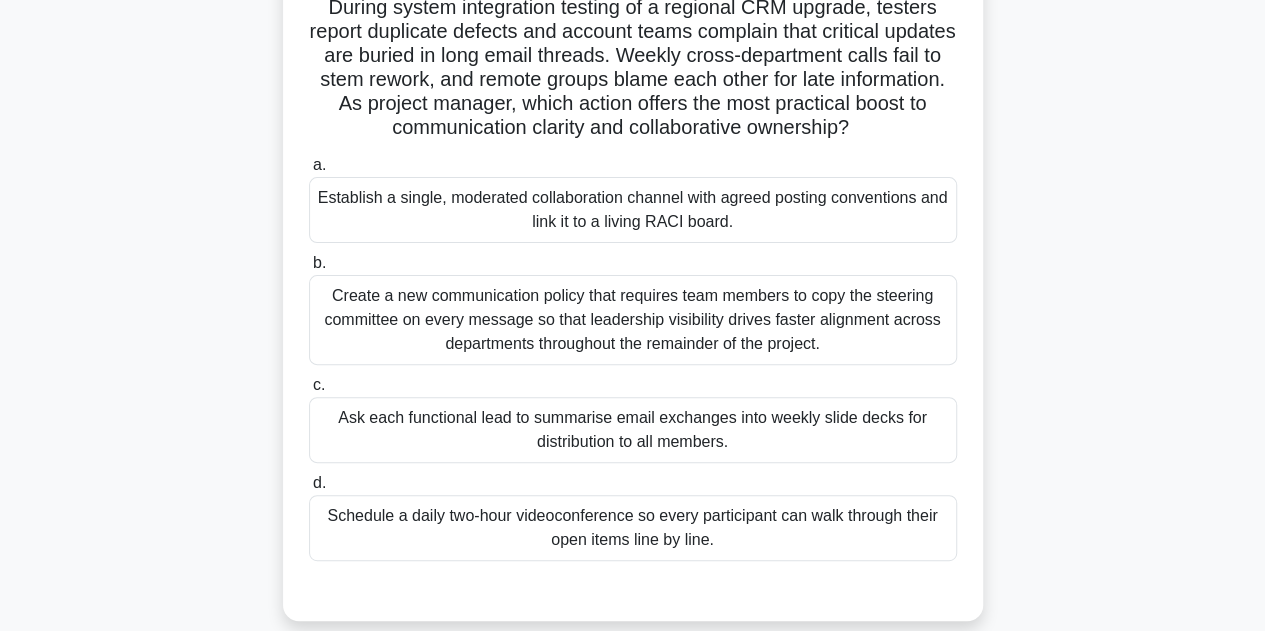 click on "Establish a single, moderated collaboration channel with agreed posting conventions and link it to a living RACI board." at bounding box center (633, 210) 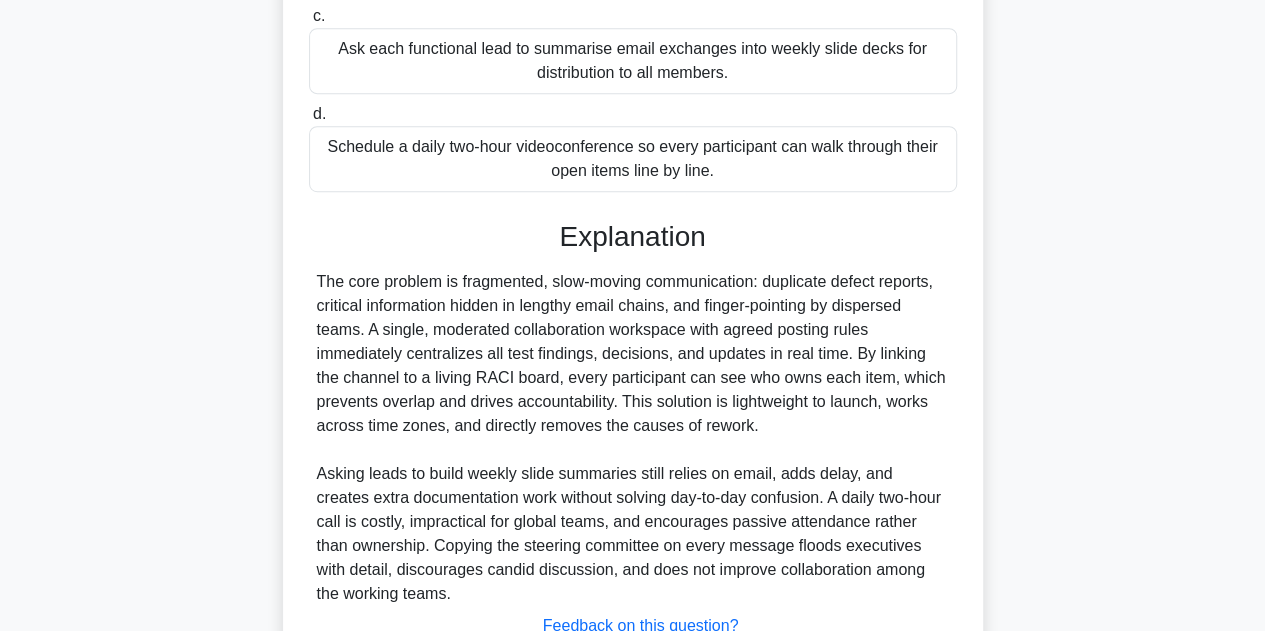 scroll, scrollTop: 549, scrollLeft: 0, axis: vertical 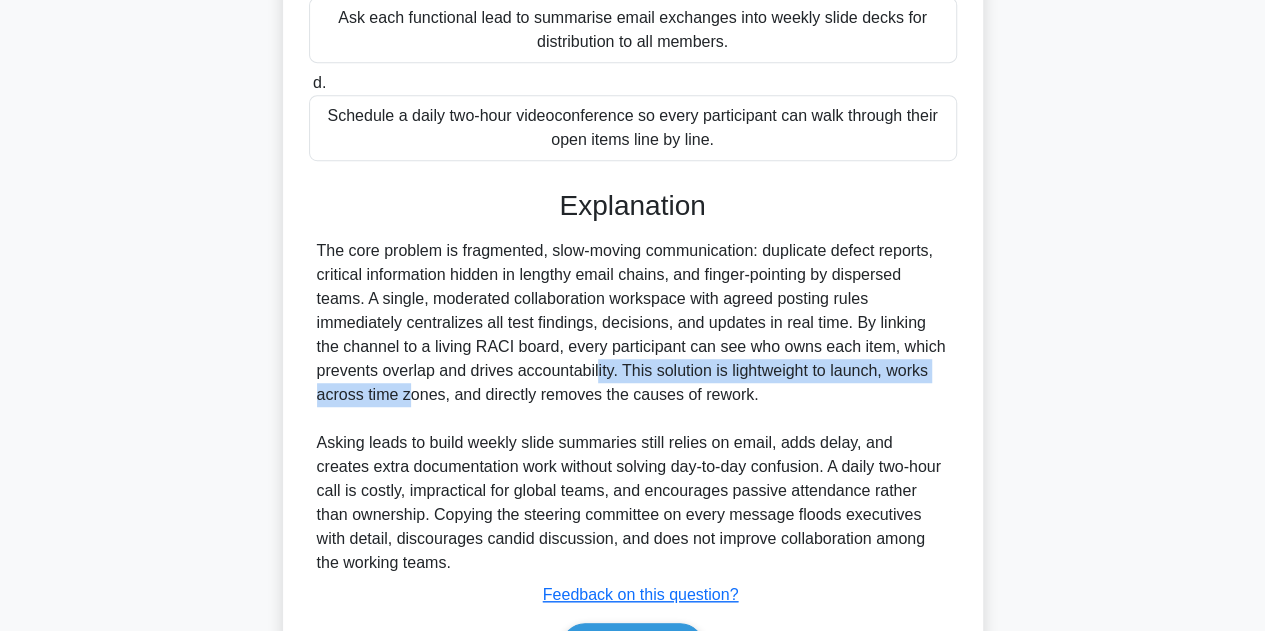 drag, startPoint x: 476, startPoint y: 376, endPoint x: 907, endPoint y: 367, distance: 431.09396 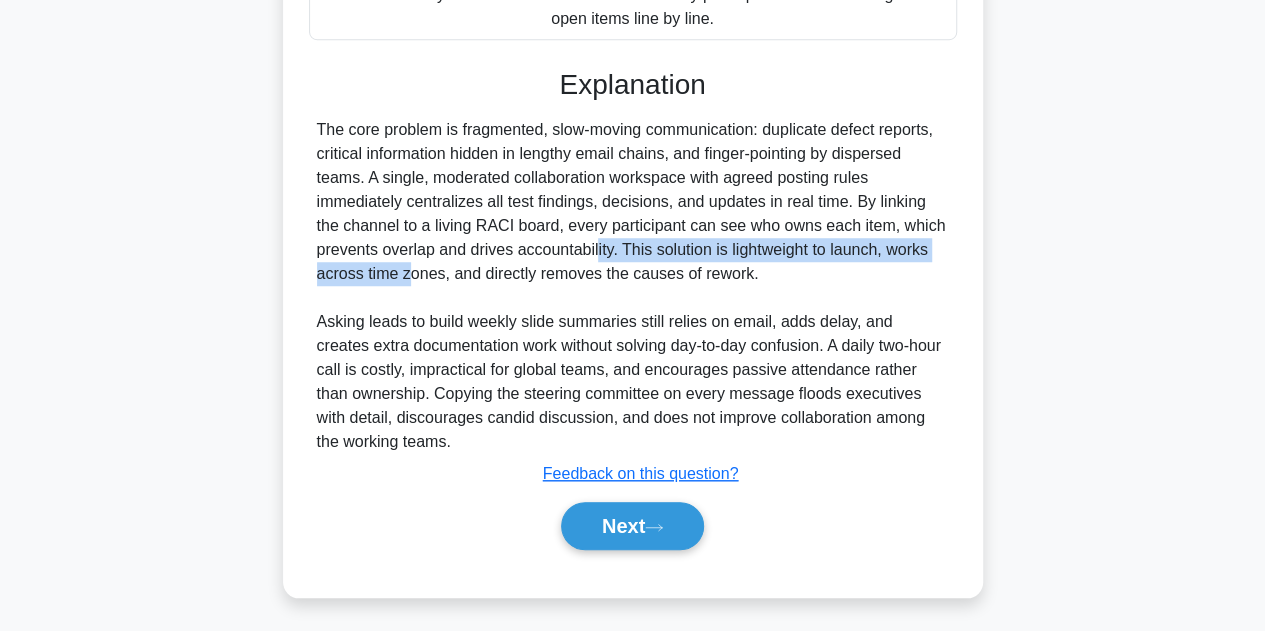 scroll, scrollTop: 671, scrollLeft: 0, axis: vertical 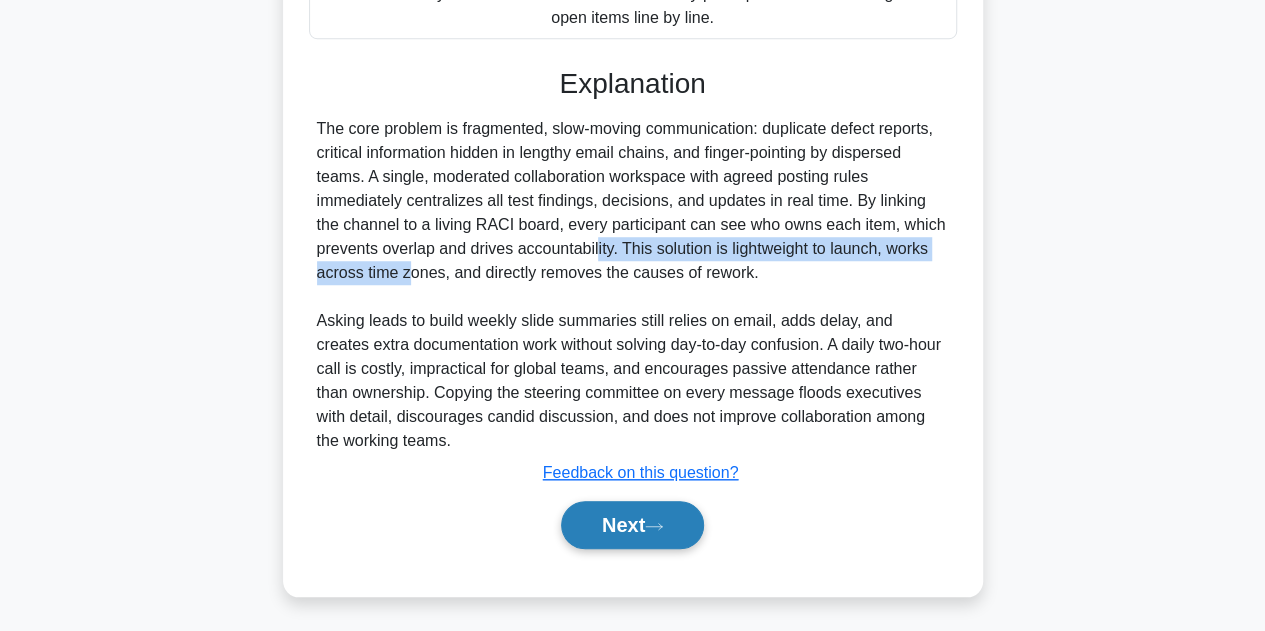 click on "Next" at bounding box center (632, 525) 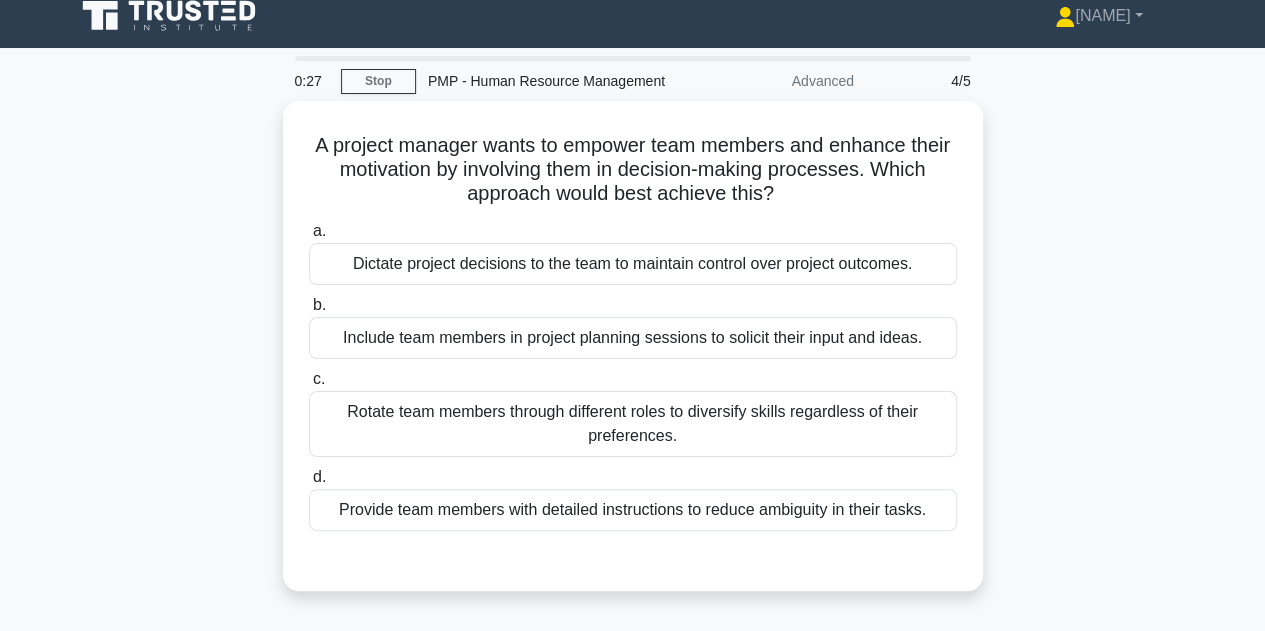 scroll, scrollTop: 0, scrollLeft: 0, axis: both 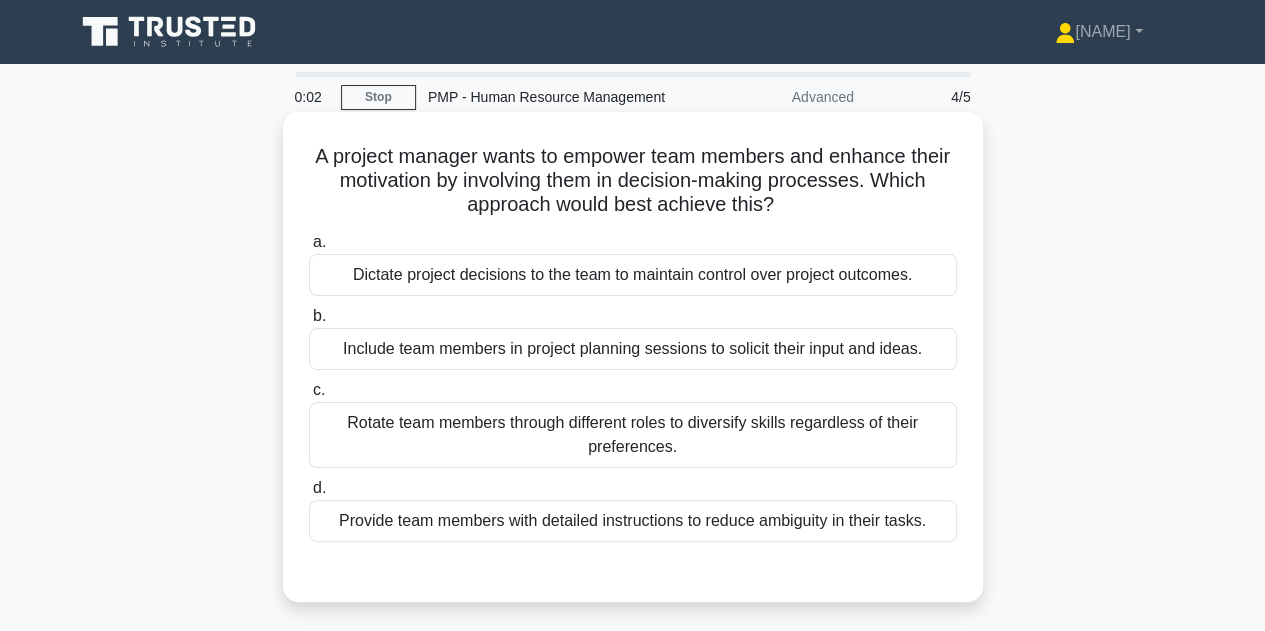 click on "Include team members in project planning sessions to solicit their input and ideas." at bounding box center (633, 349) 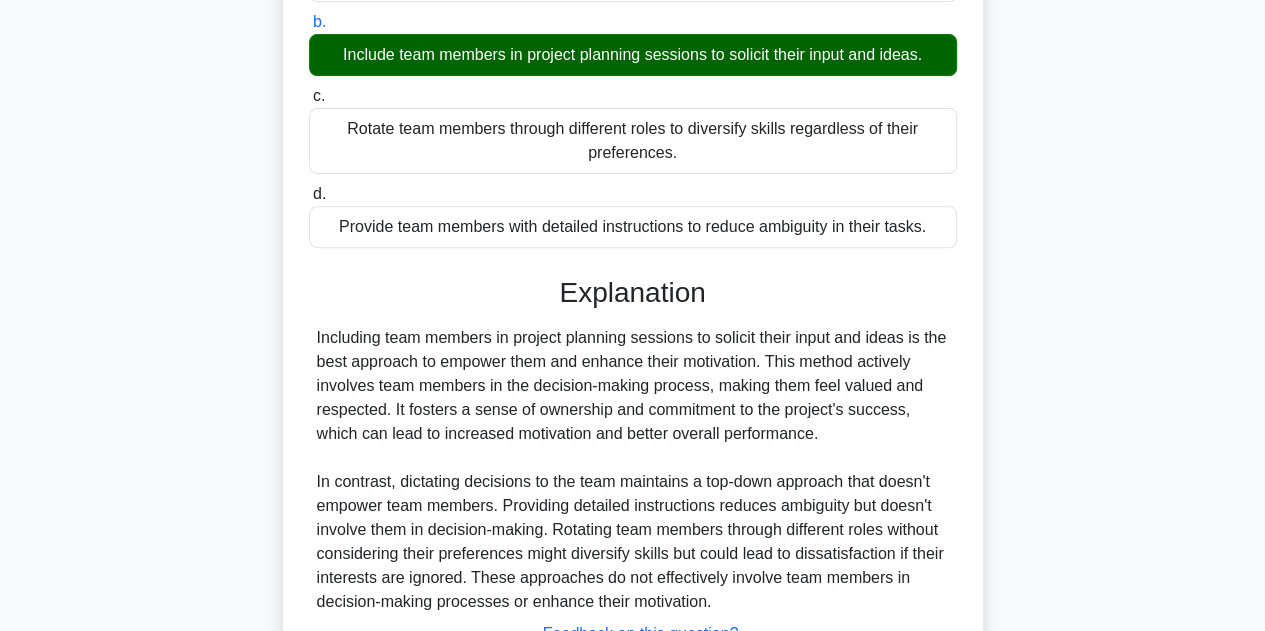 scroll, scrollTop: 400, scrollLeft: 0, axis: vertical 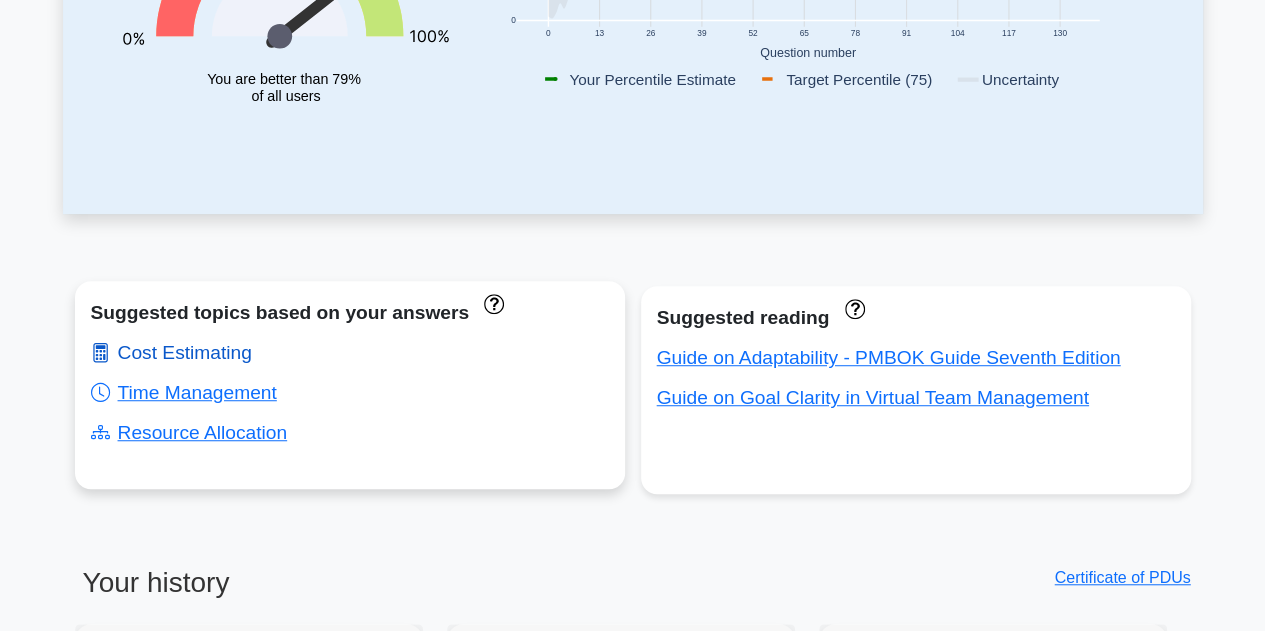 click on "Cost Estimating" at bounding box center [171, 352] 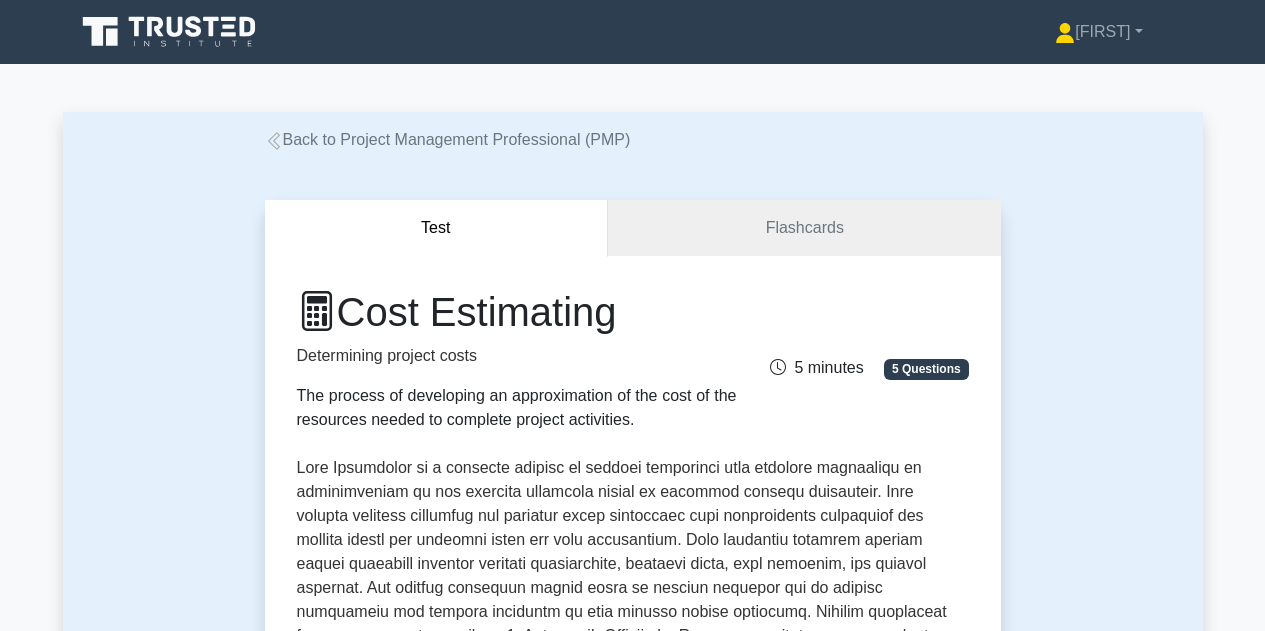 scroll, scrollTop: 0, scrollLeft: 0, axis: both 